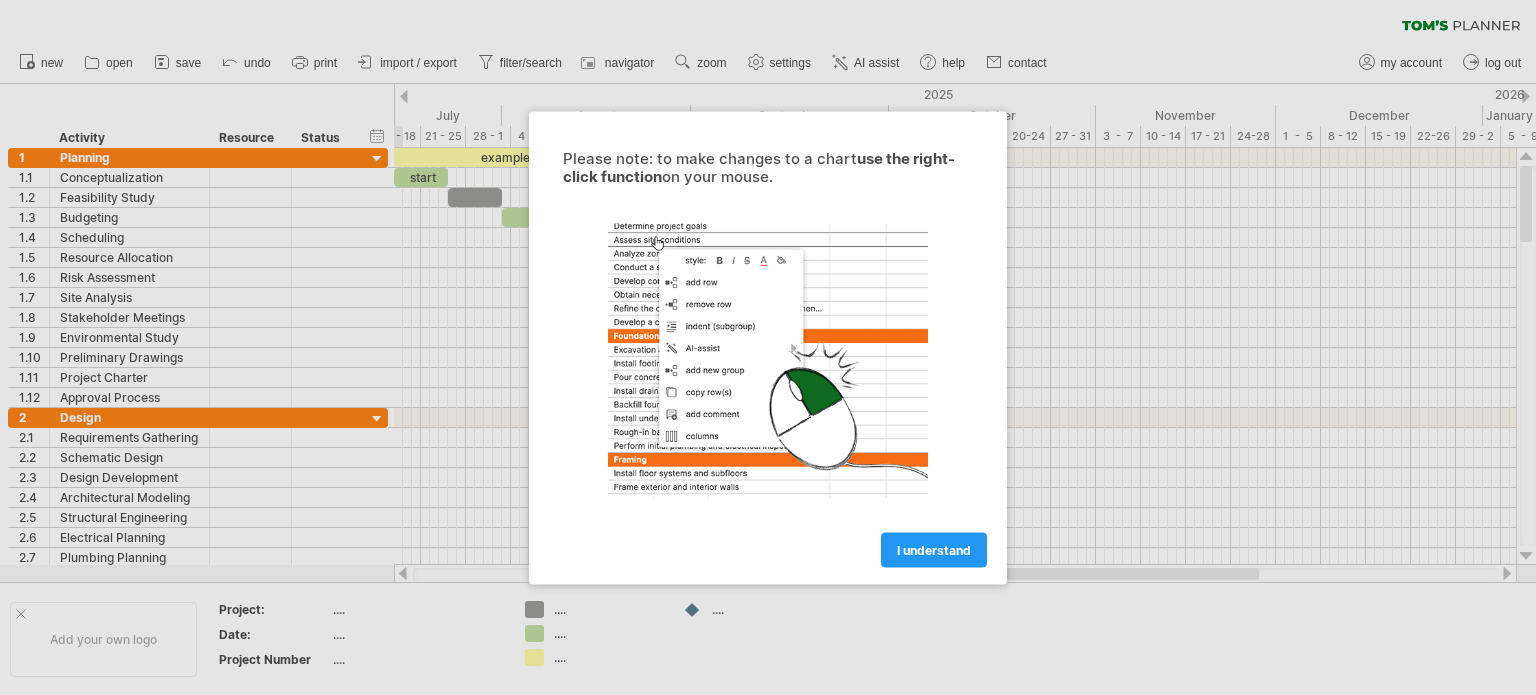 scroll, scrollTop: 0, scrollLeft: 0, axis: both 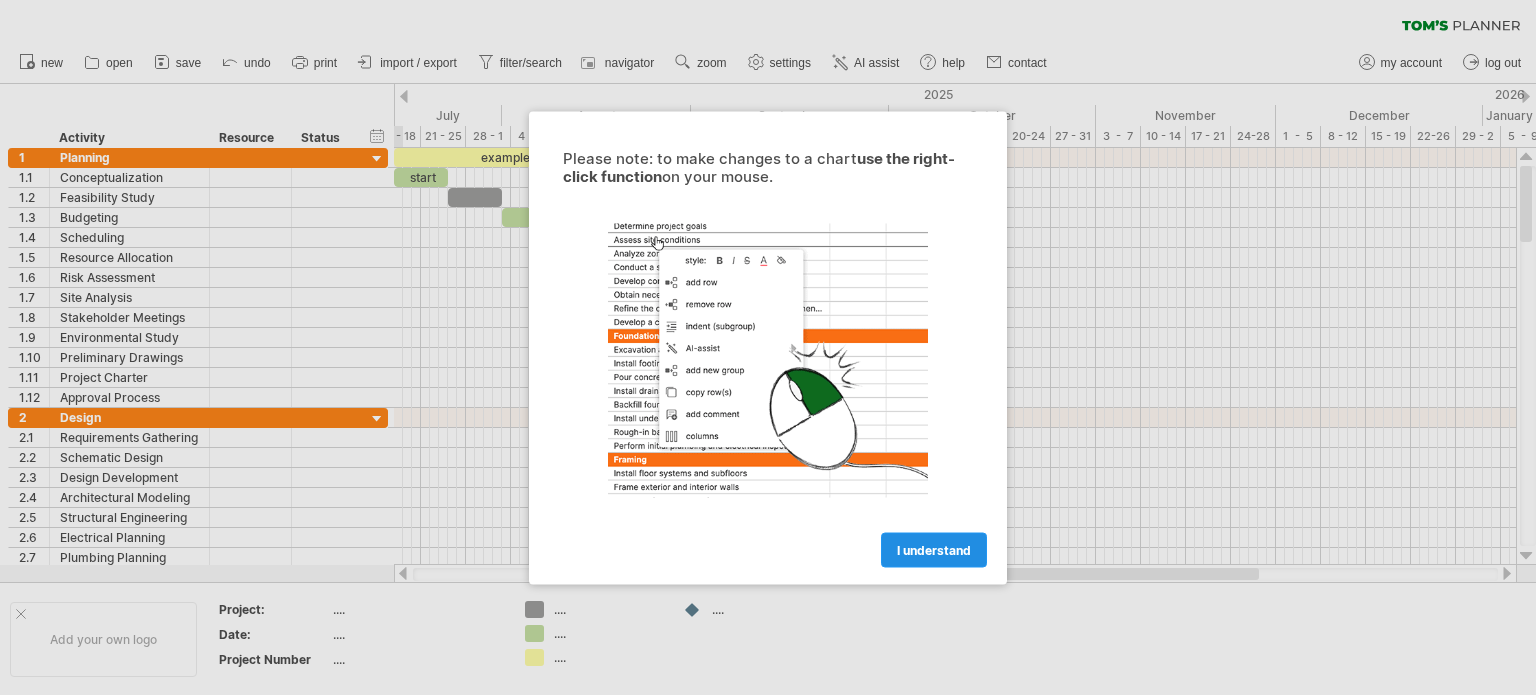 click on "I understand" at bounding box center [934, 549] 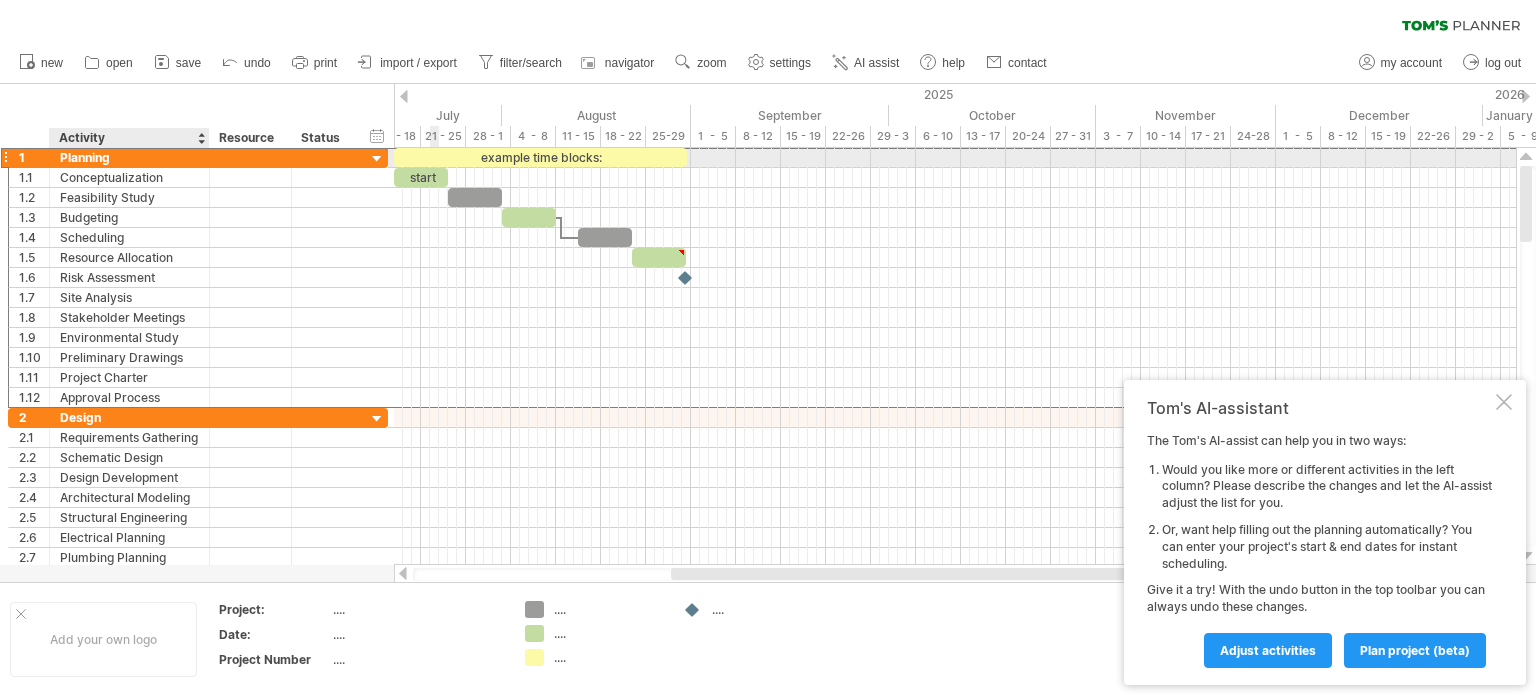 click on "Planning" at bounding box center [129, 157] 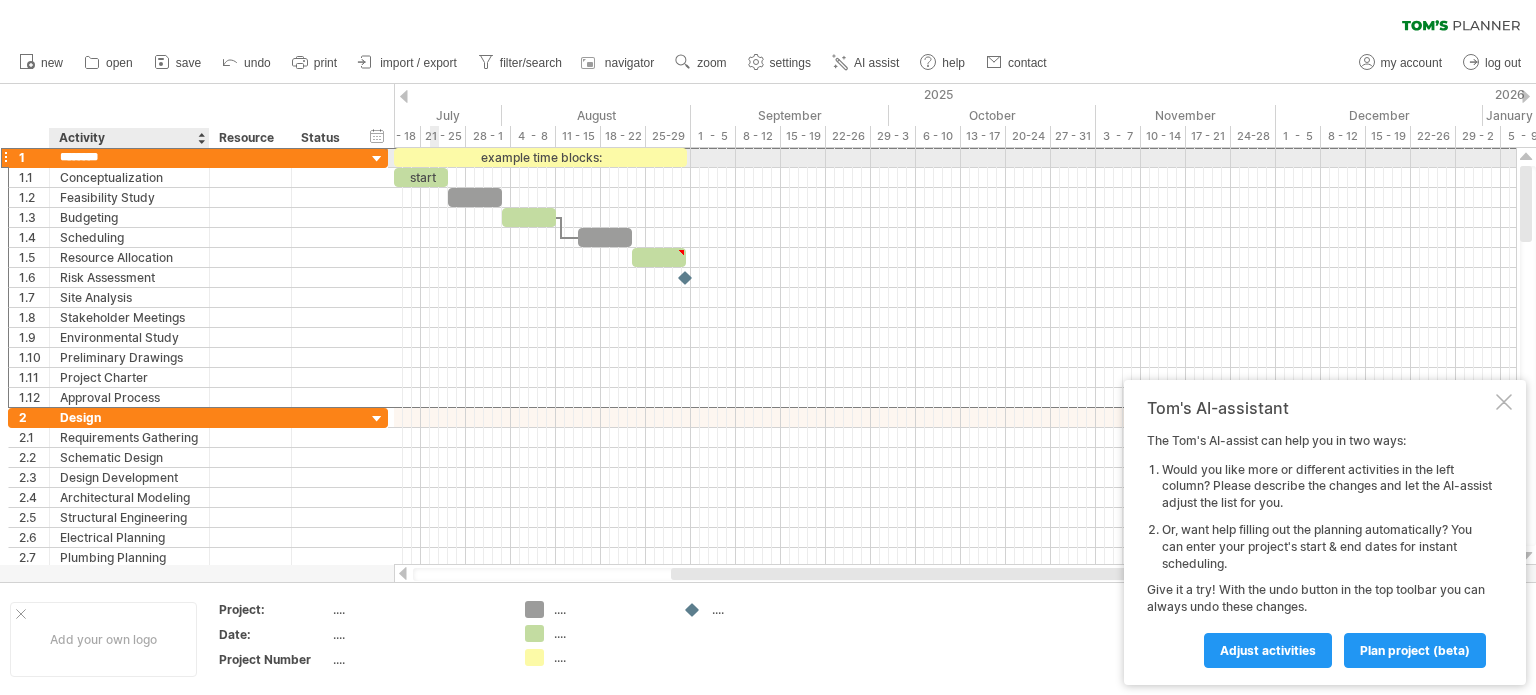 click on "********" at bounding box center (129, 157) 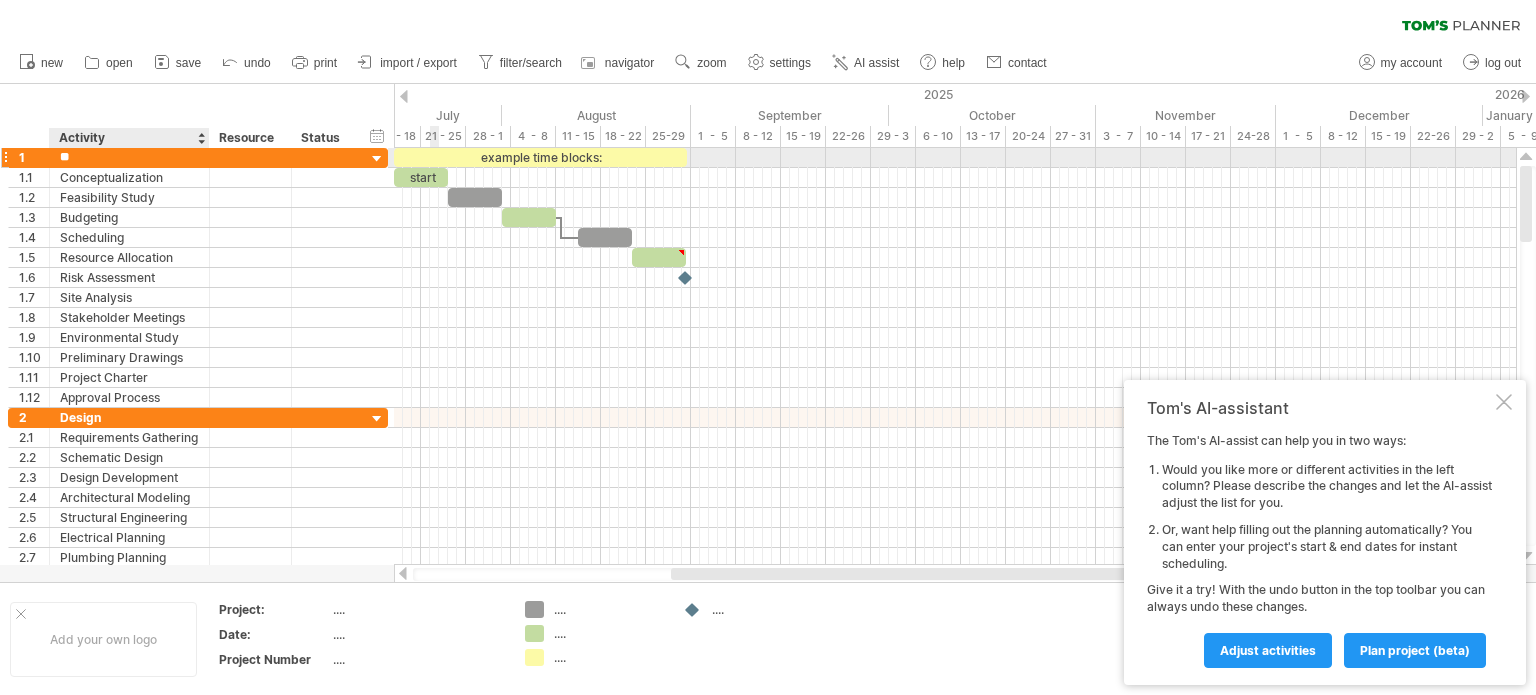 type on "***" 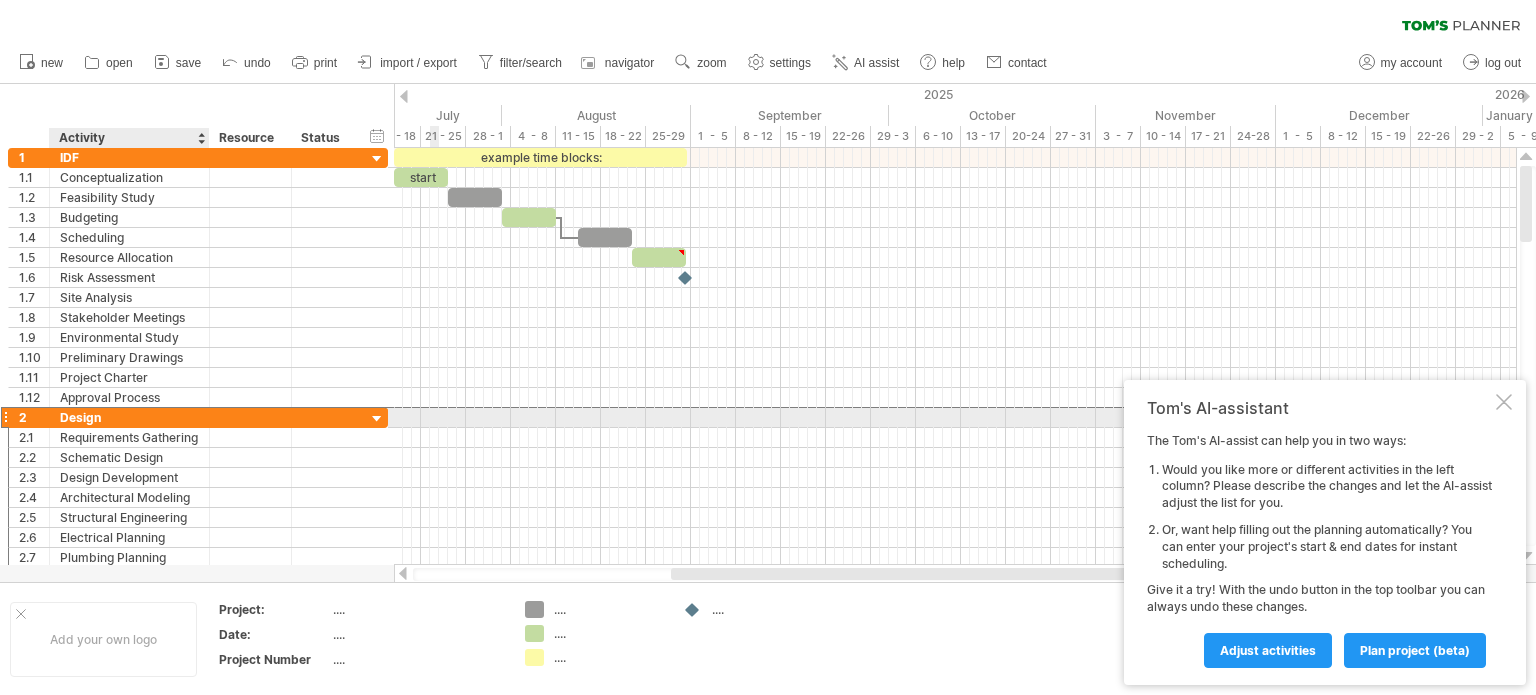 click on "Design" at bounding box center (129, 417) 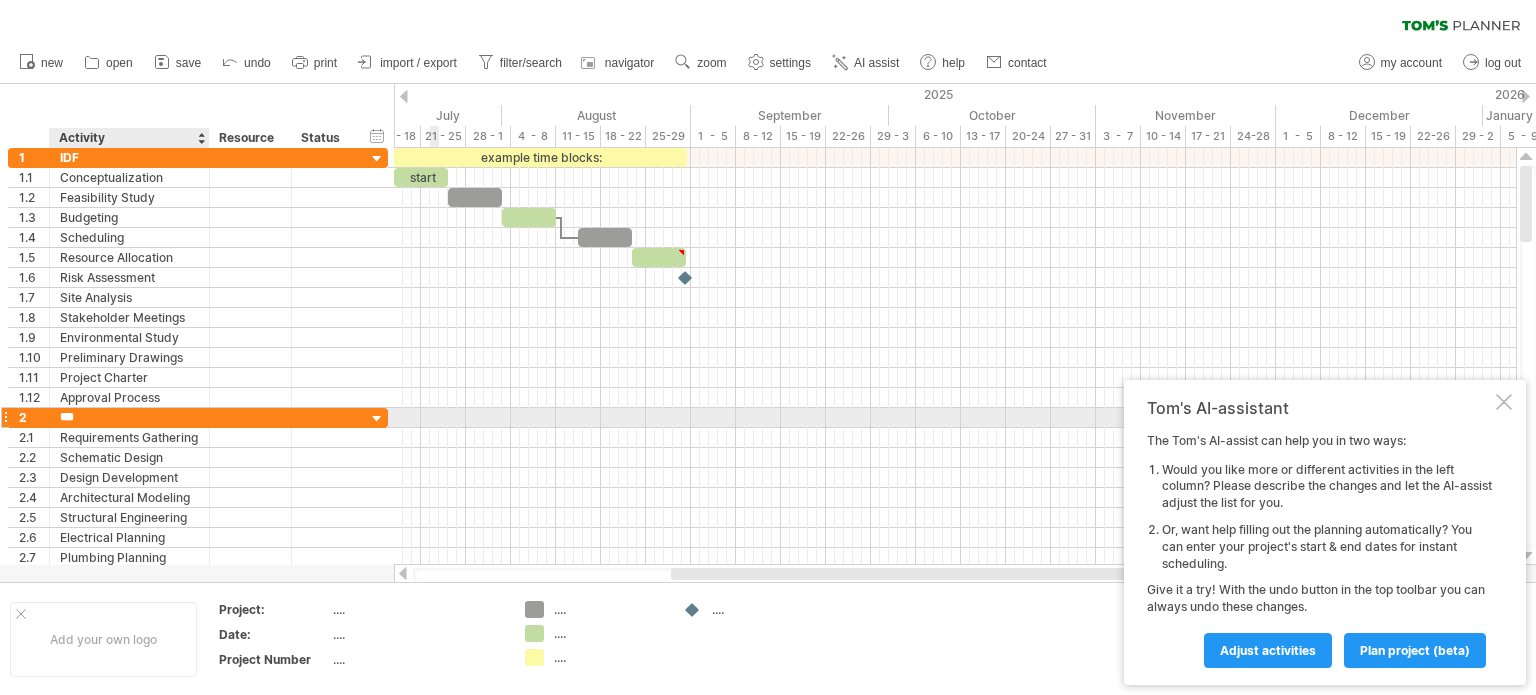 type on "****" 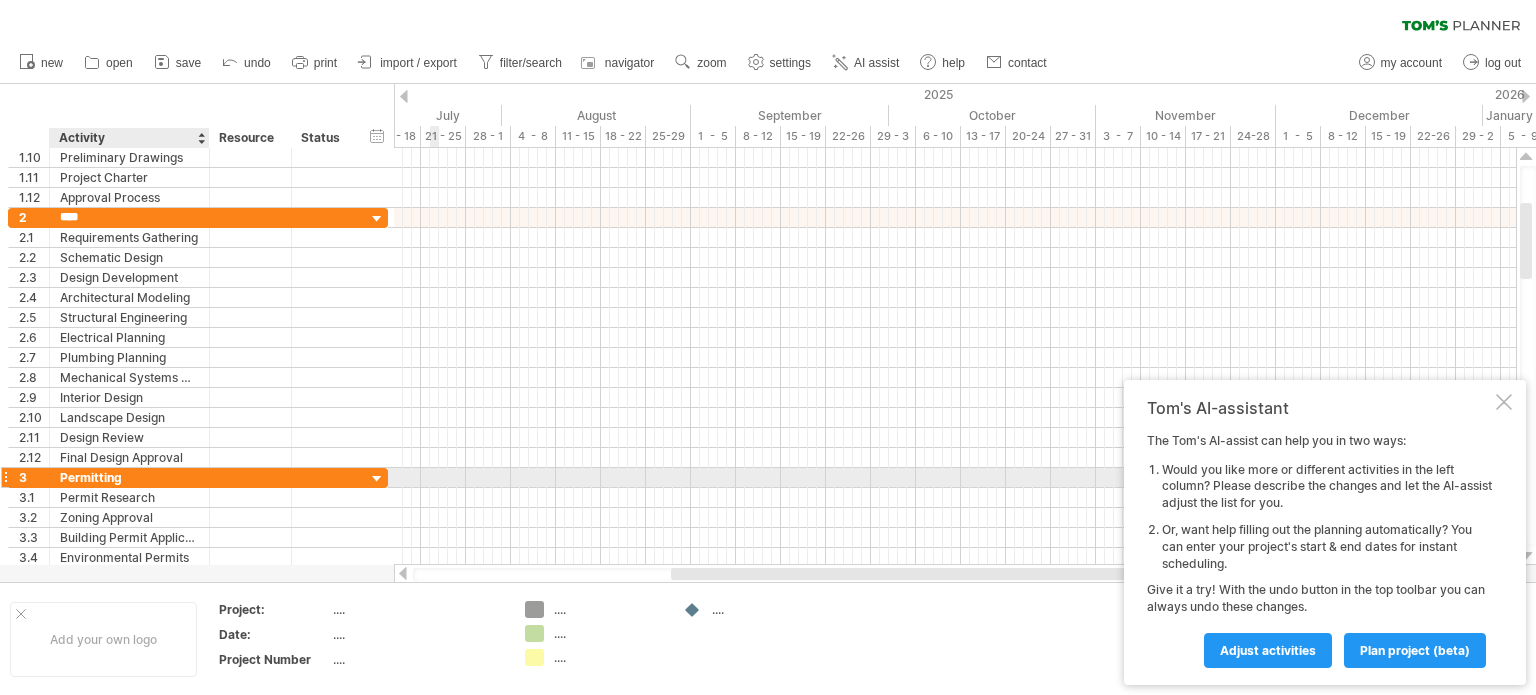 click on "Permitting" at bounding box center (129, 477) 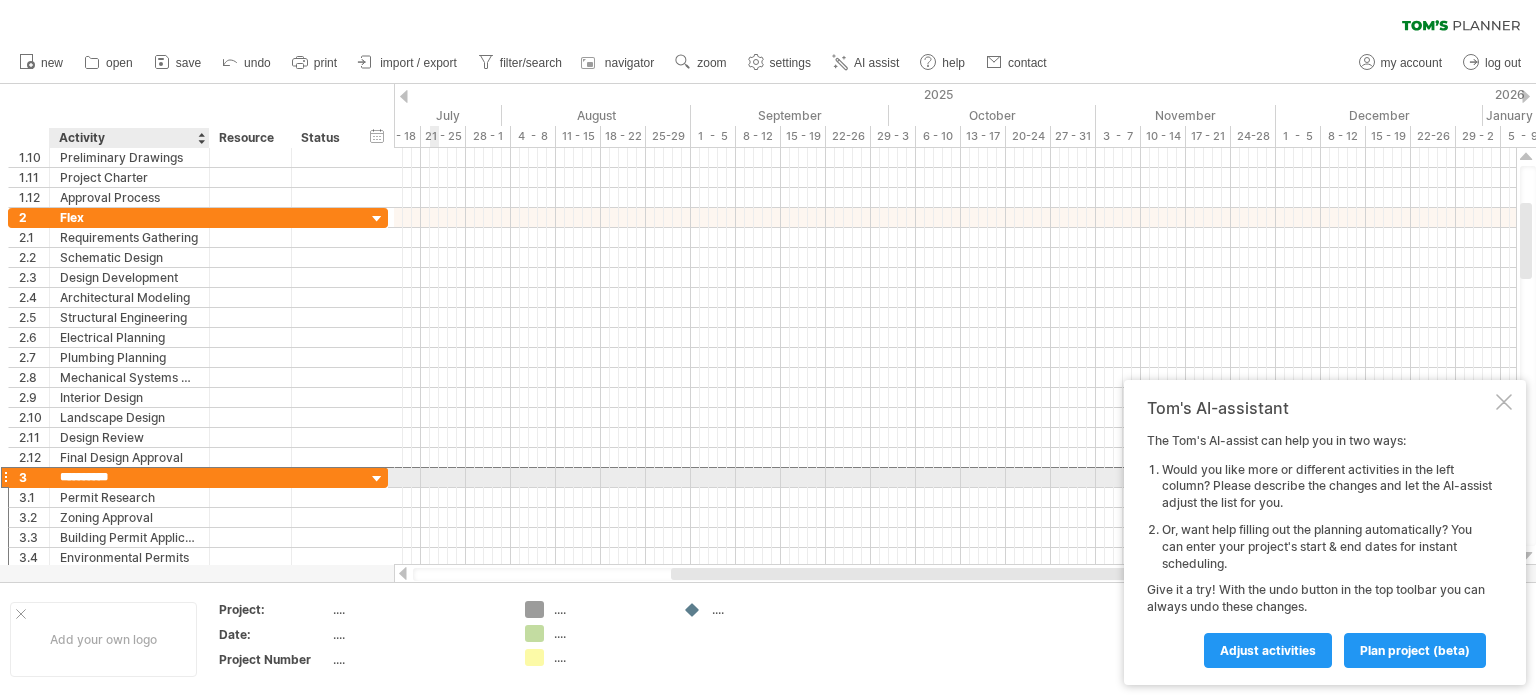 click on "**********" at bounding box center (129, 477) 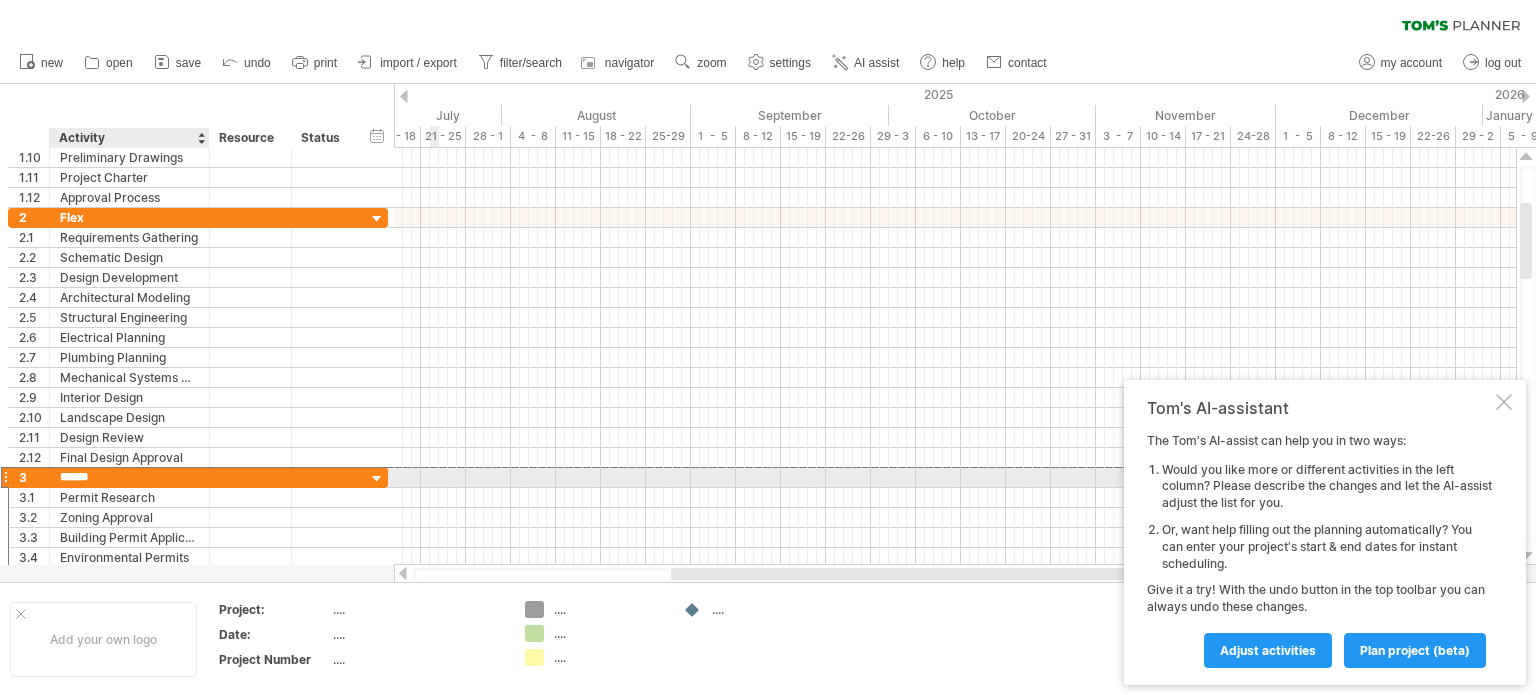 type on "*******" 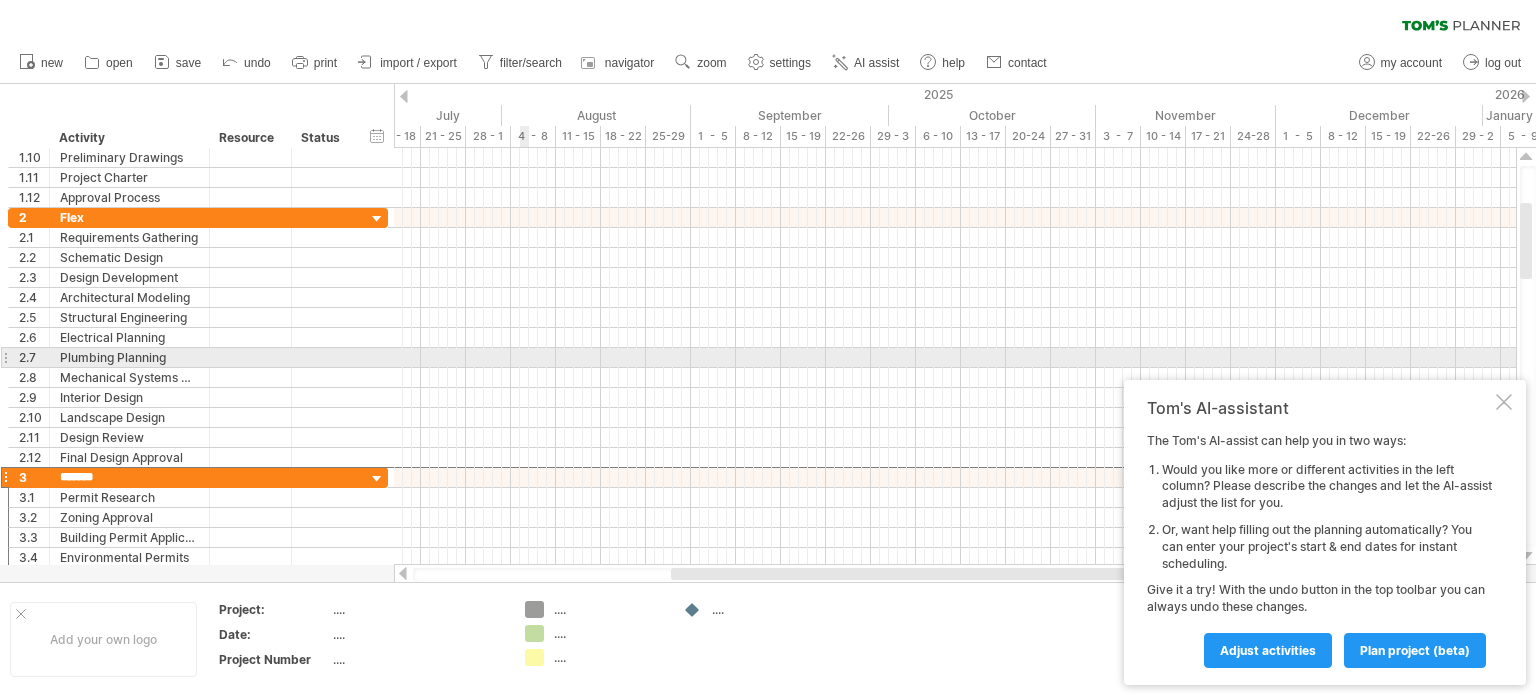 click at bounding box center [955, 358] 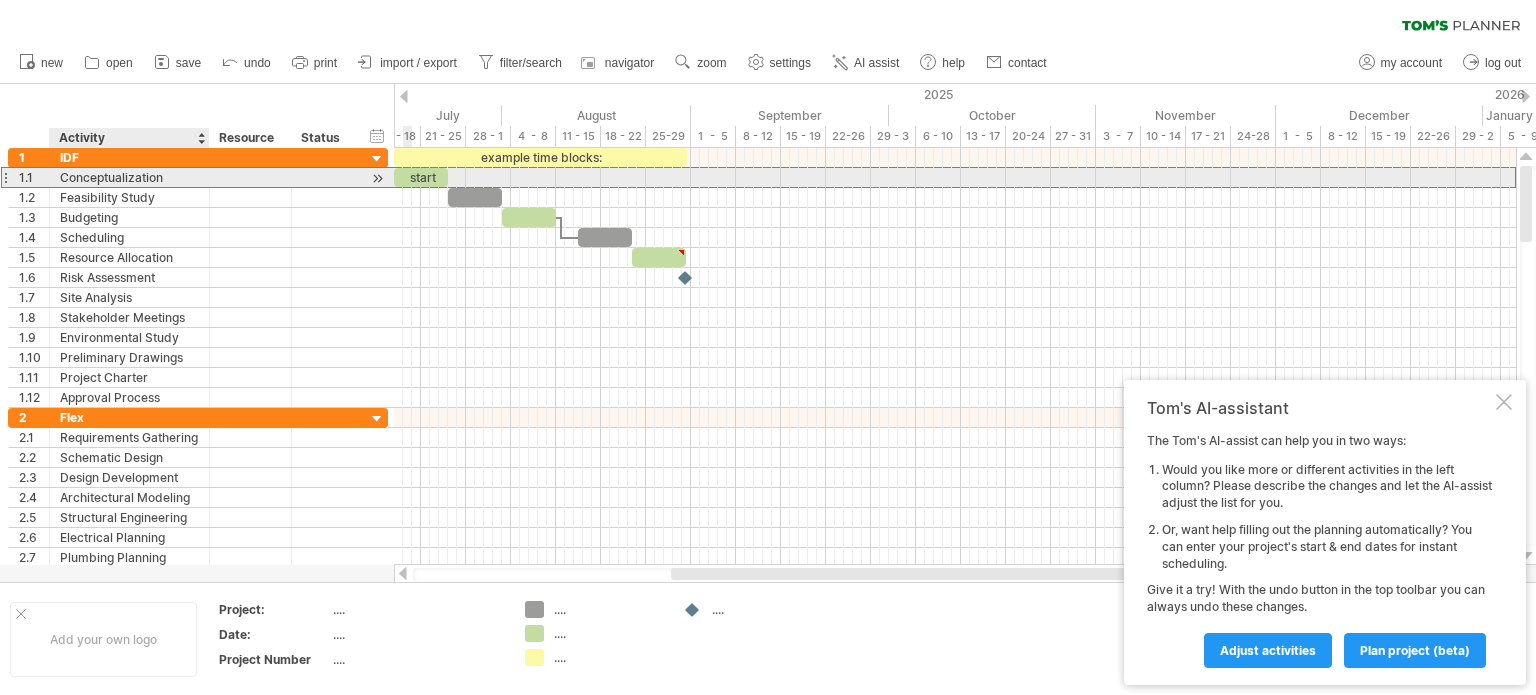 click on "Conceptualization" at bounding box center [129, 177] 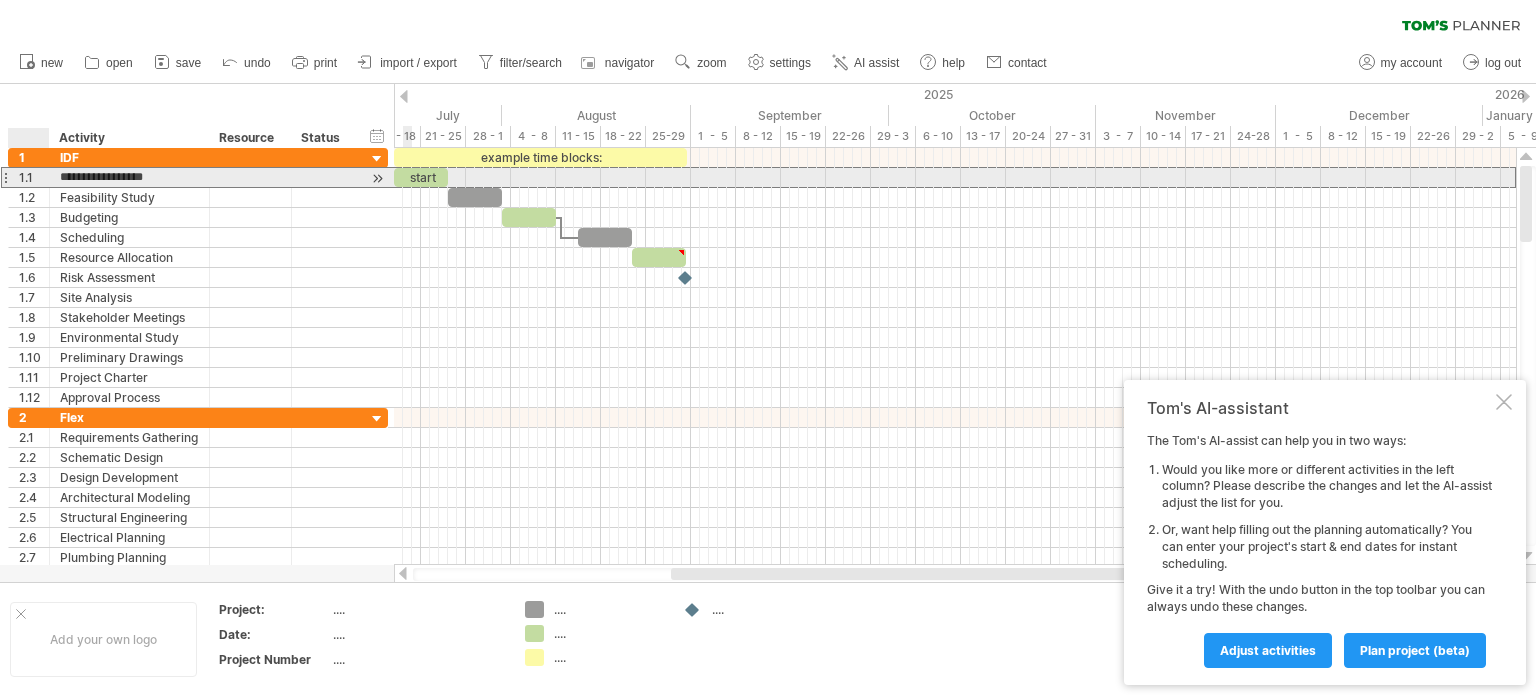 drag, startPoint x: 180, startPoint y: 177, endPoint x: 54, endPoint y: 168, distance: 126.32102 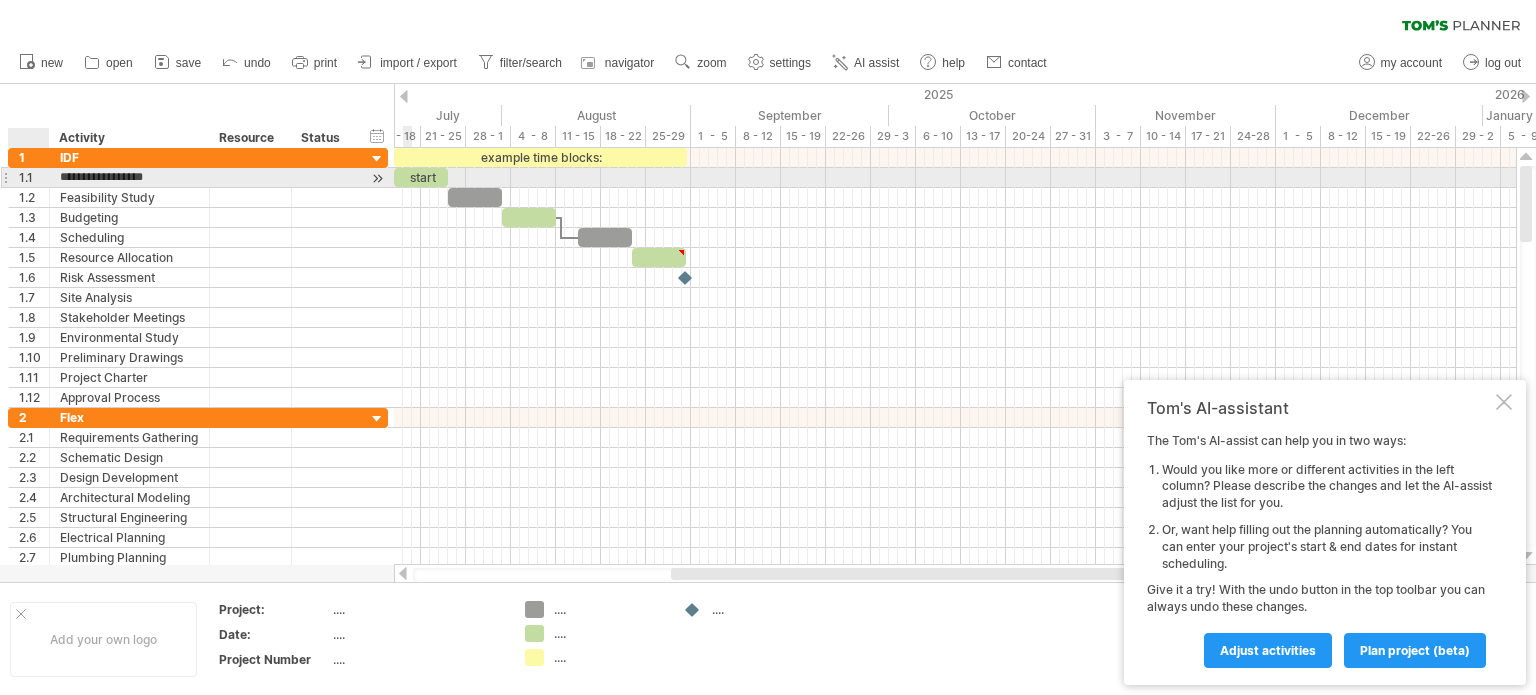 type 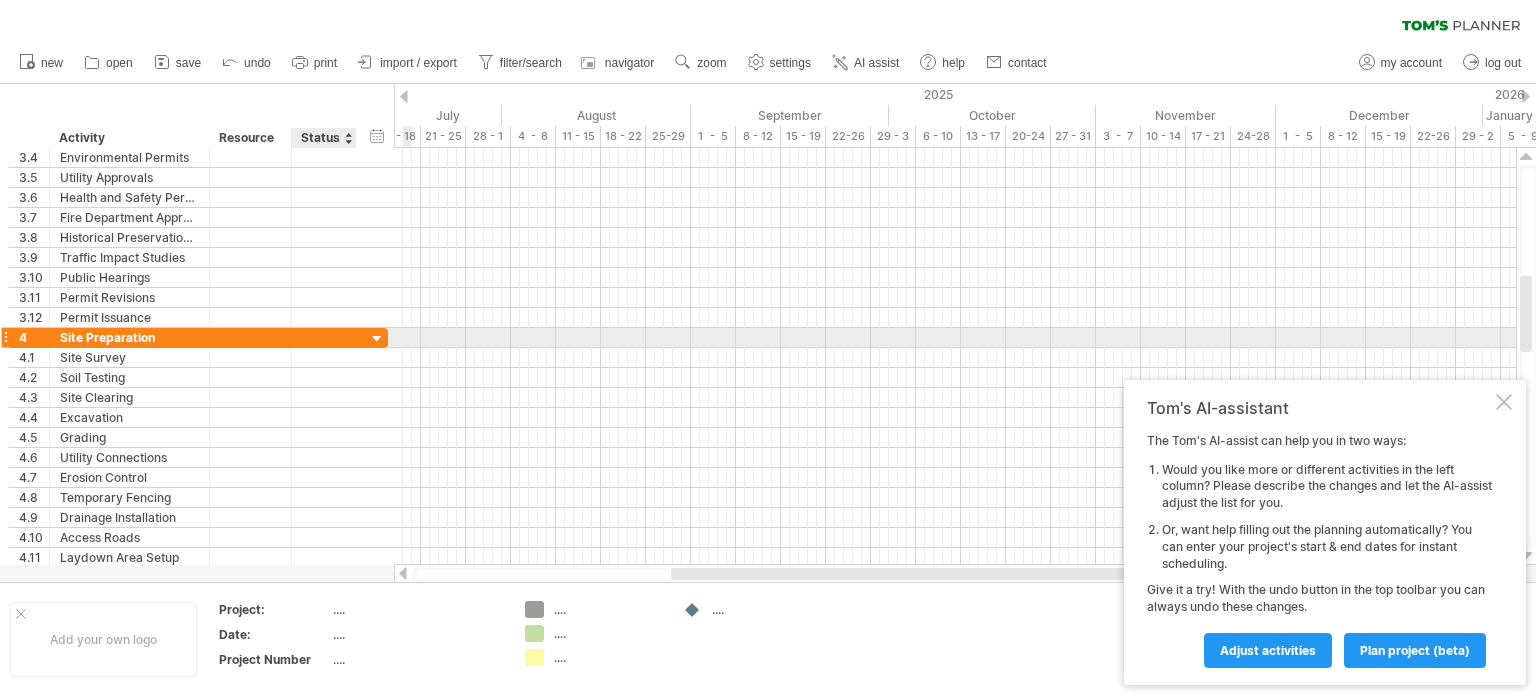 click at bounding box center [377, 339] 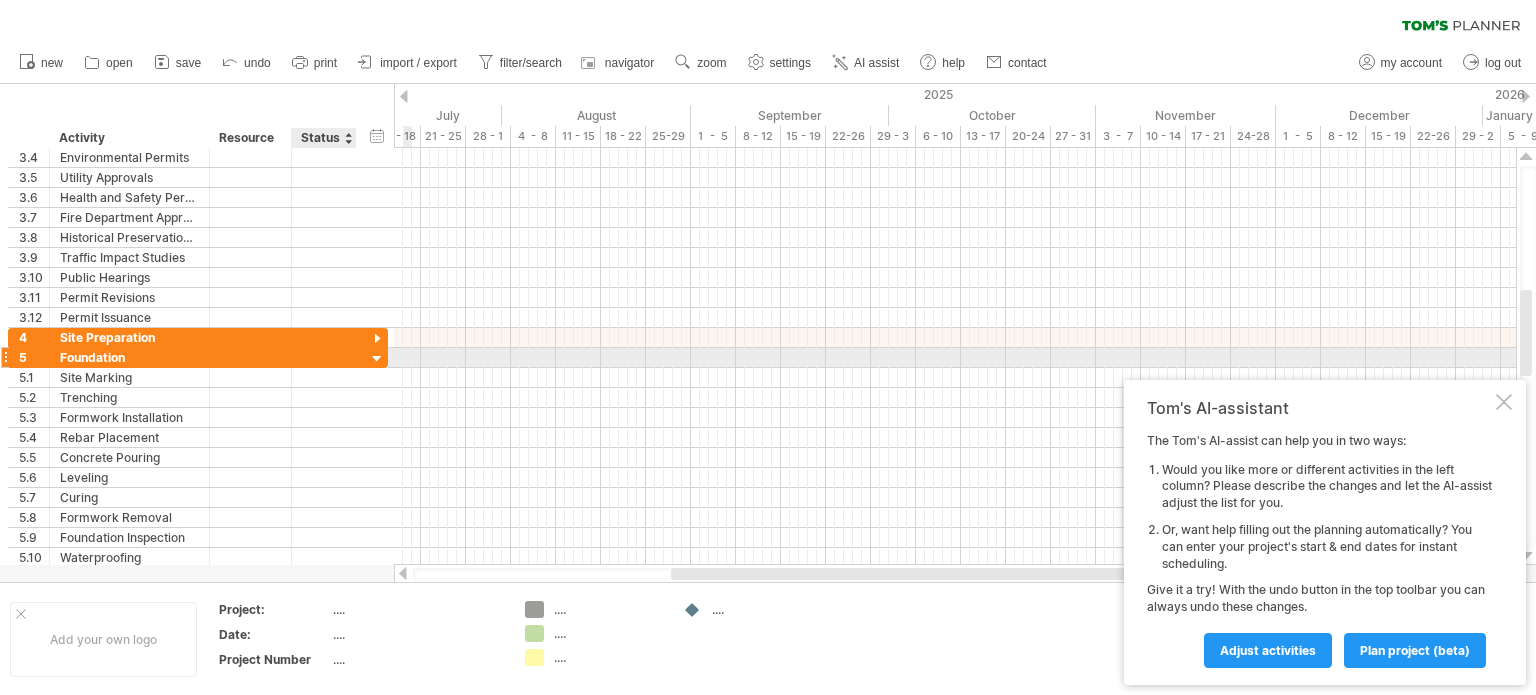 click at bounding box center (377, 359) 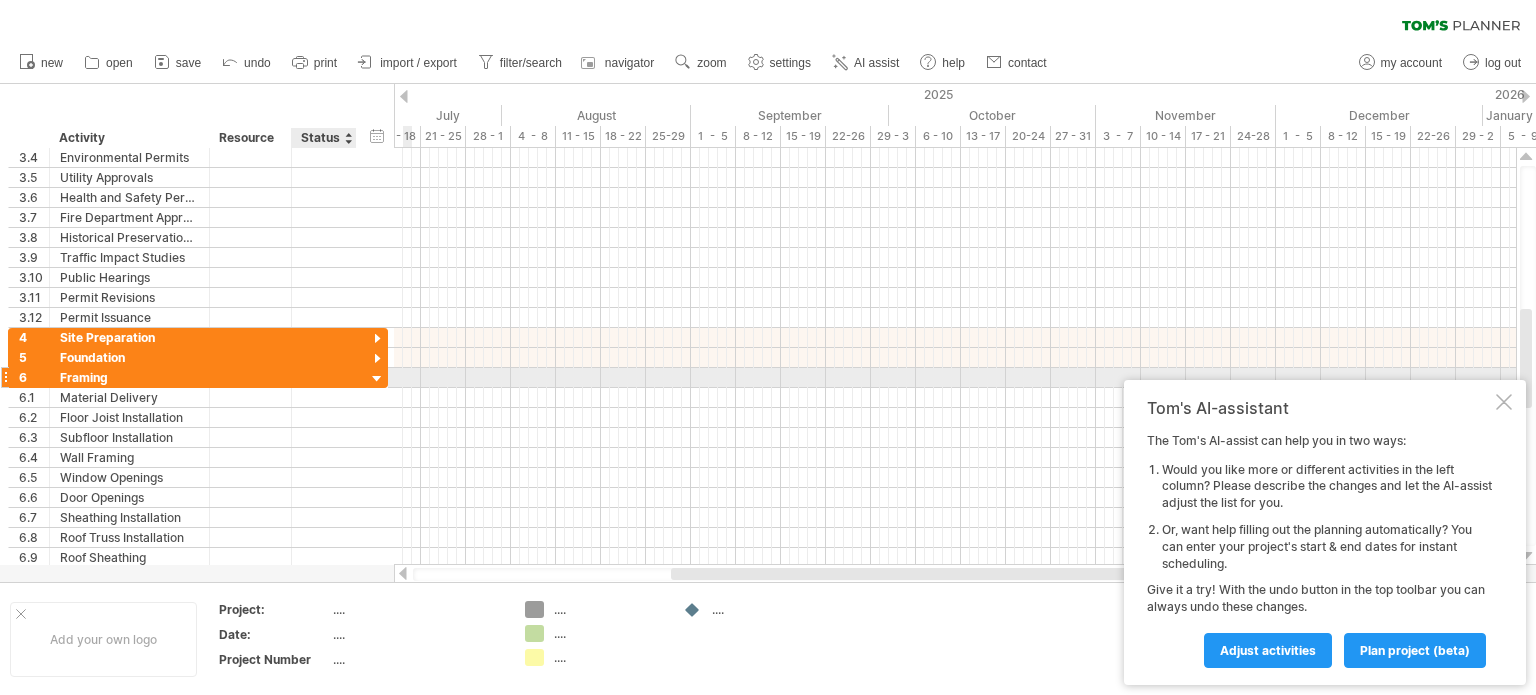 click at bounding box center (377, 379) 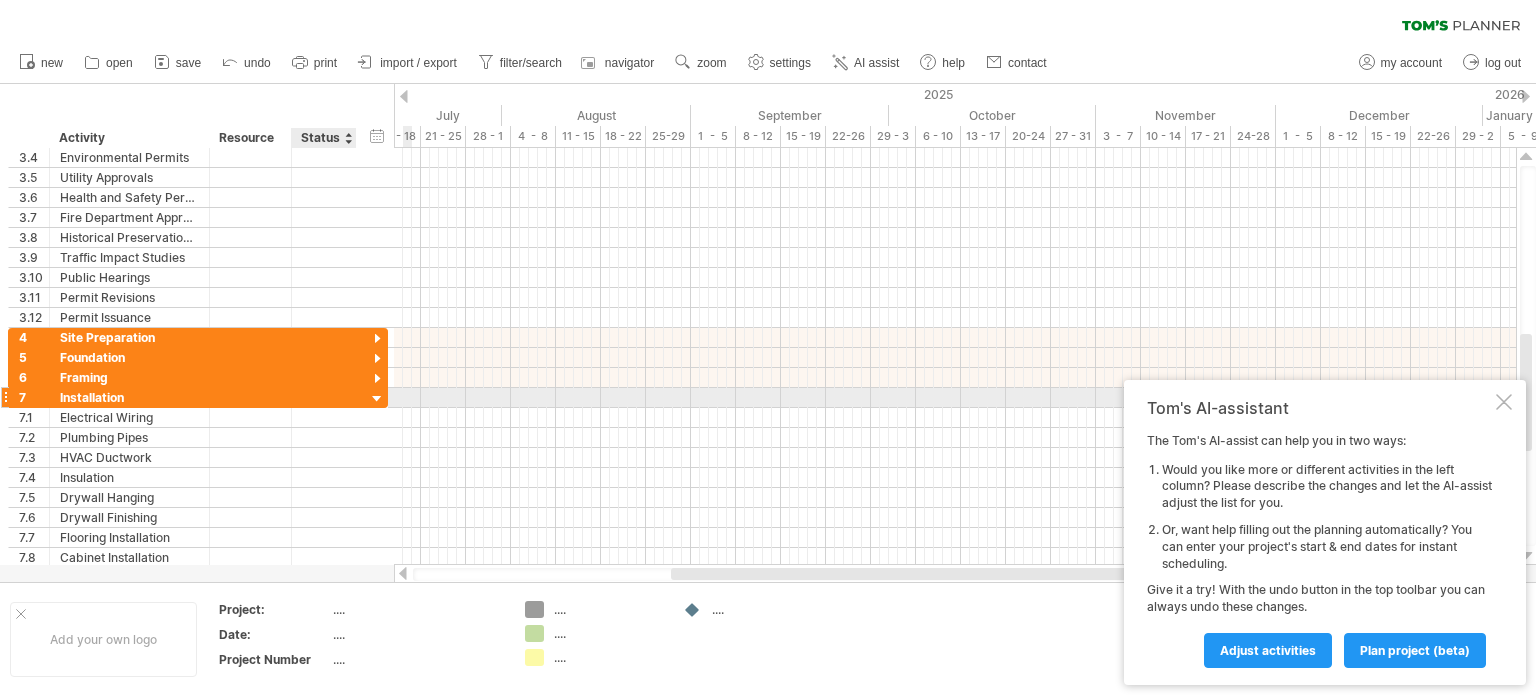 click at bounding box center [377, 399] 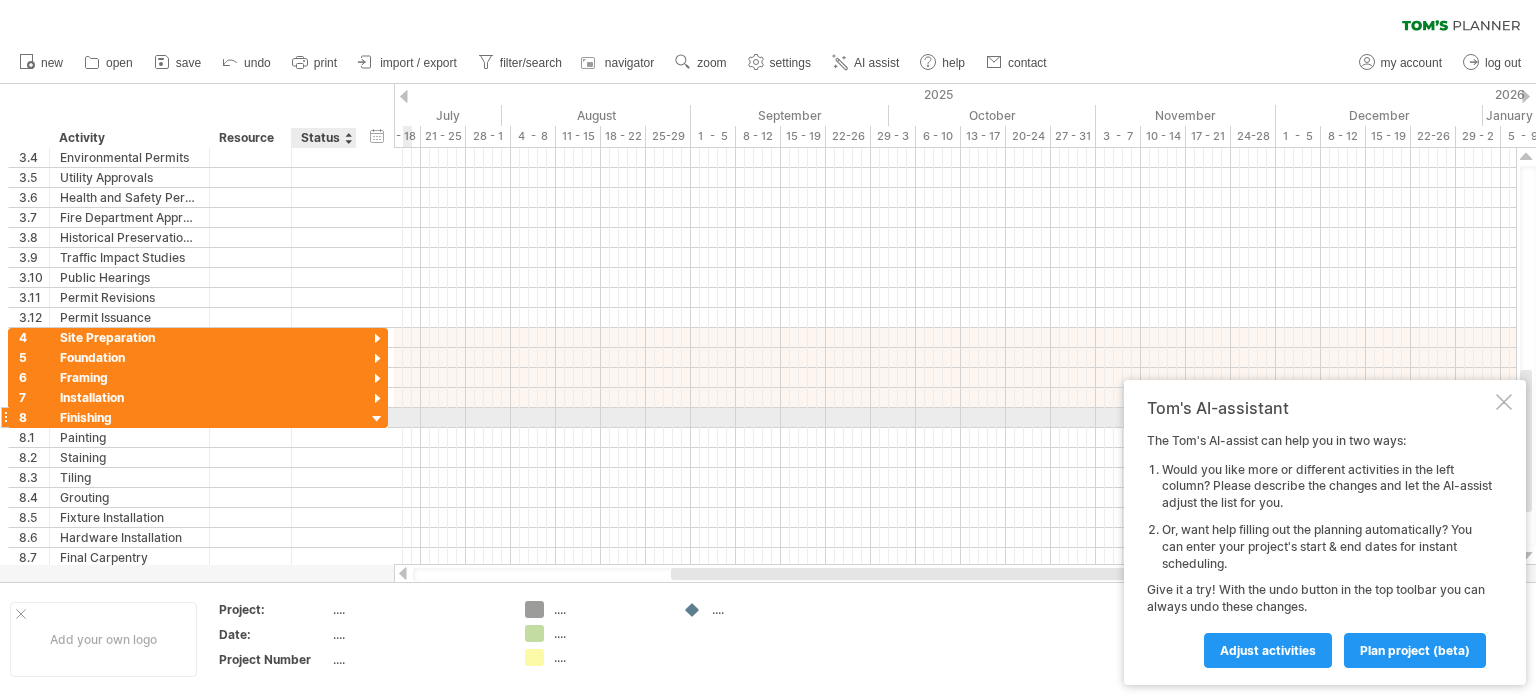 click at bounding box center (377, 419) 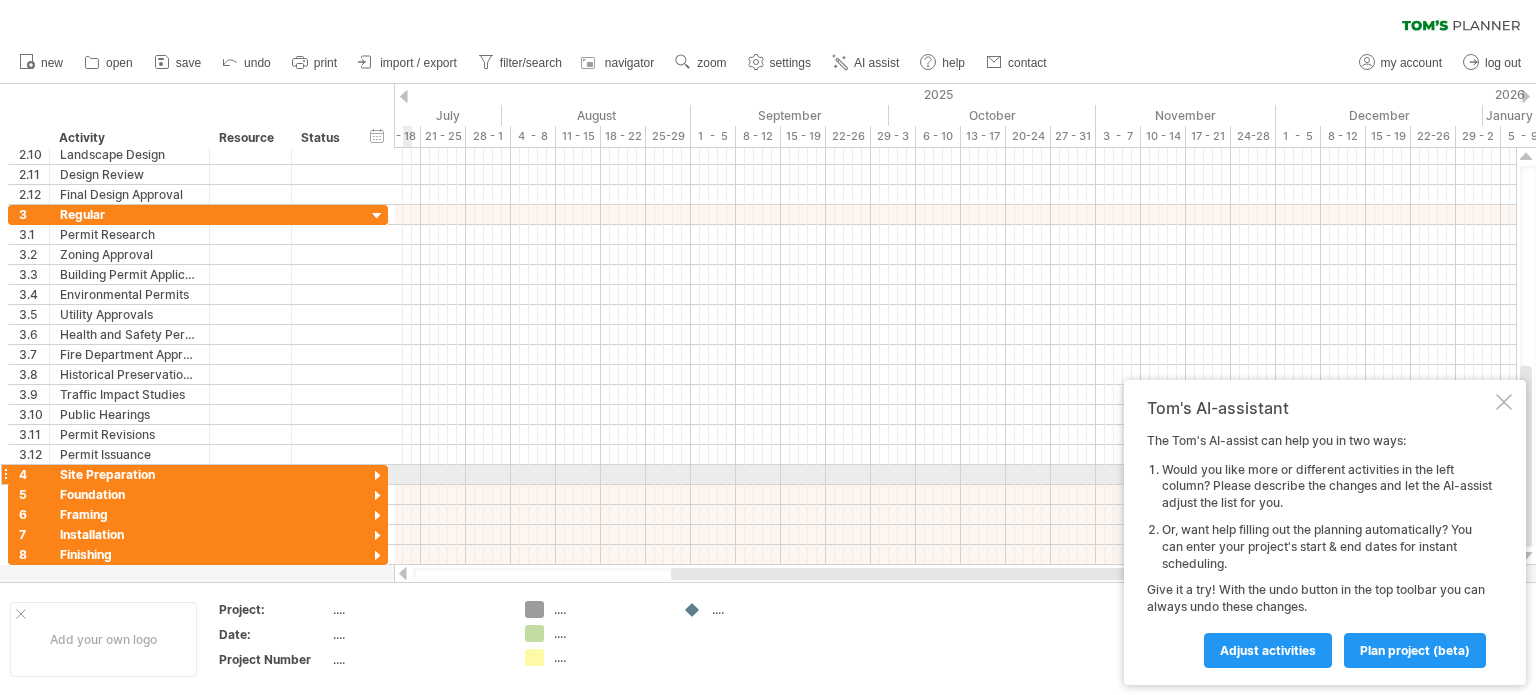 click at bounding box center [5, 474] 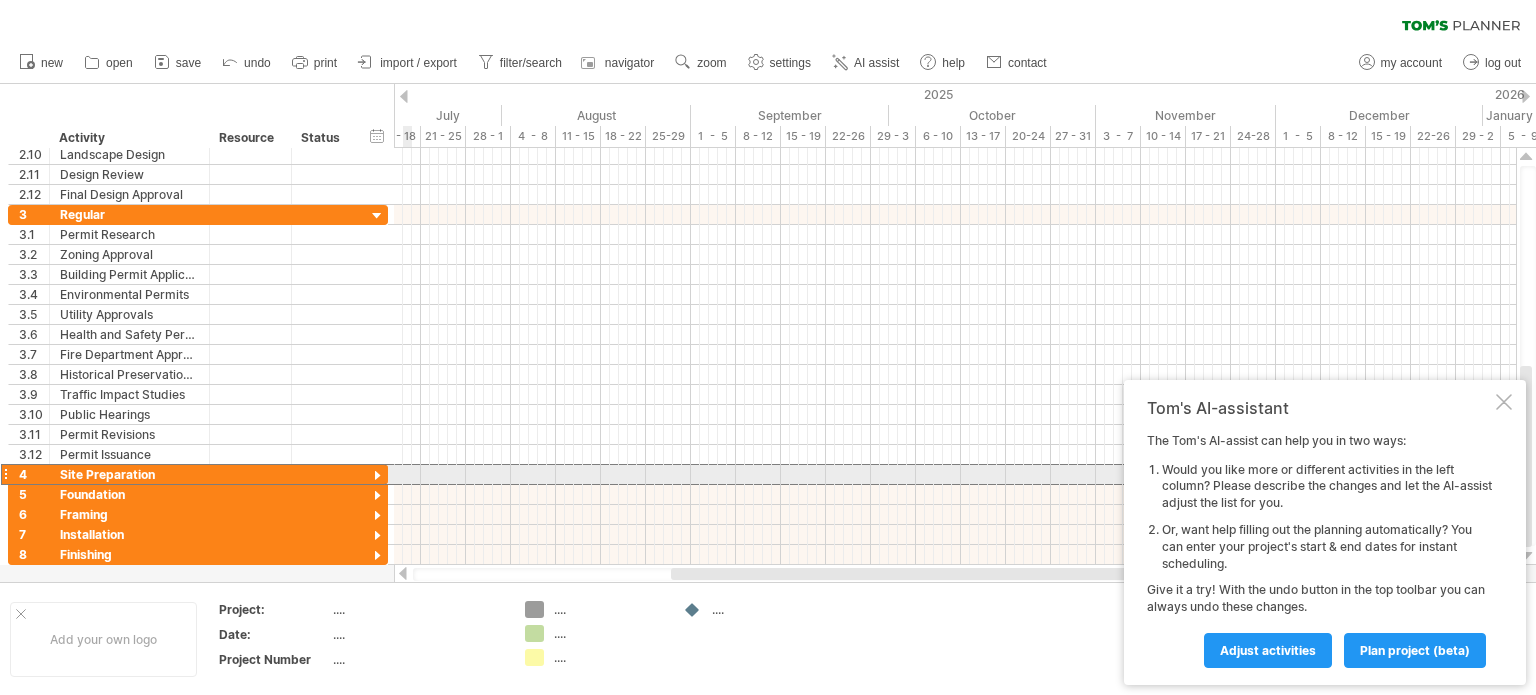 click at bounding box center (5, 474) 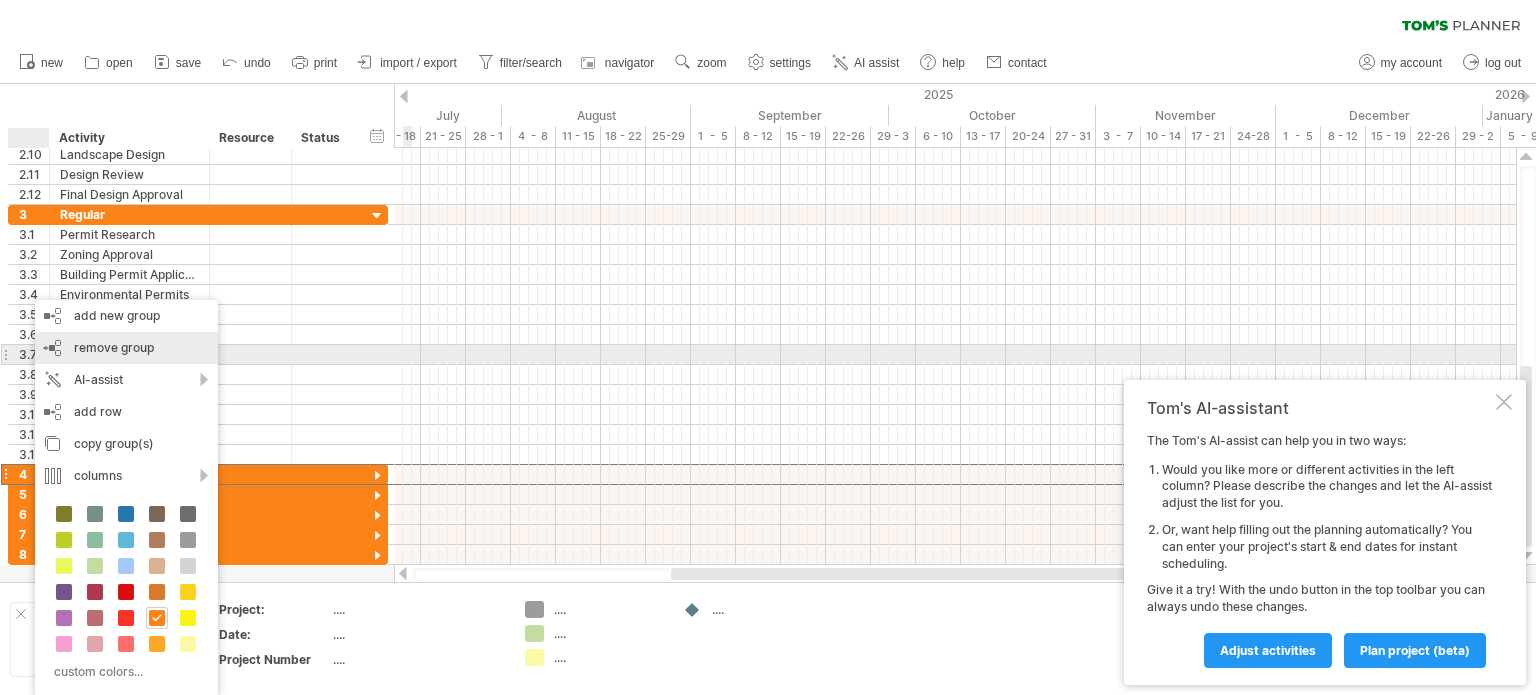 click on "remove group" at bounding box center (114, 347) 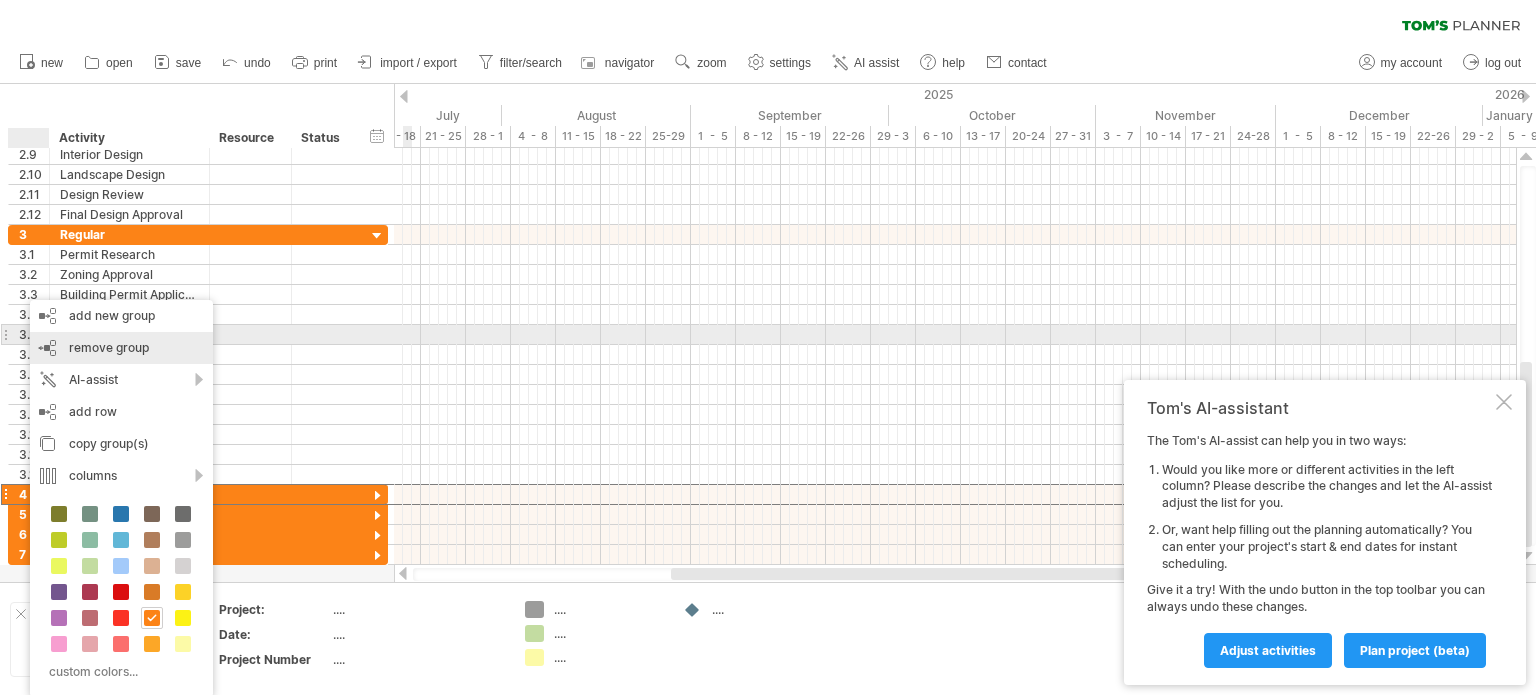 click on "remove group" at bounding box center (109, 347) 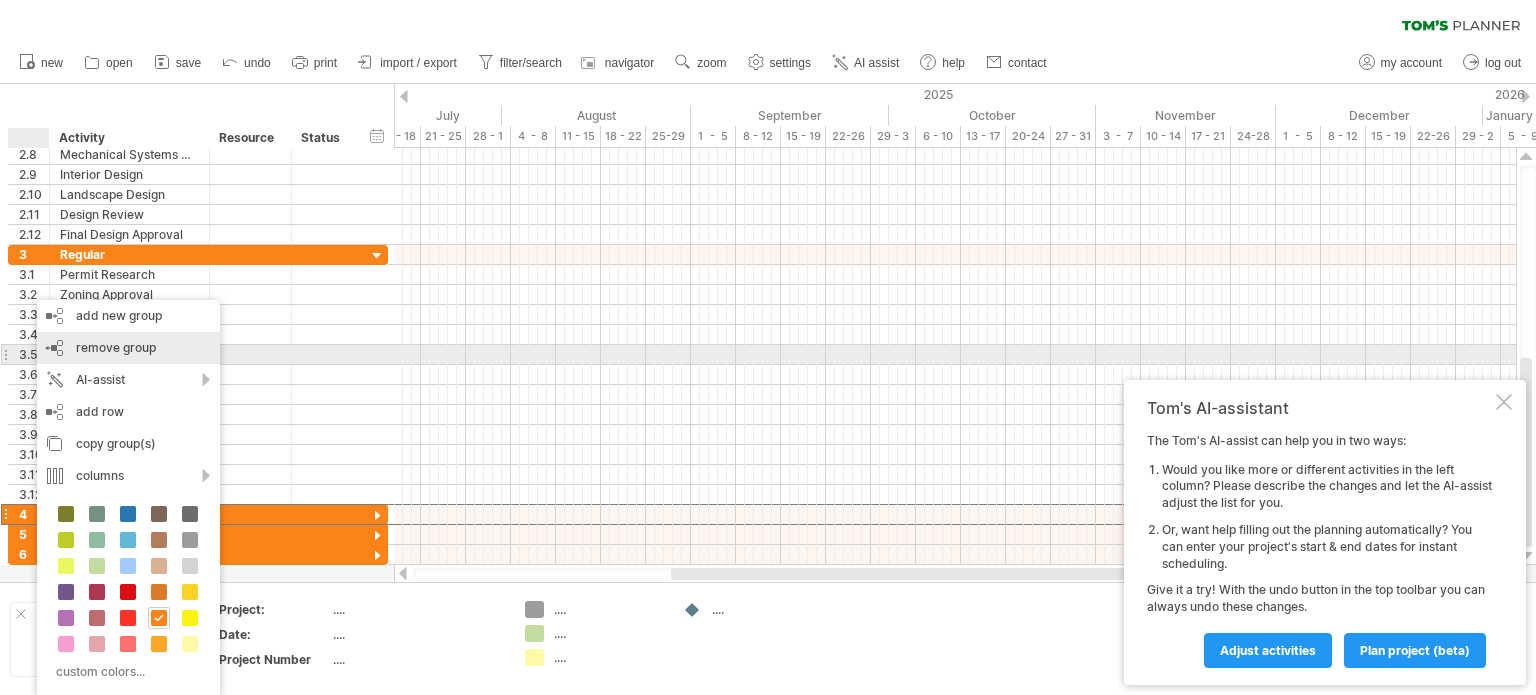 click on "remove group remove selected groups" at bounding box center (128, 348) 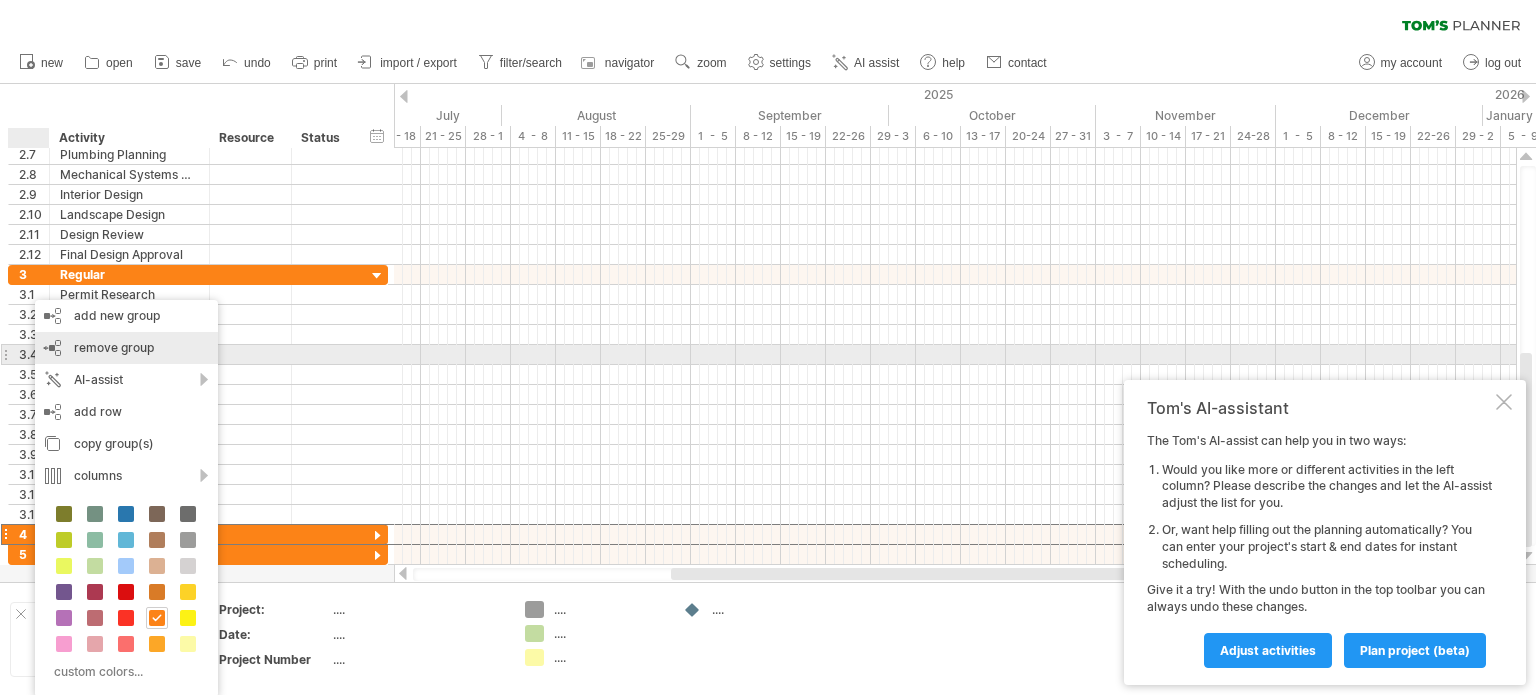 click on "remove group" at bounding box center [114, 347] 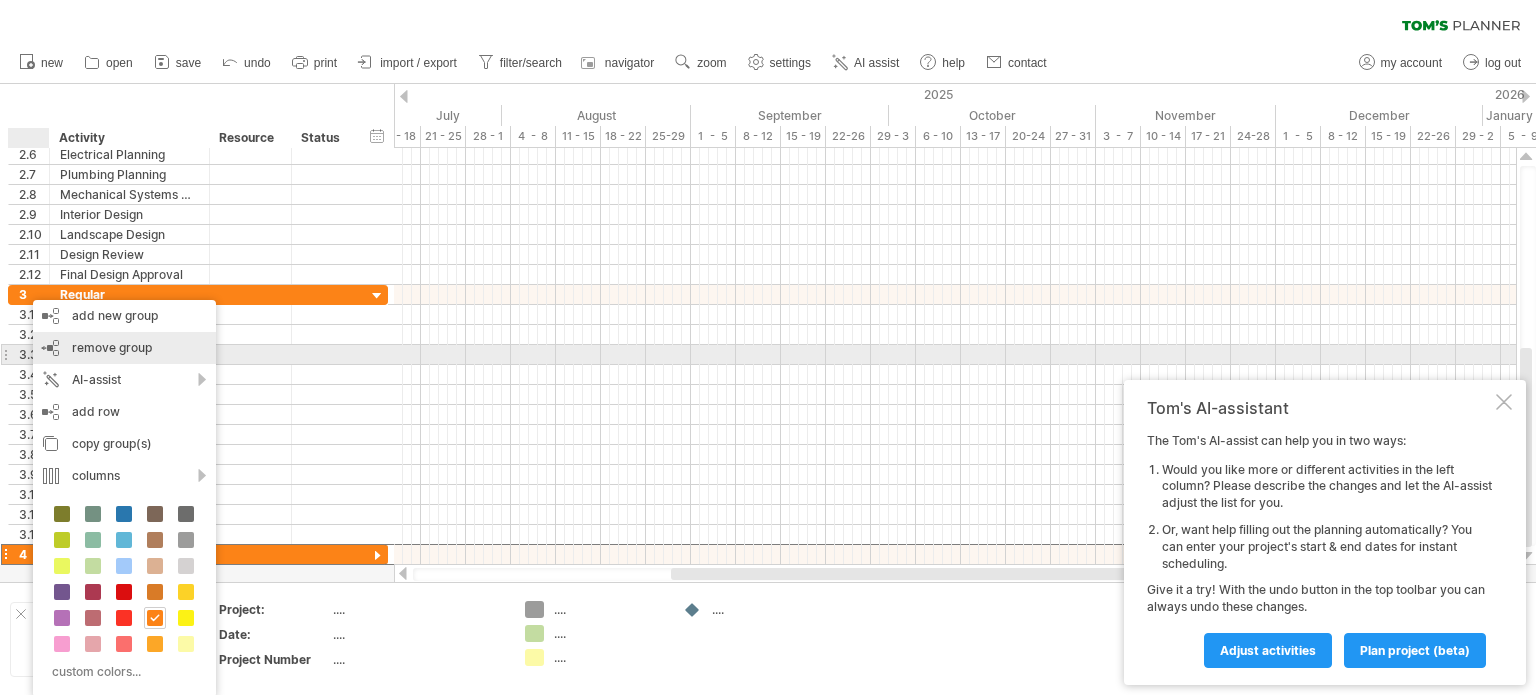 click on "remove group" at bounding box center (112, 347) 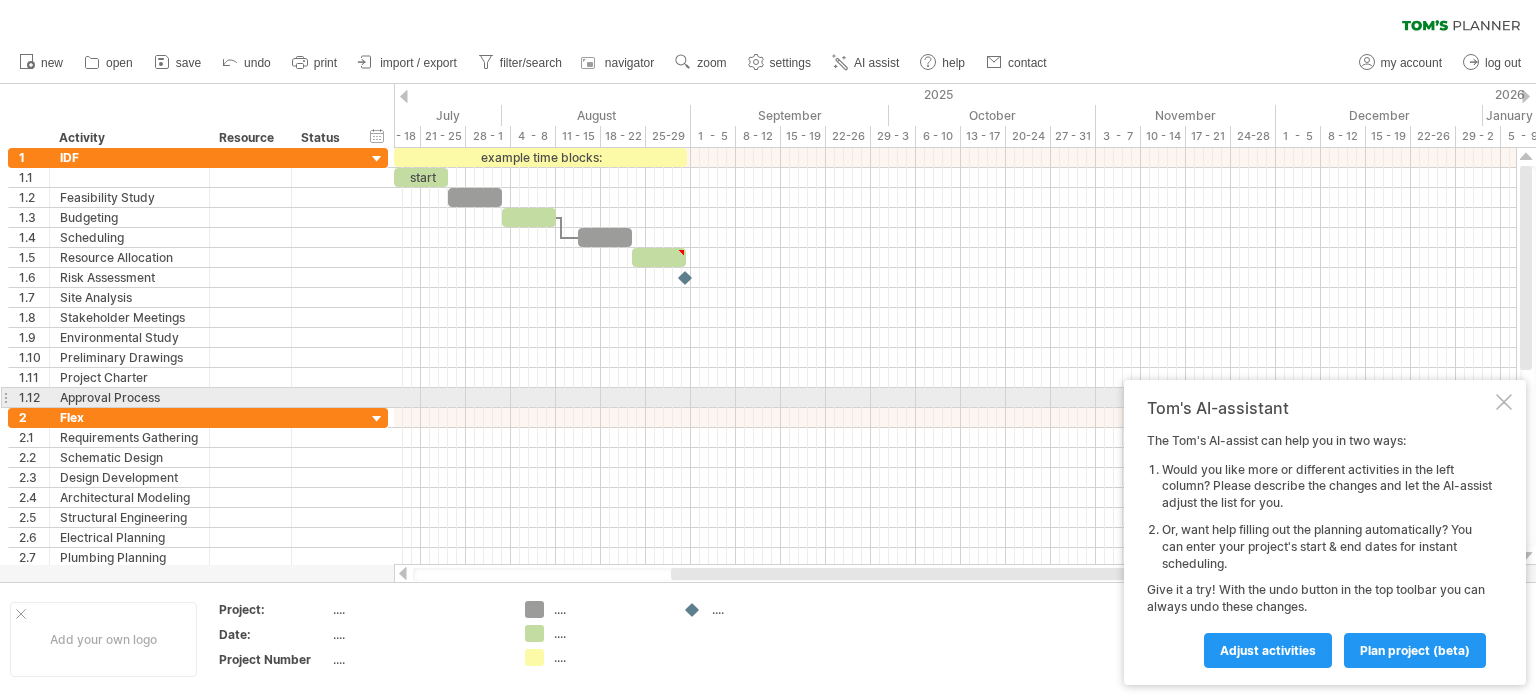 click at bounding box center (1504, 402) 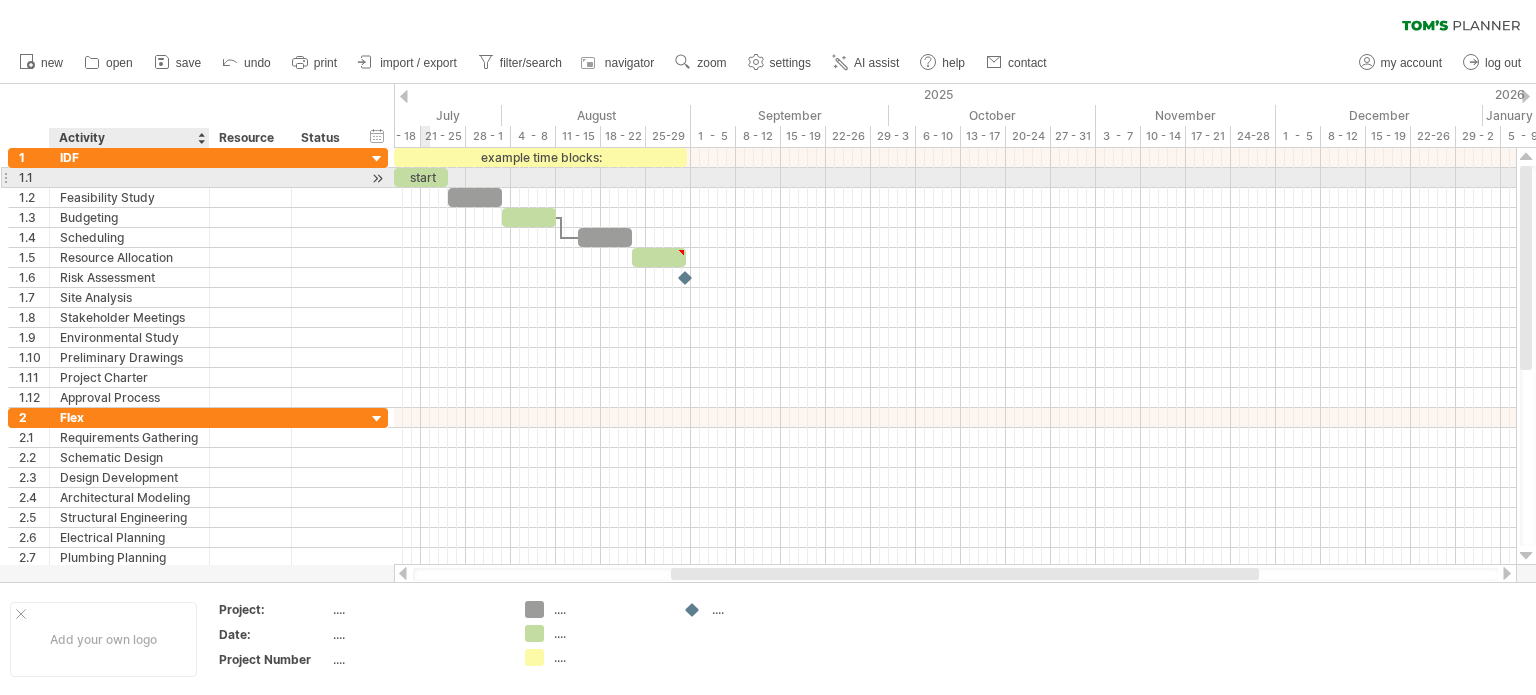 click at bounding box center (129, 177) 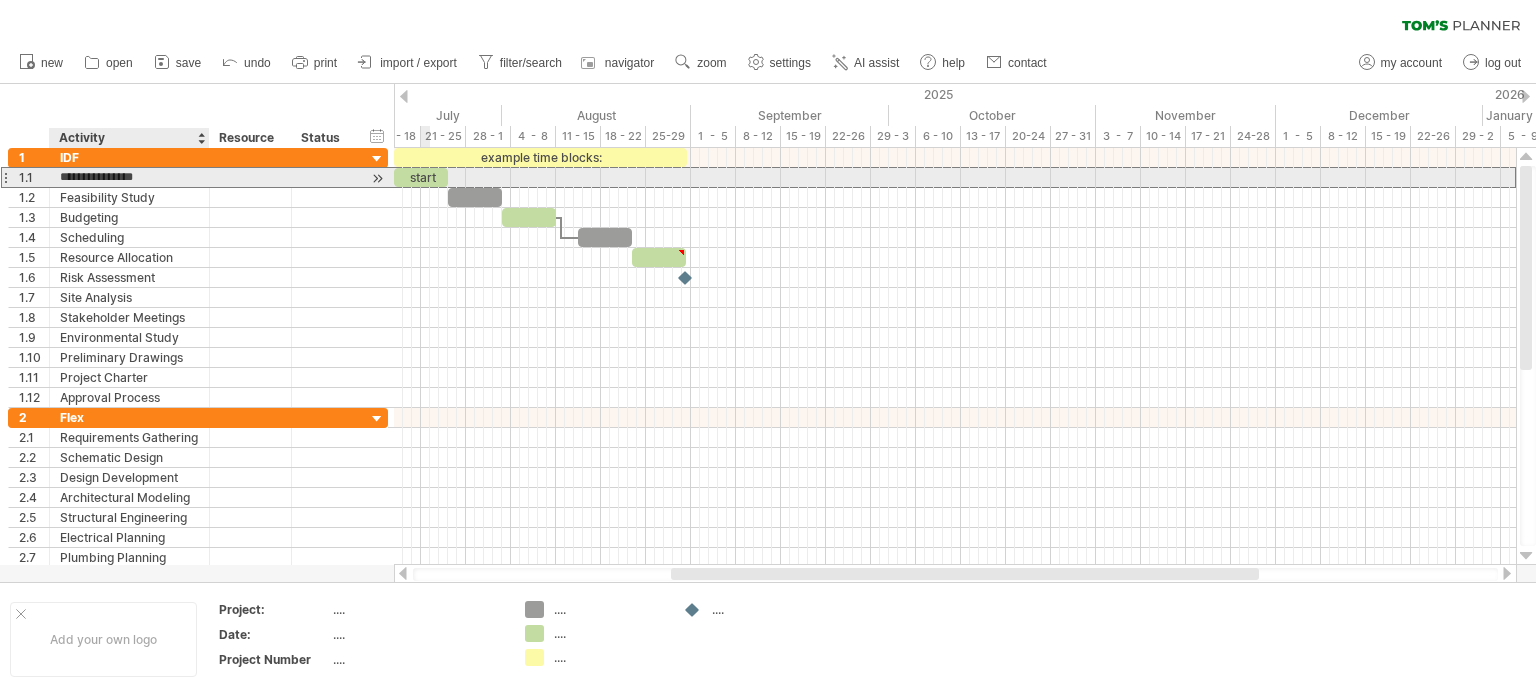 type on "**********" 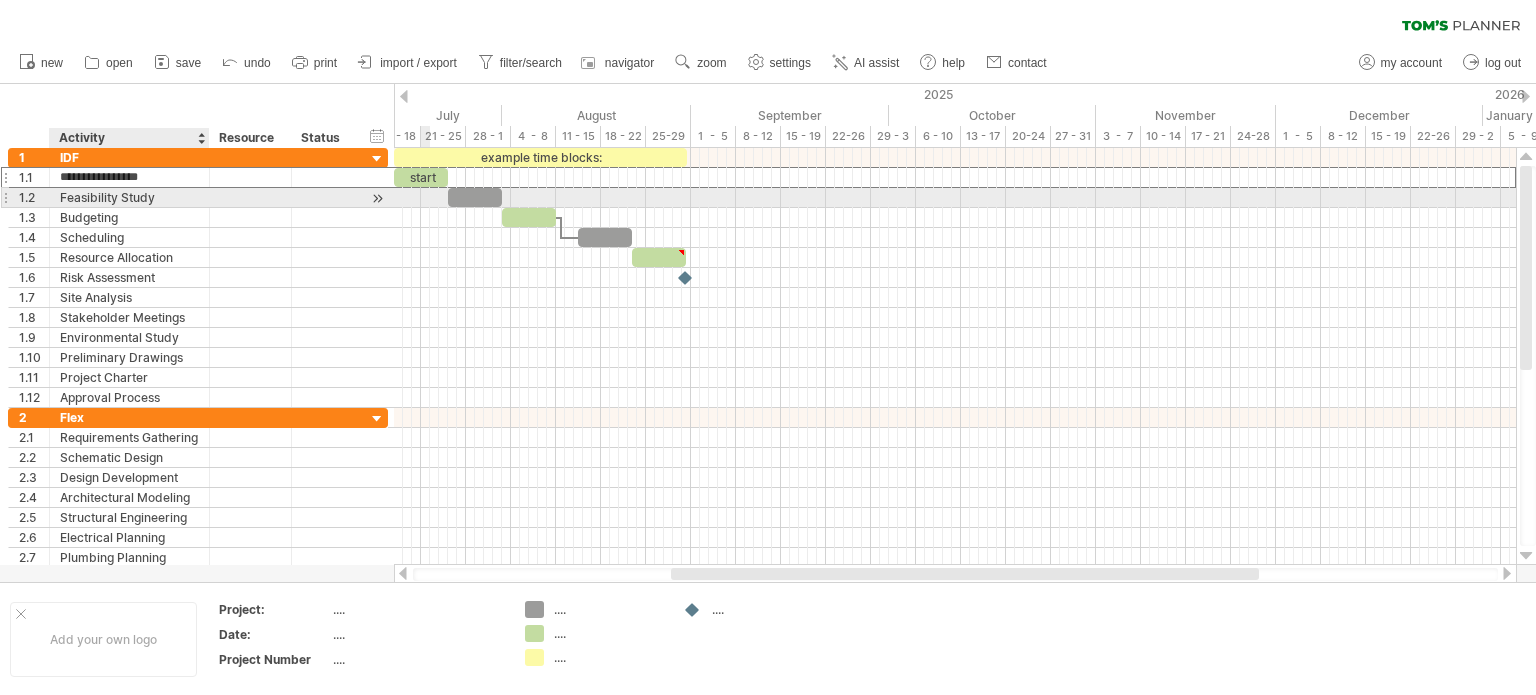 click on "Feasibility Study" at bounding box center [129, 197] 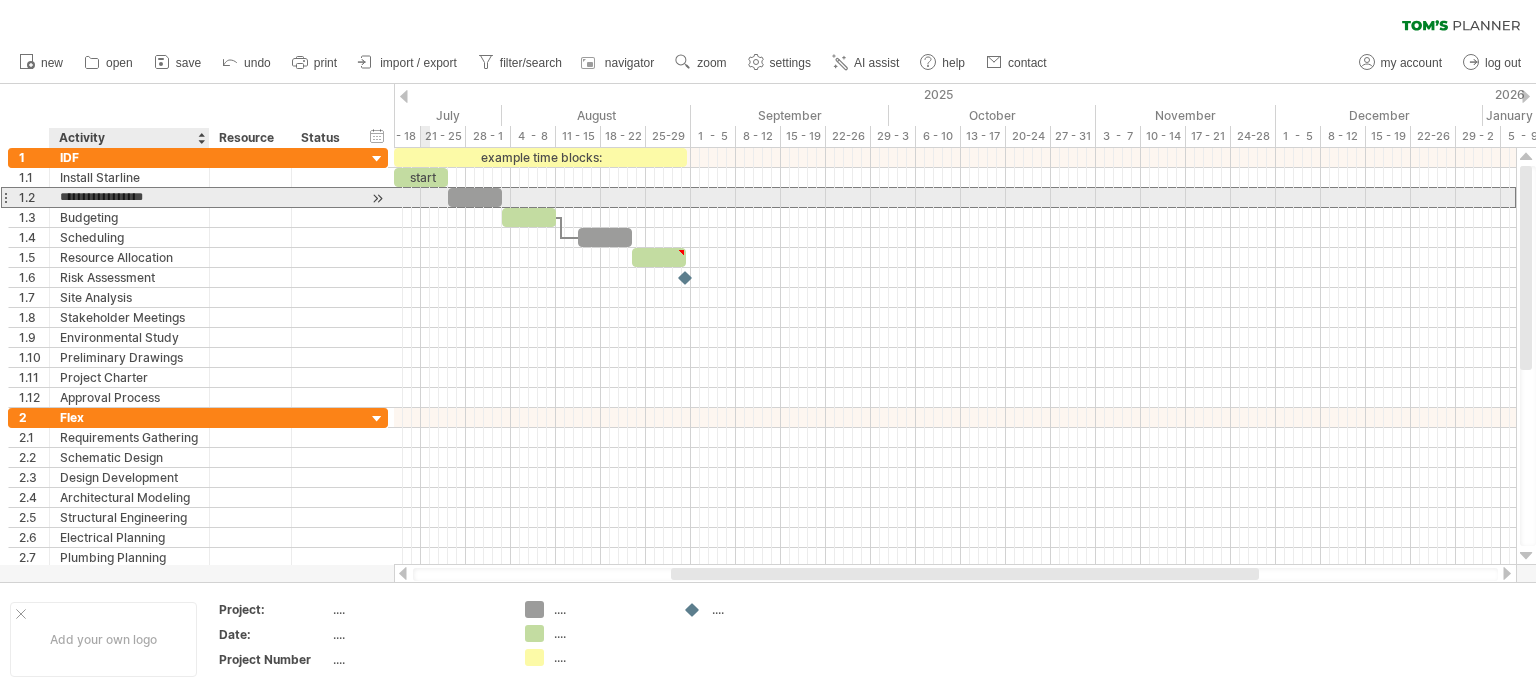 click on "**********" at bounding box center [129, 197] 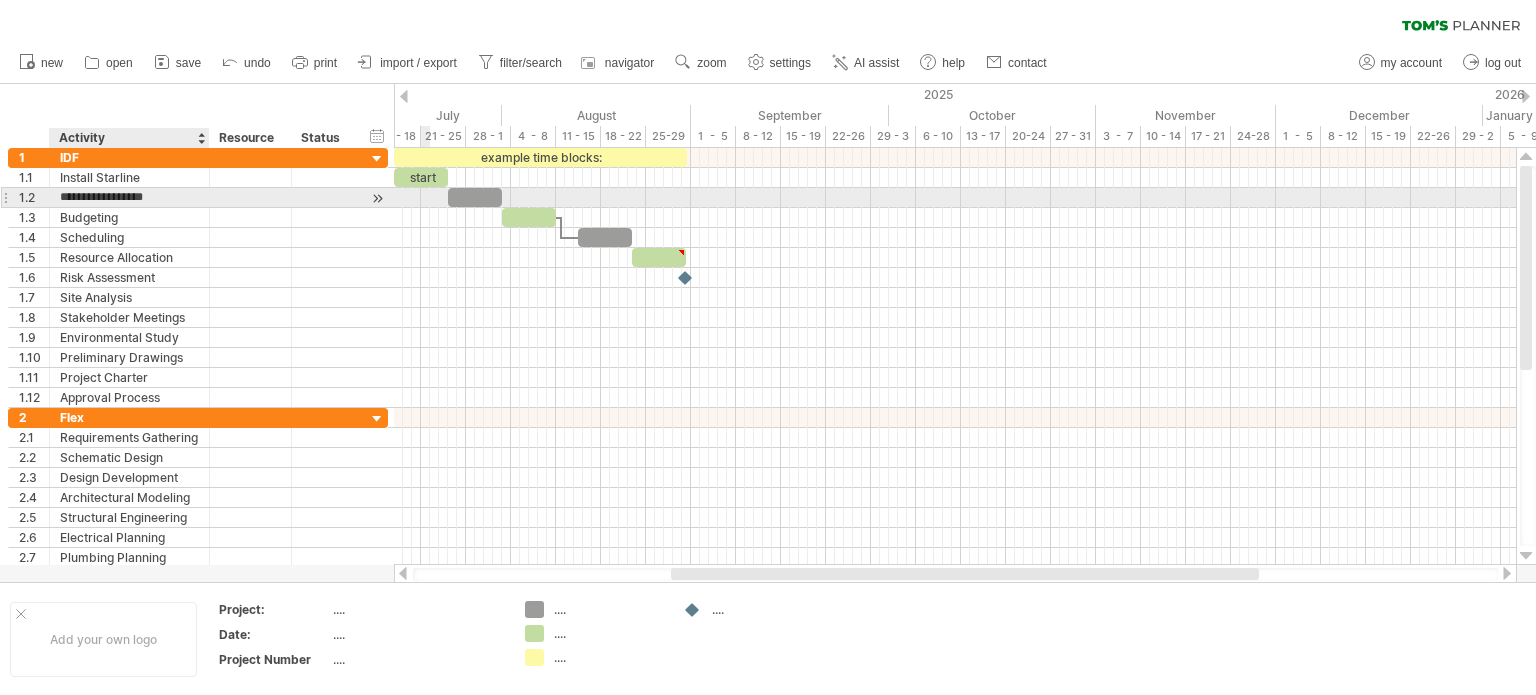 click on "**********" at bounding box center [129, 197] 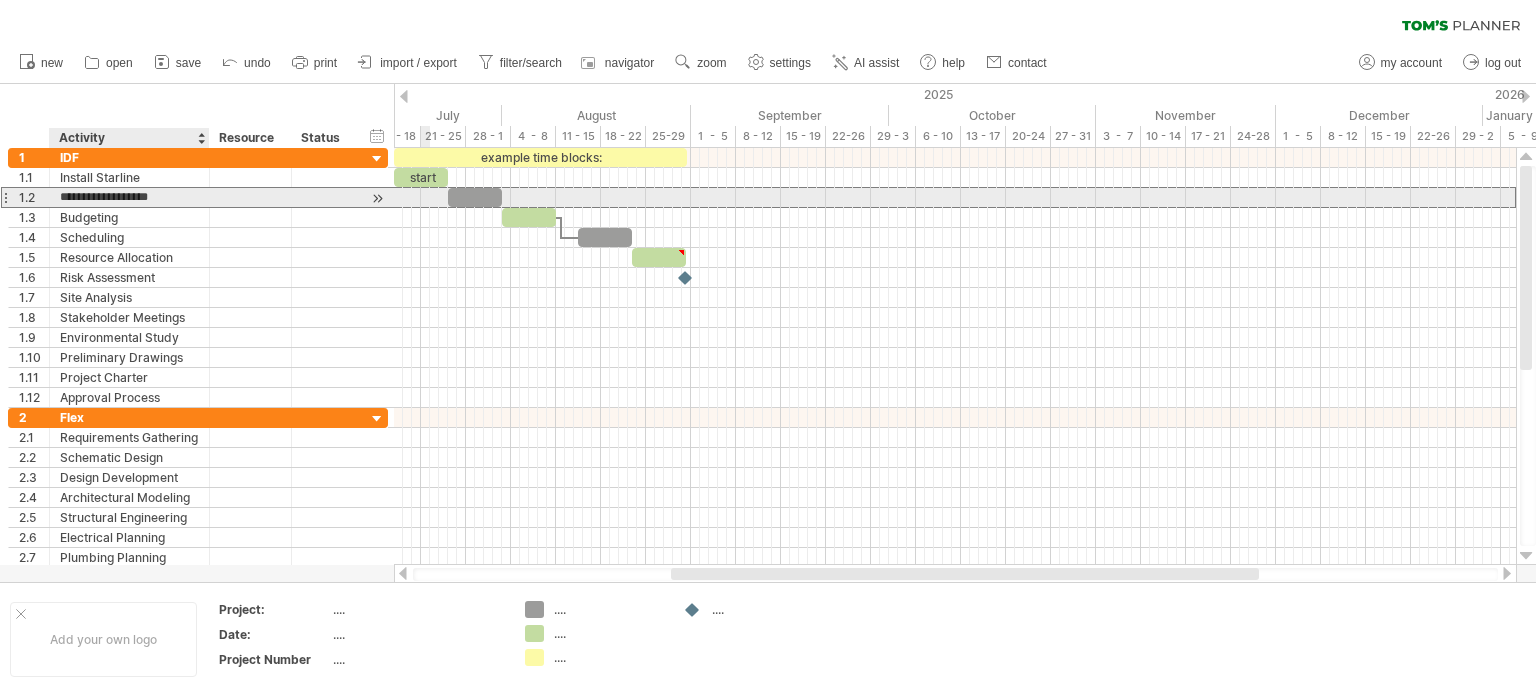 type on "**********" 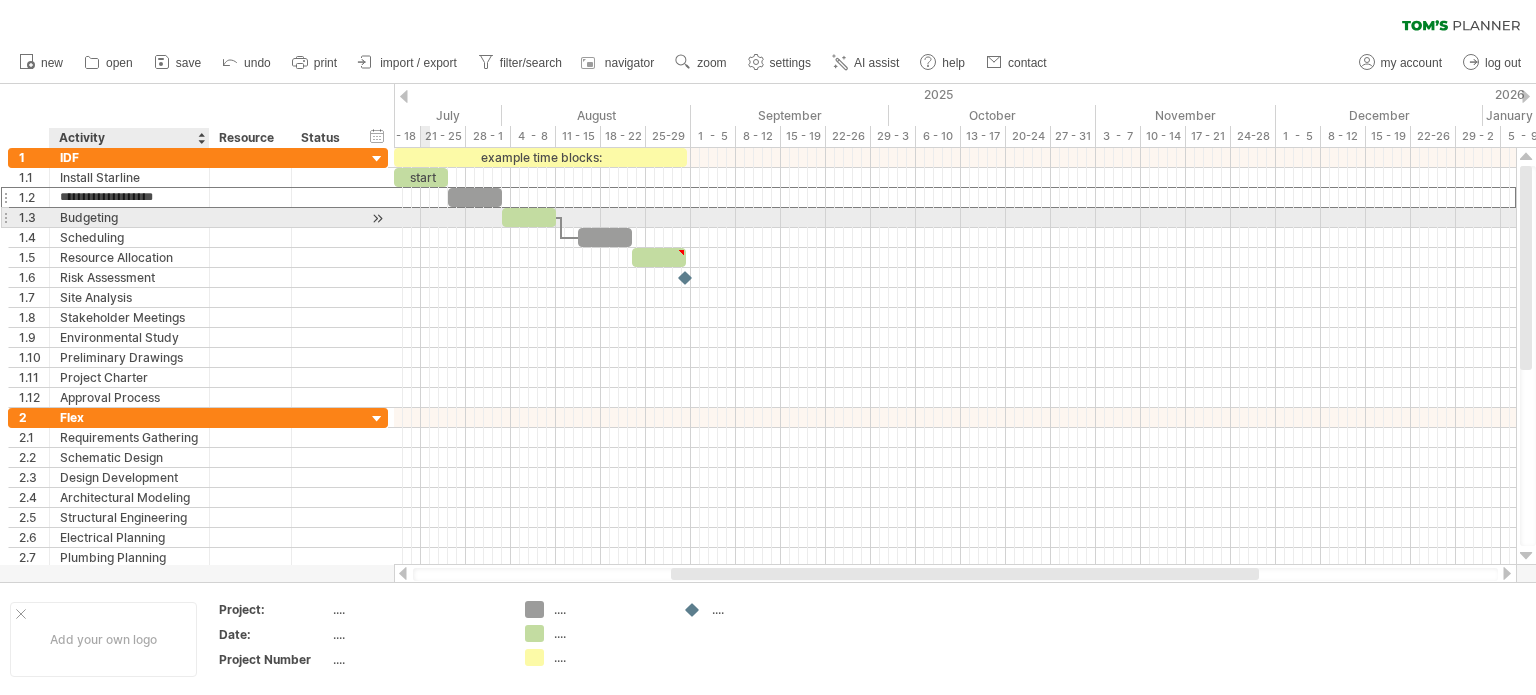 click on "Budgeting" at bounding box center (129, 217) 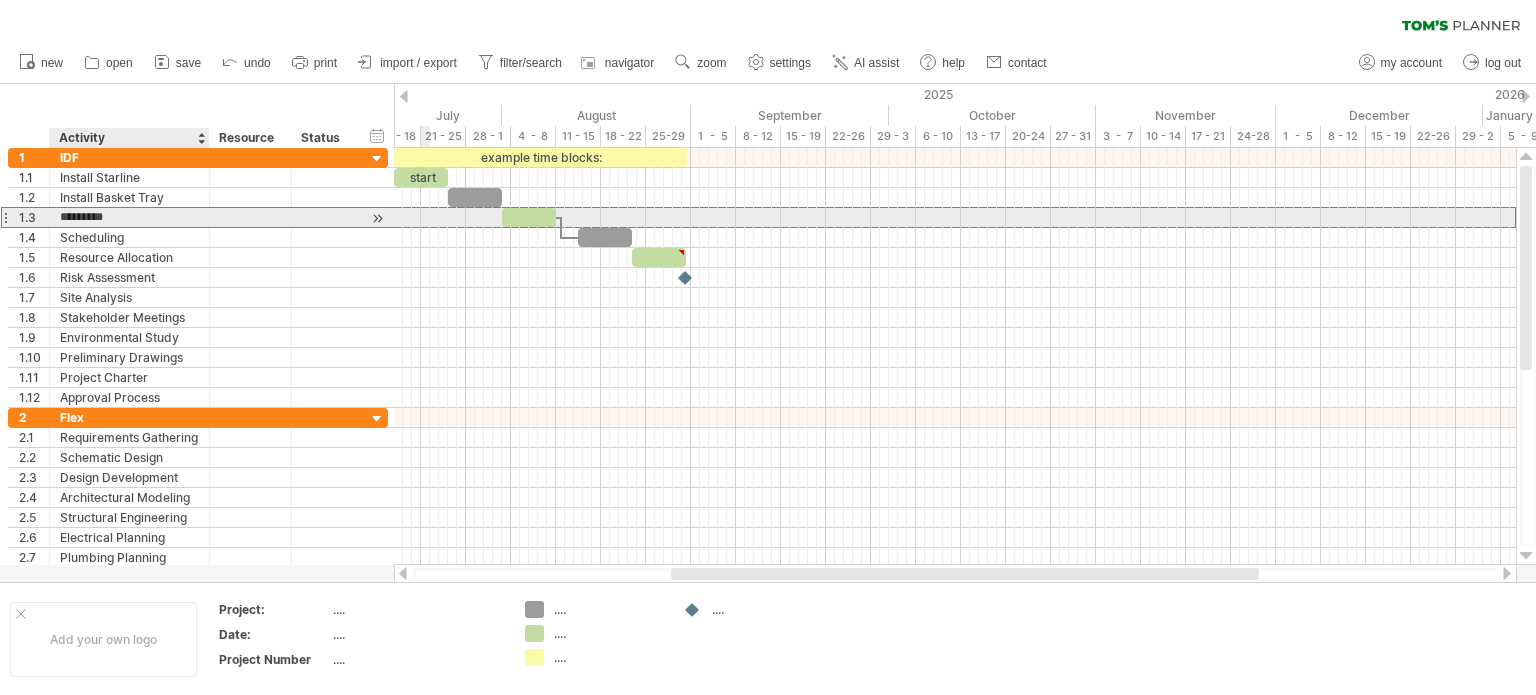 click on "*********" at bounding box center [129, 217] 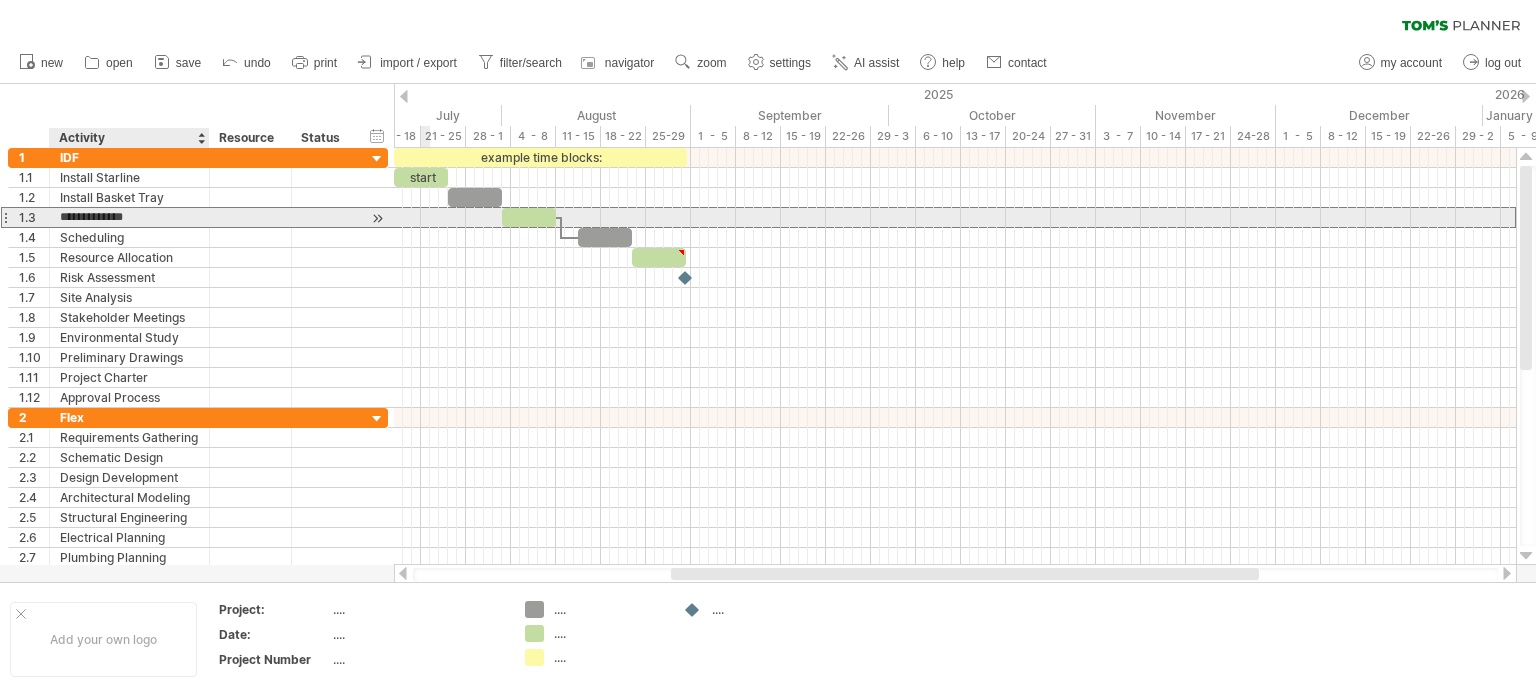 type on "**********" 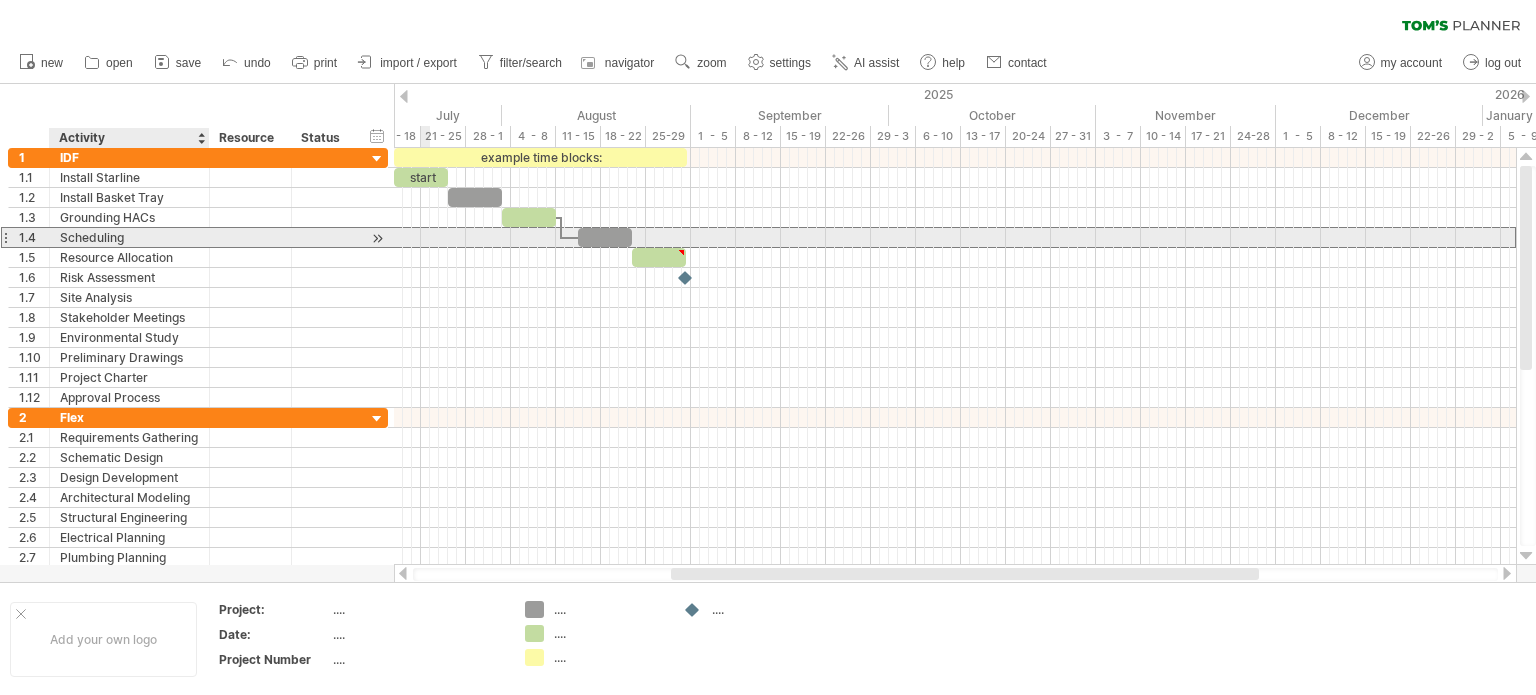 click on "Scheduling" at bounding box center [129, 237] 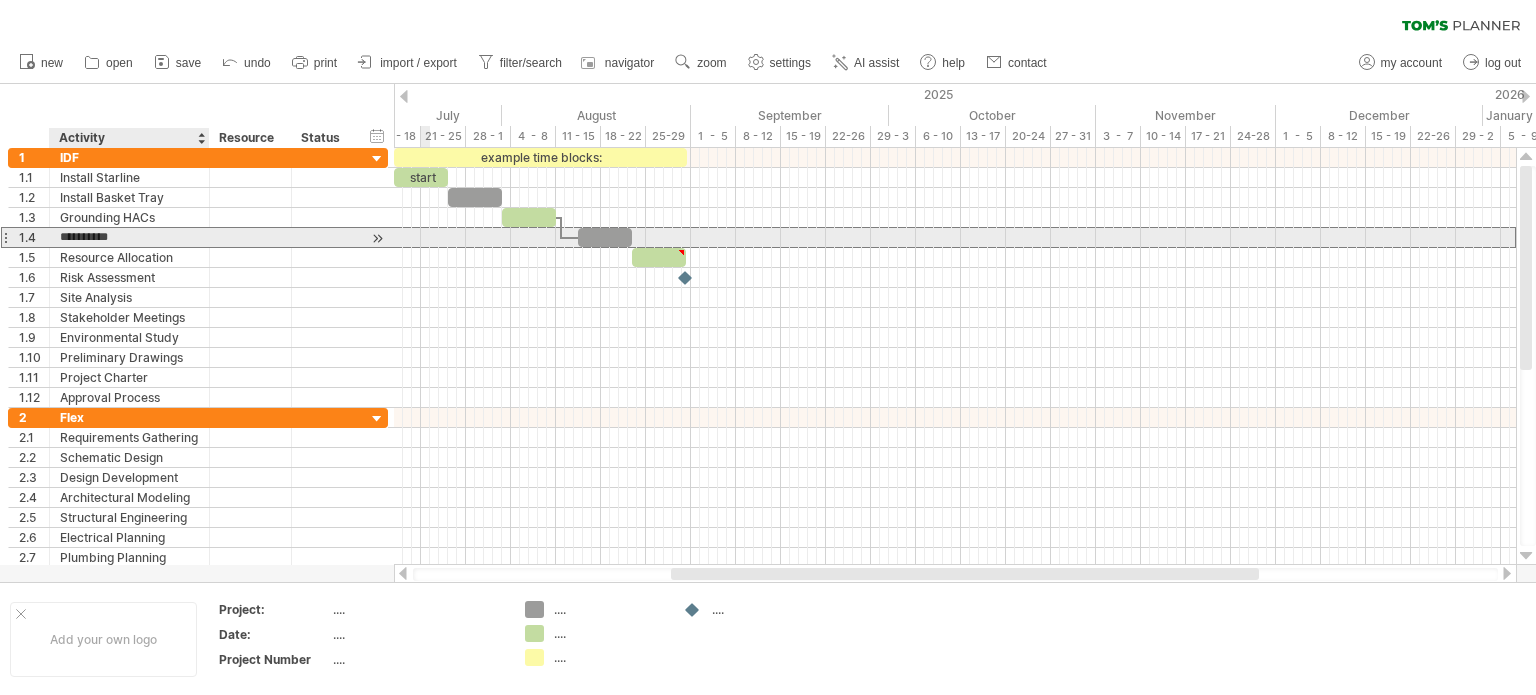 click on "**********" at bounding box center [129, 237] 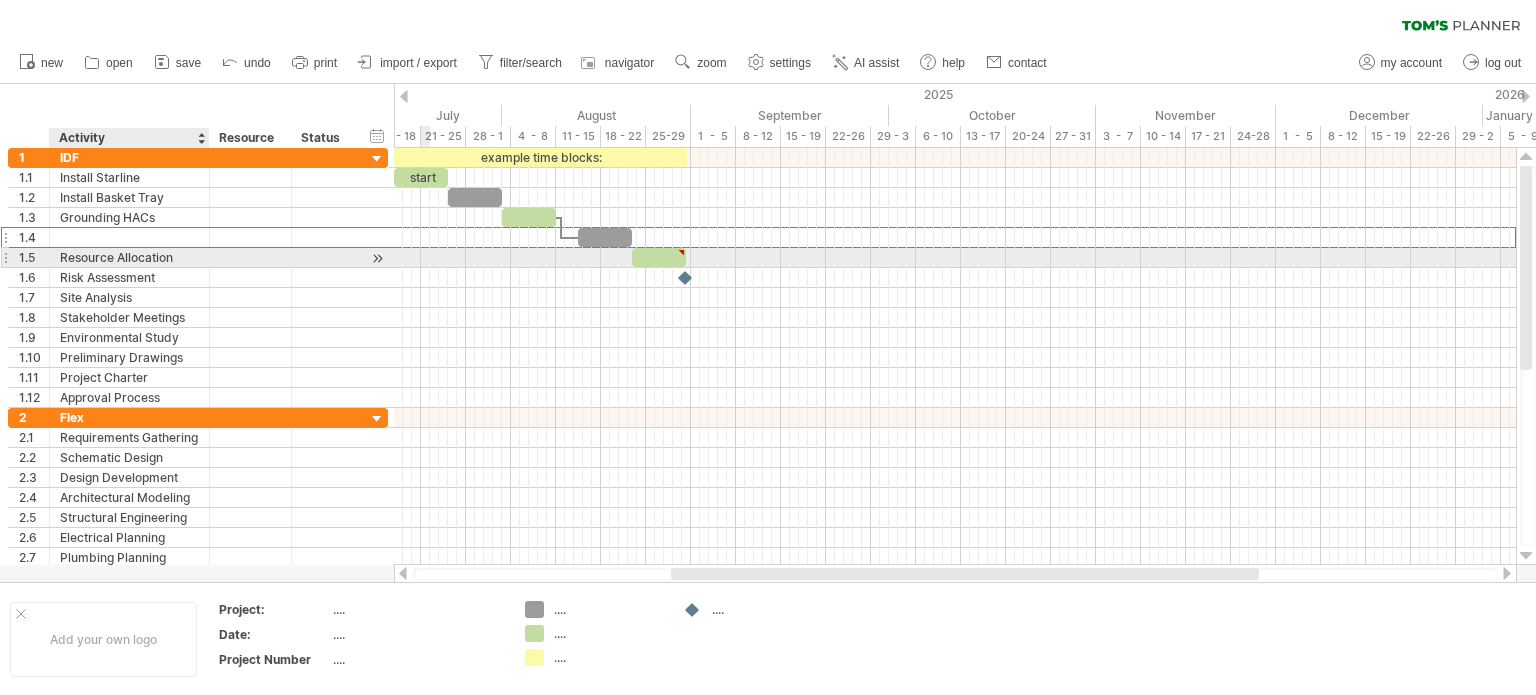 click on "Resource Allocation" at bounding box center [129, 257] 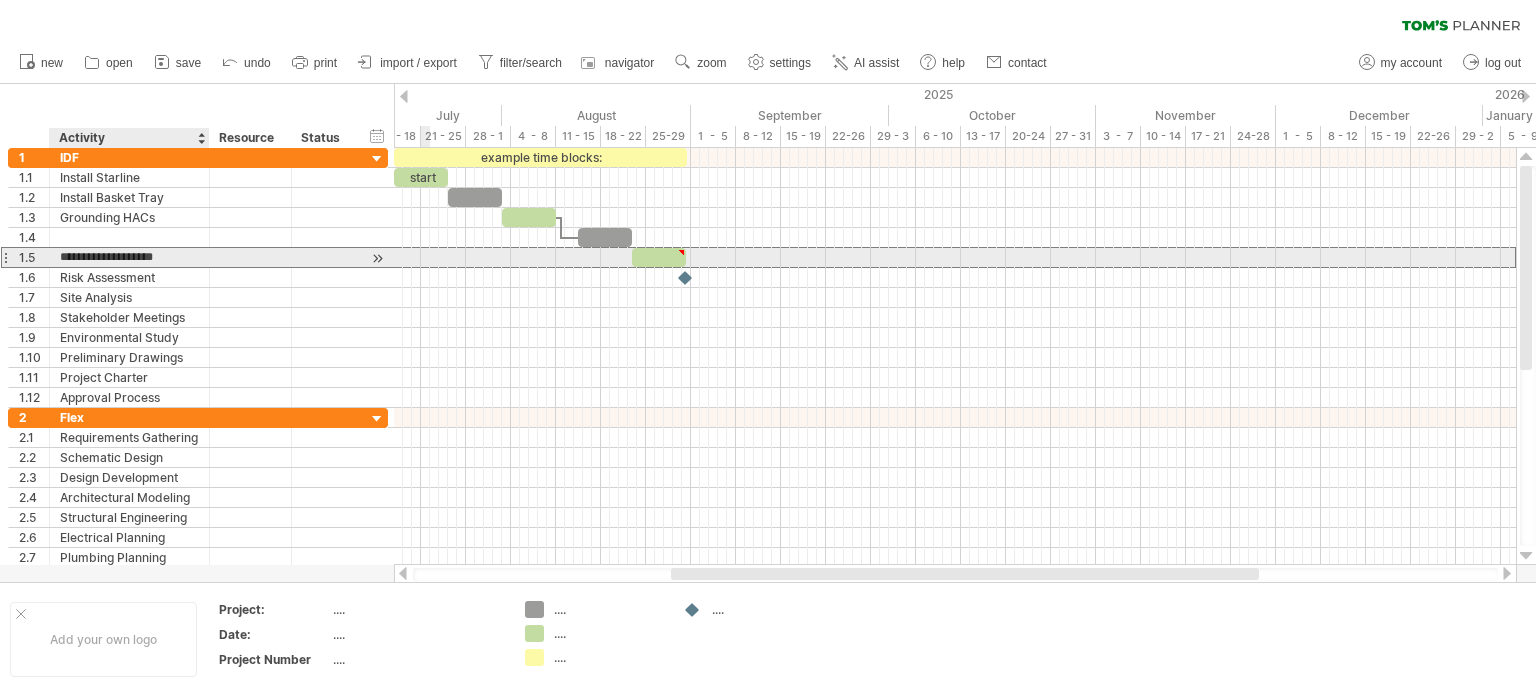 click on "**********" at bounding box center [129, 257] 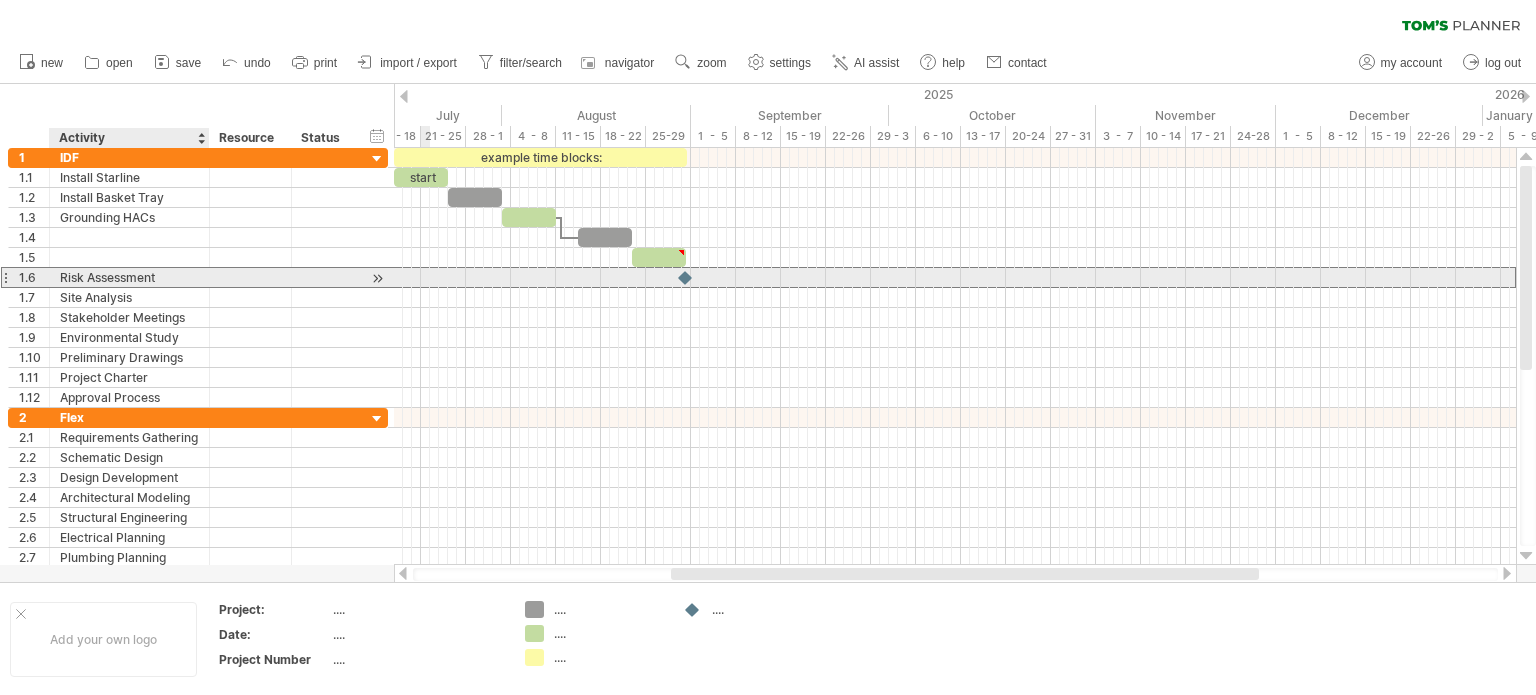 click on "Risk Assessment" at bounding box center (129, 277) 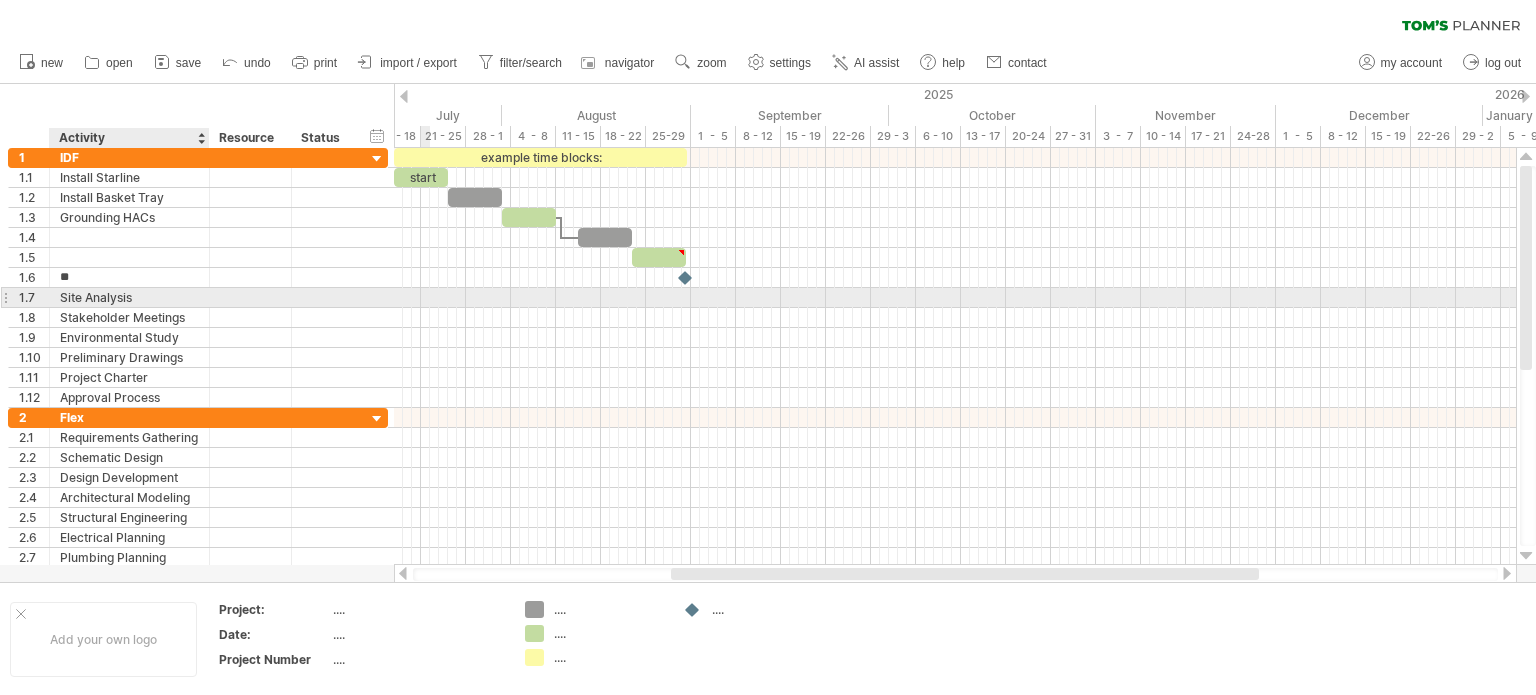 type on "*" 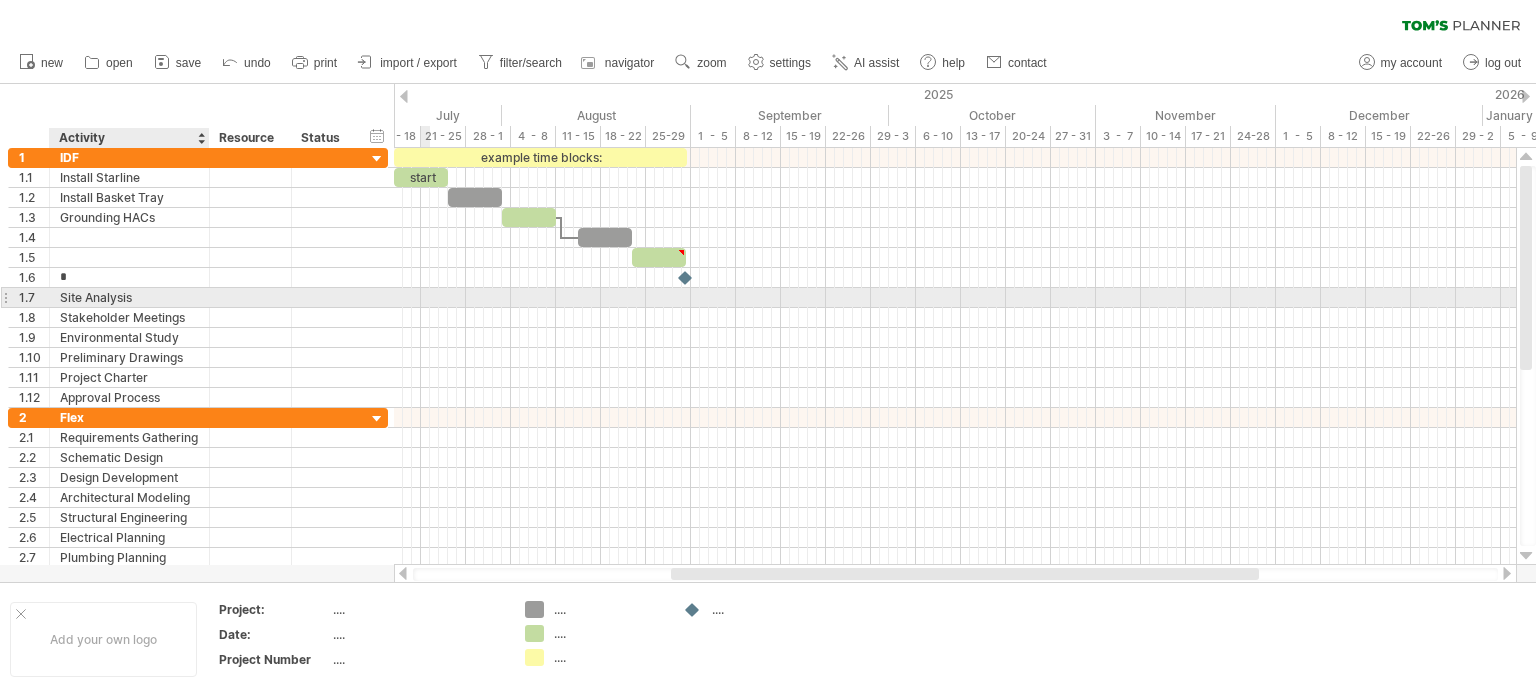 type 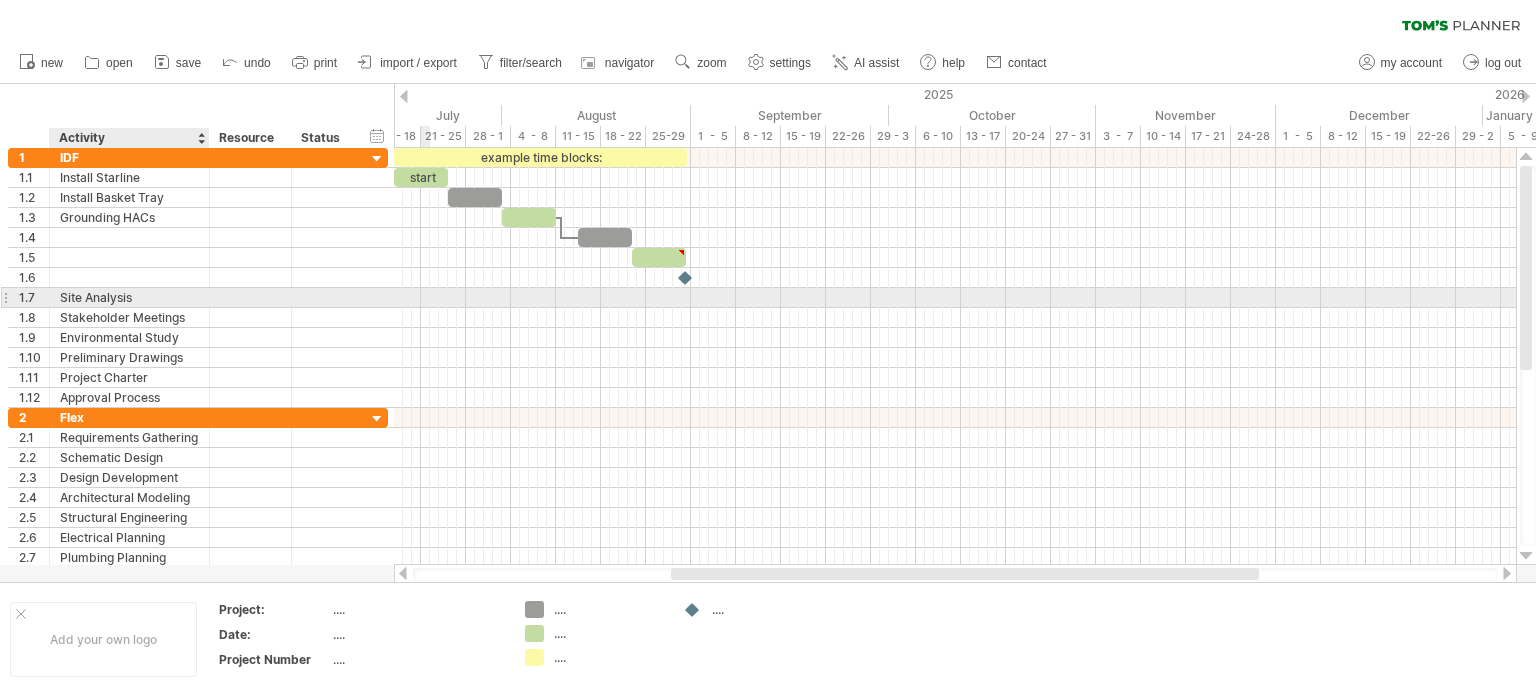 click on "Site Analysis" at bounding box center [129, 297] 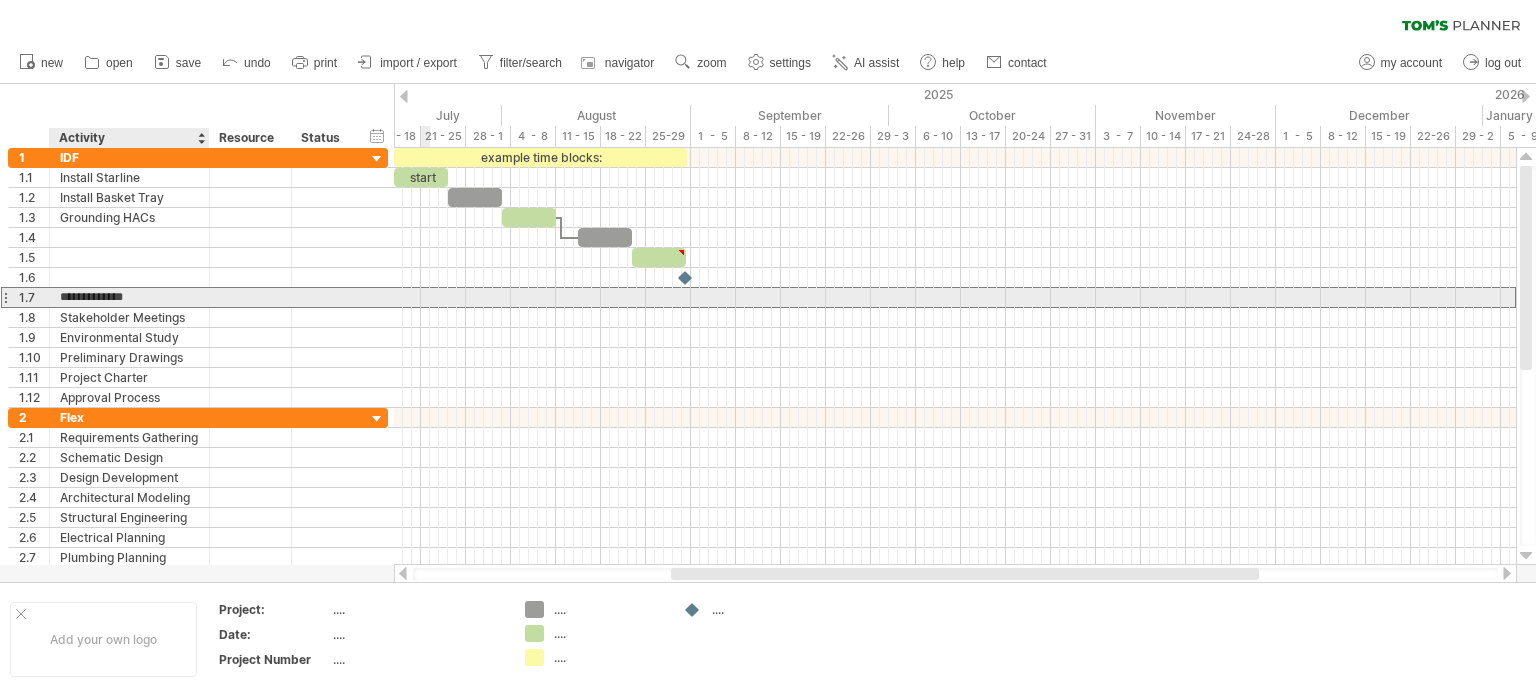 click on "**********" at bounding box center (129, 297) 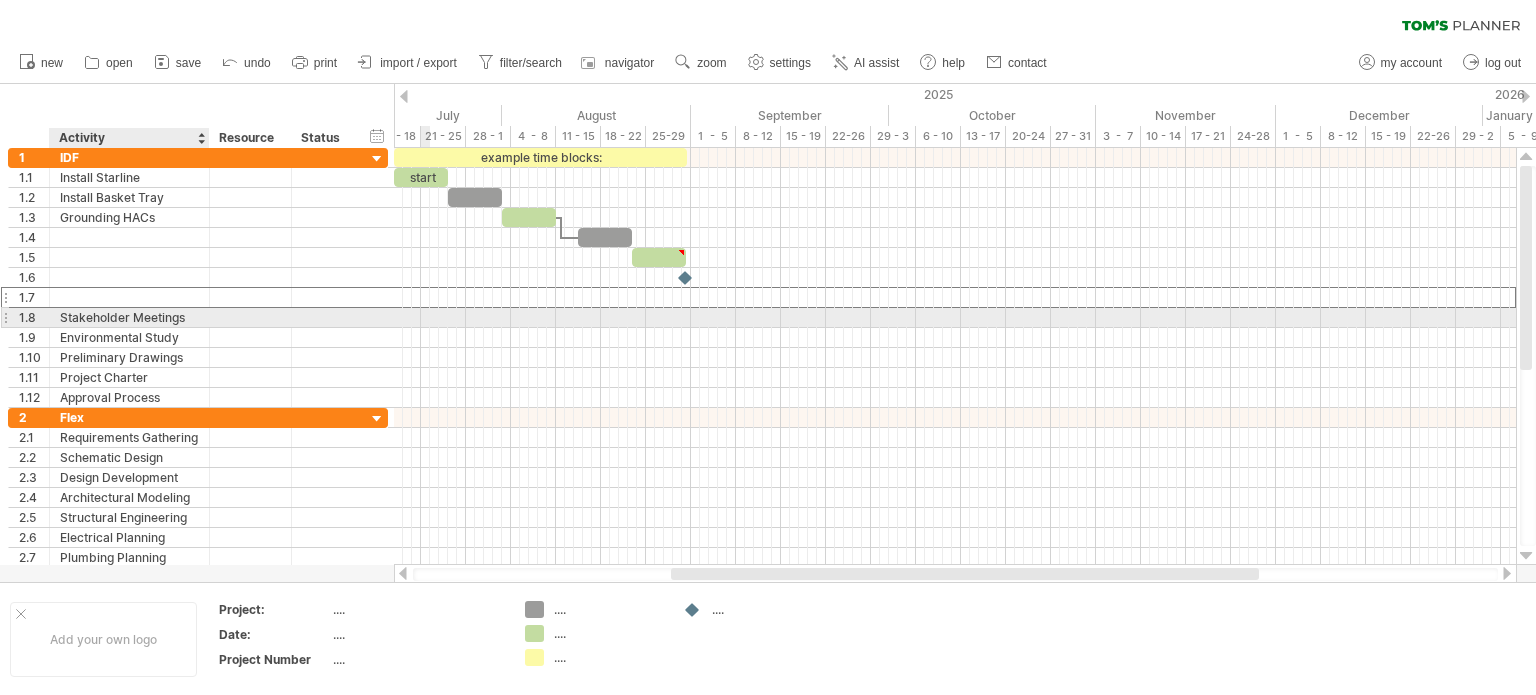 click on "Stakeholder Meetings" at bounding box center [129, 317] 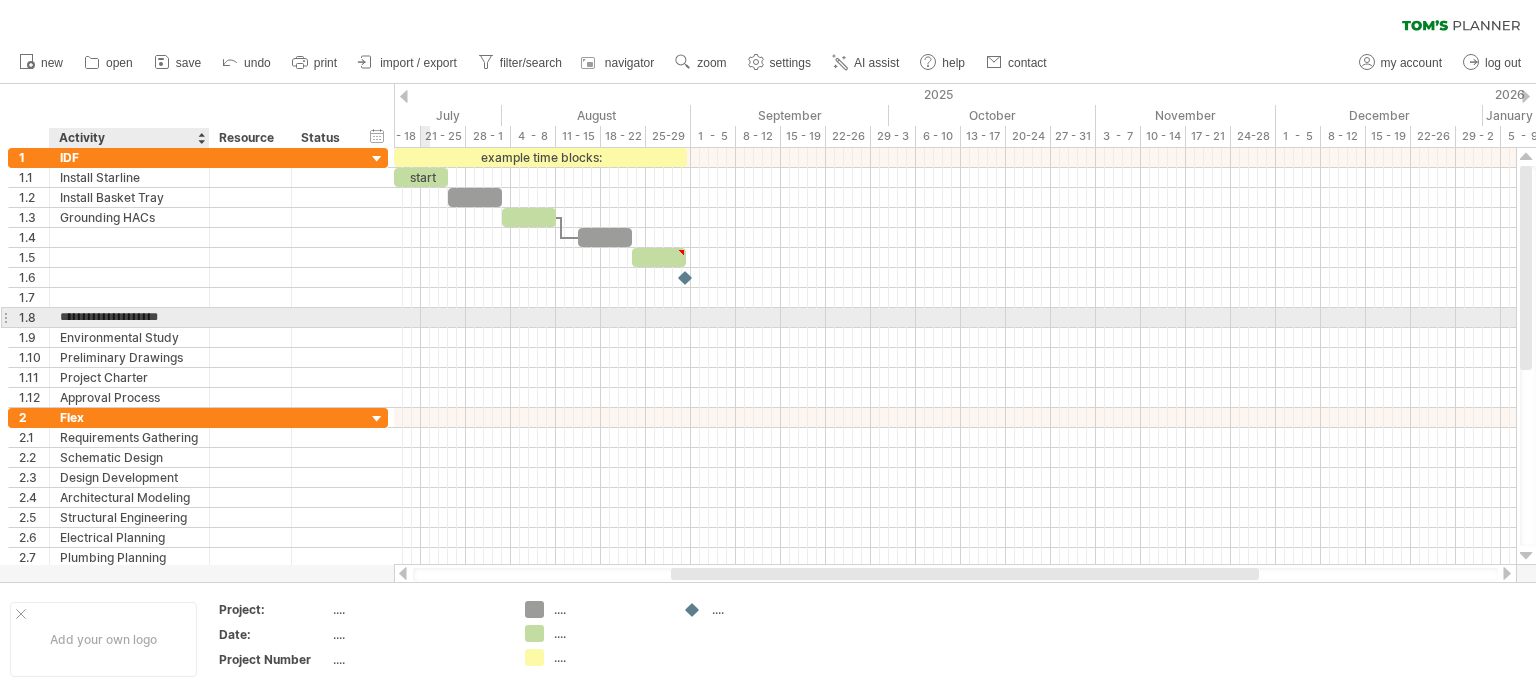 click on "**********" at bounding box center [129, 317] 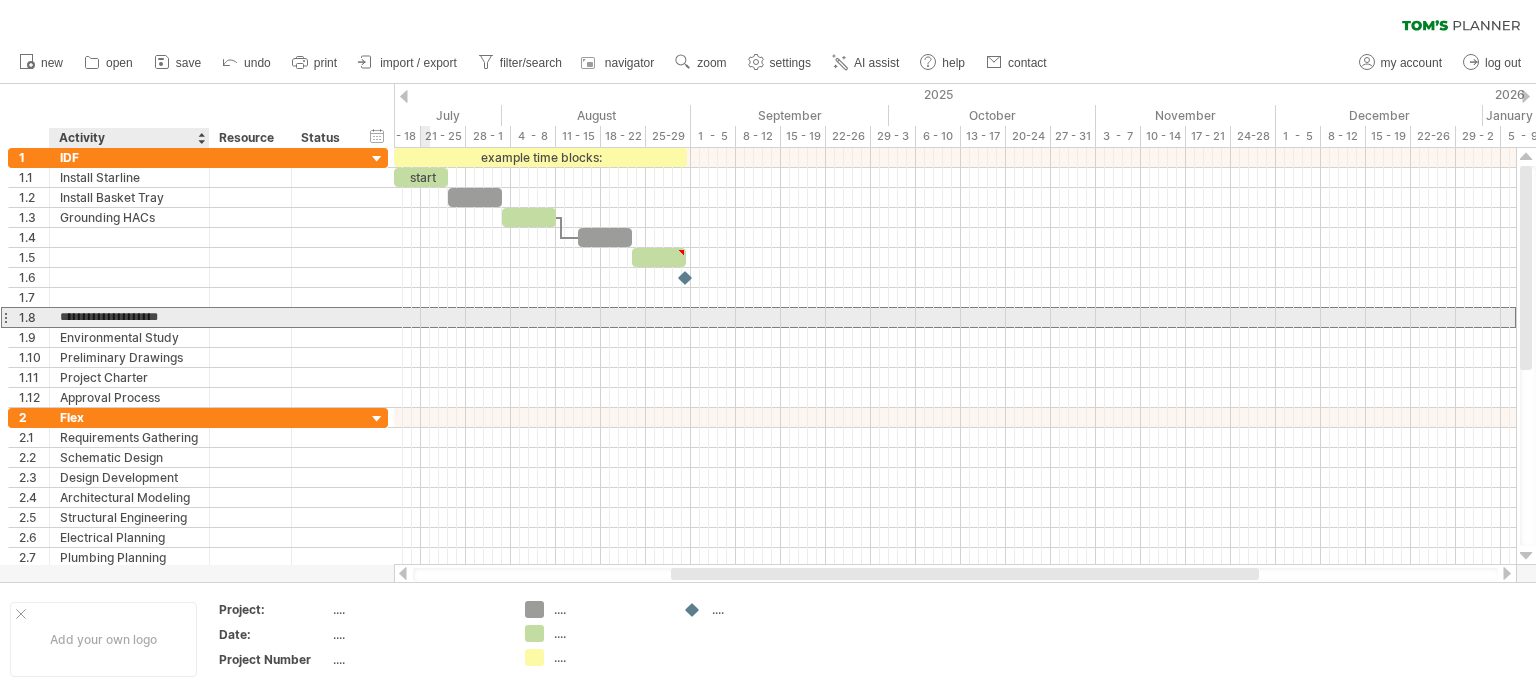 type 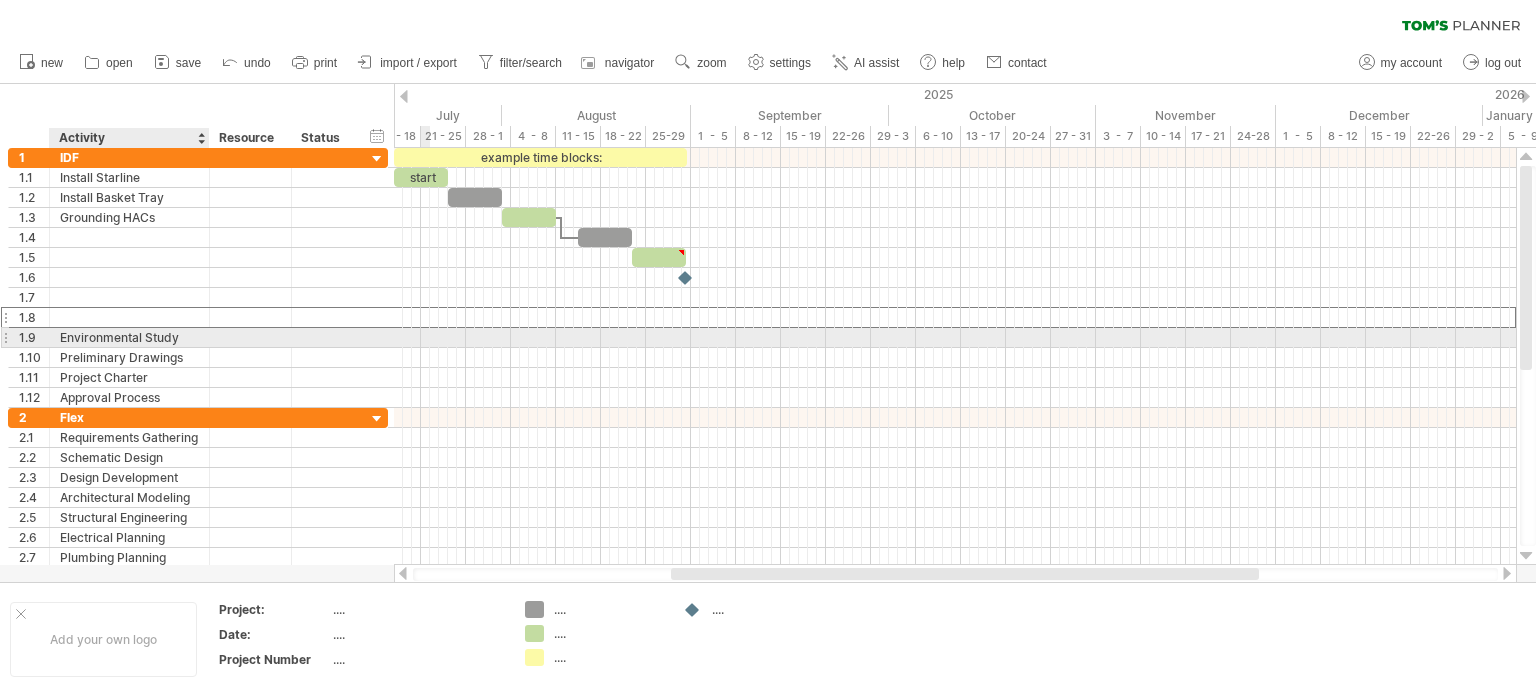 click on "Environmental Study" at bounding box center (129, 337) 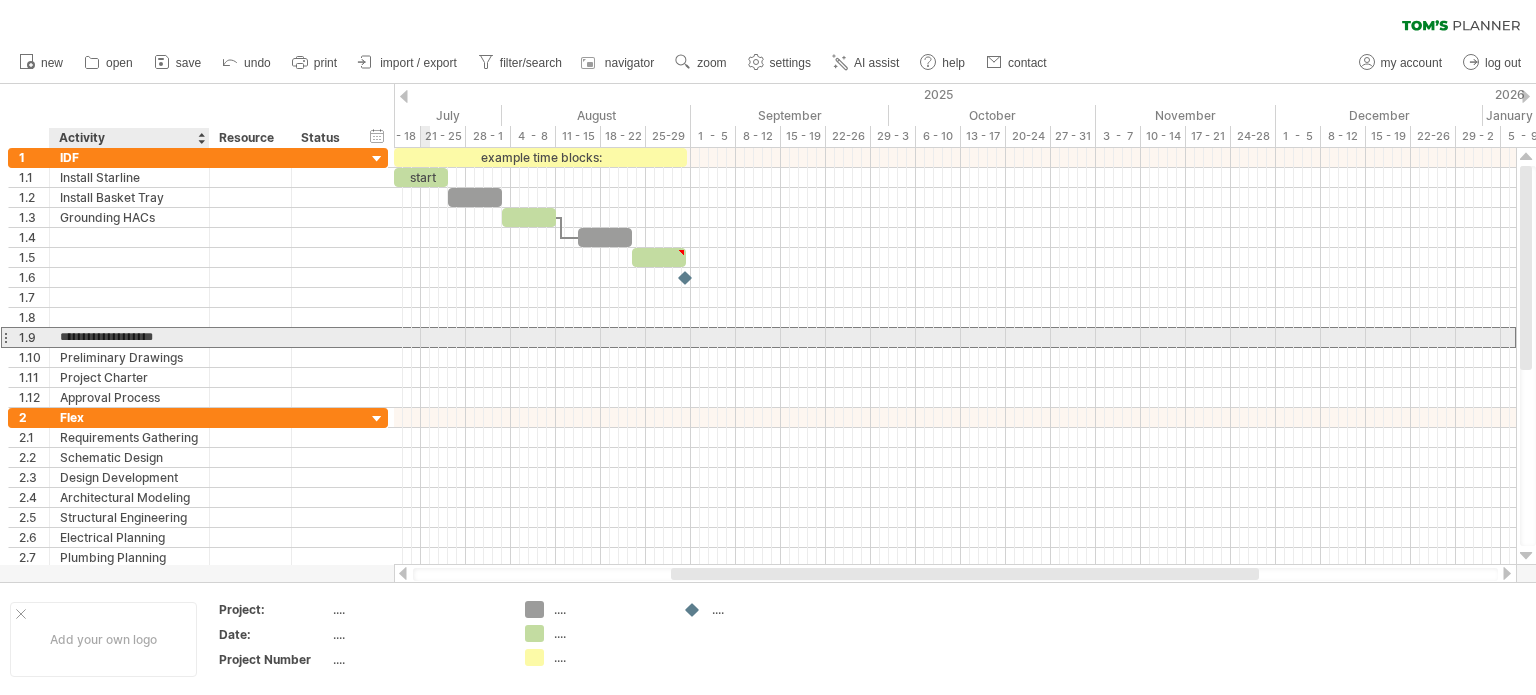 click on "**********" at bounding box center [129, 337] 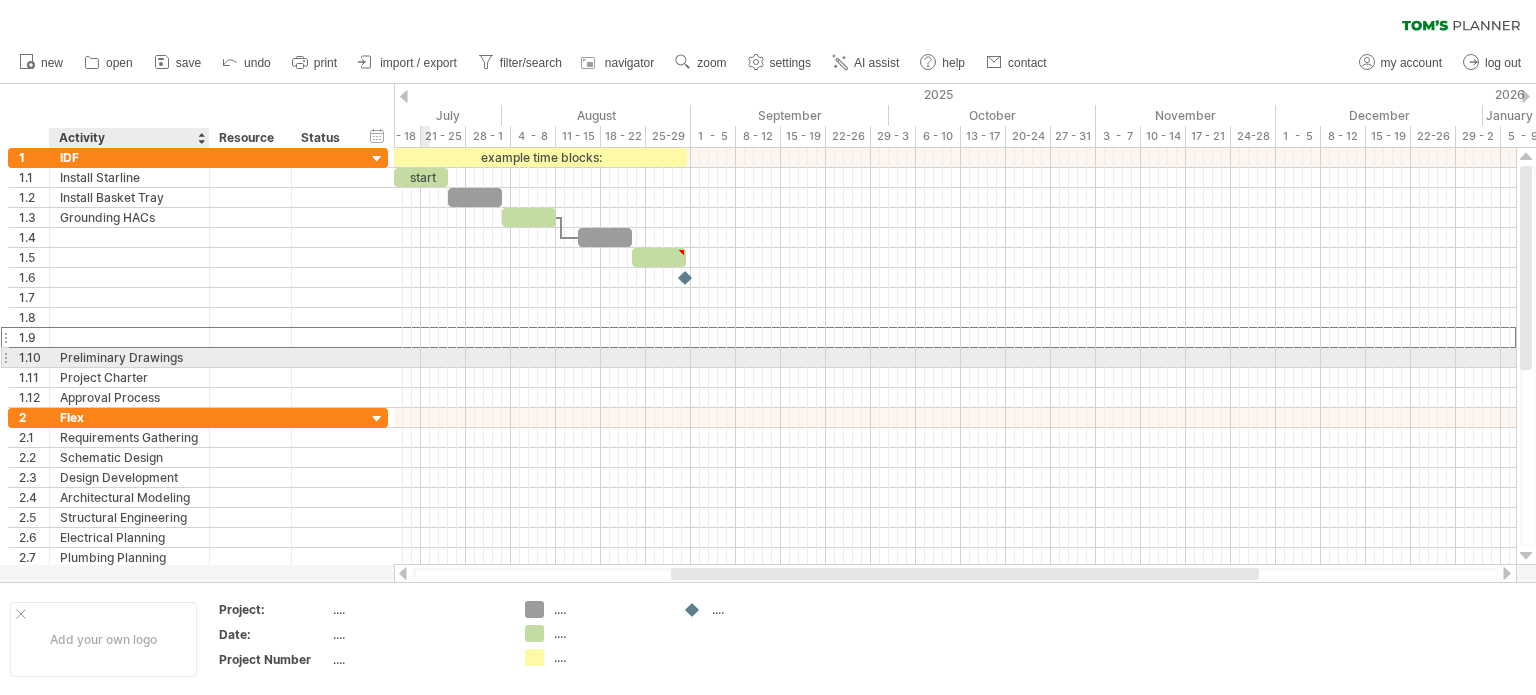 click on "Preliminary Drawings" at bounding box center (129, 357) 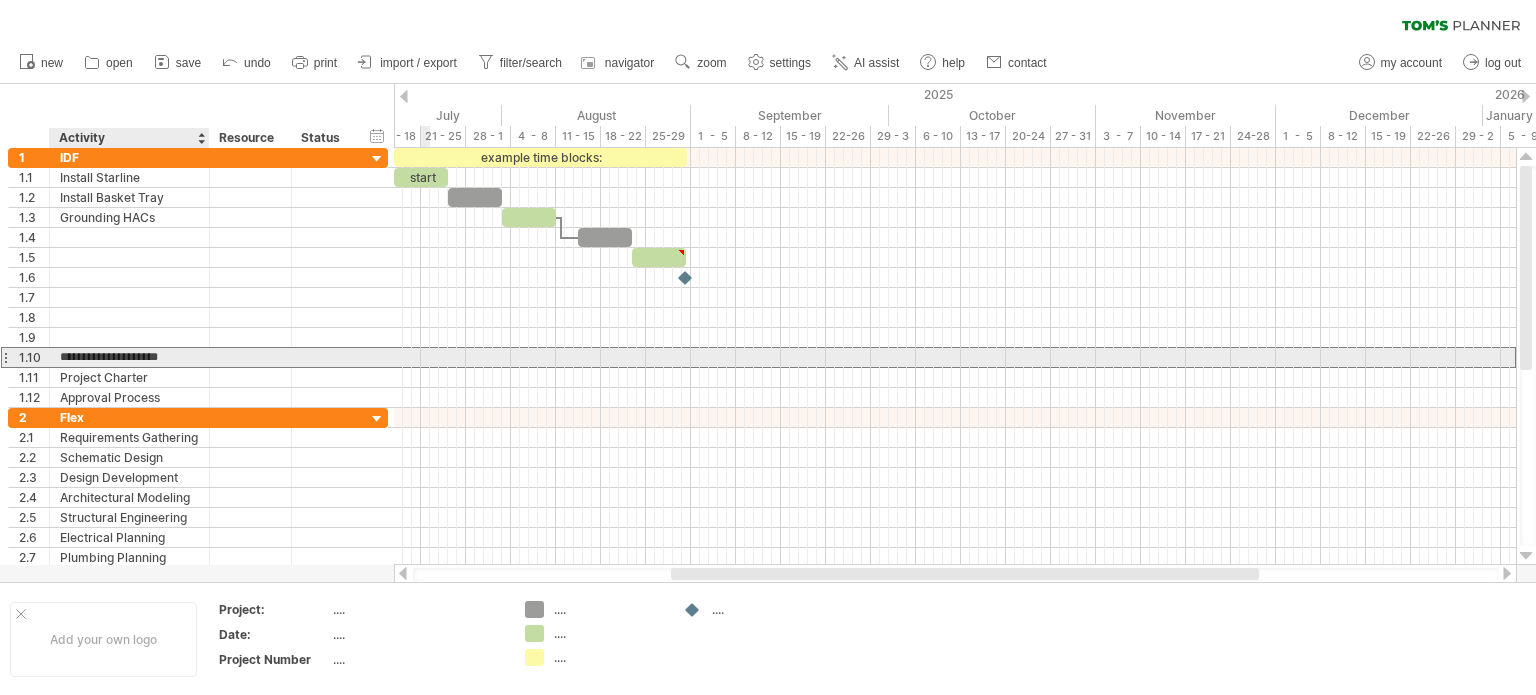 click on "**********" at bounding box center [129, 357] 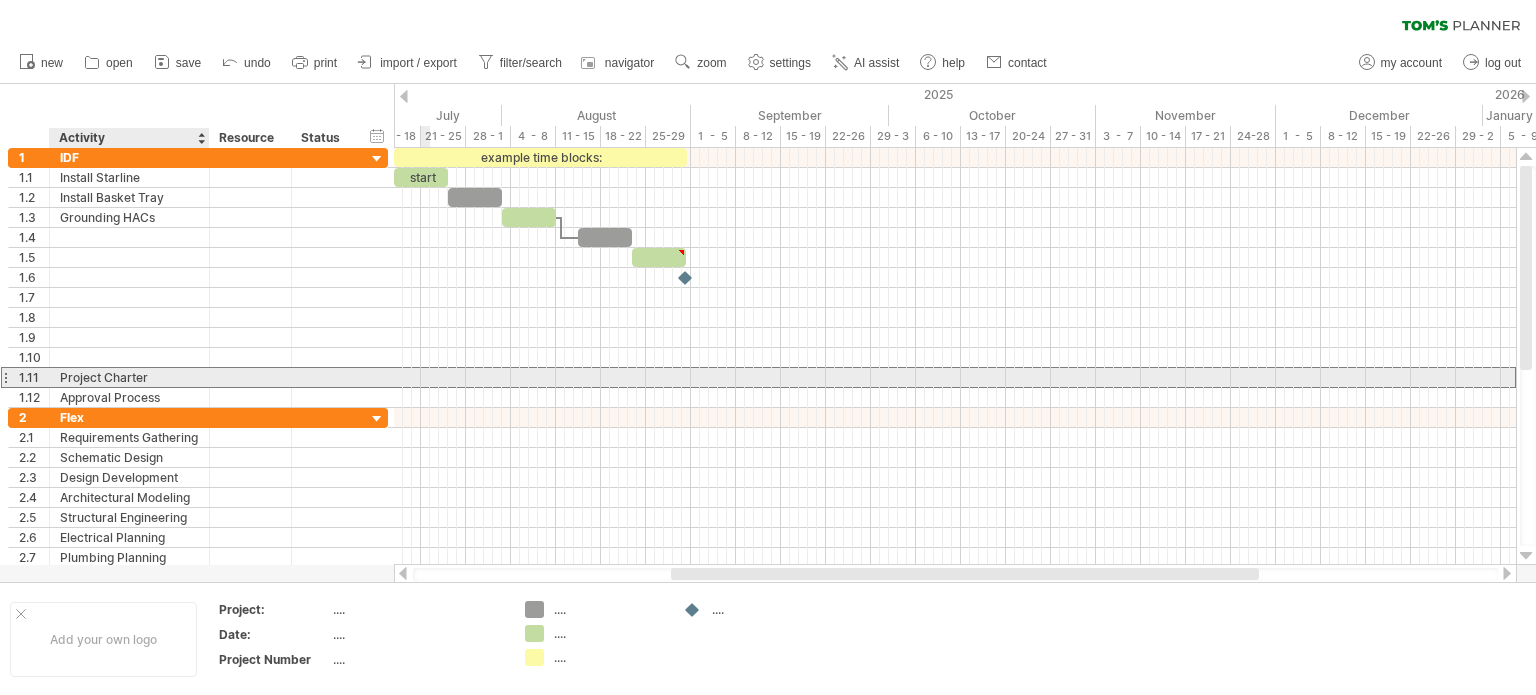 click on "Project Charter" at bounding box center (129, 377) 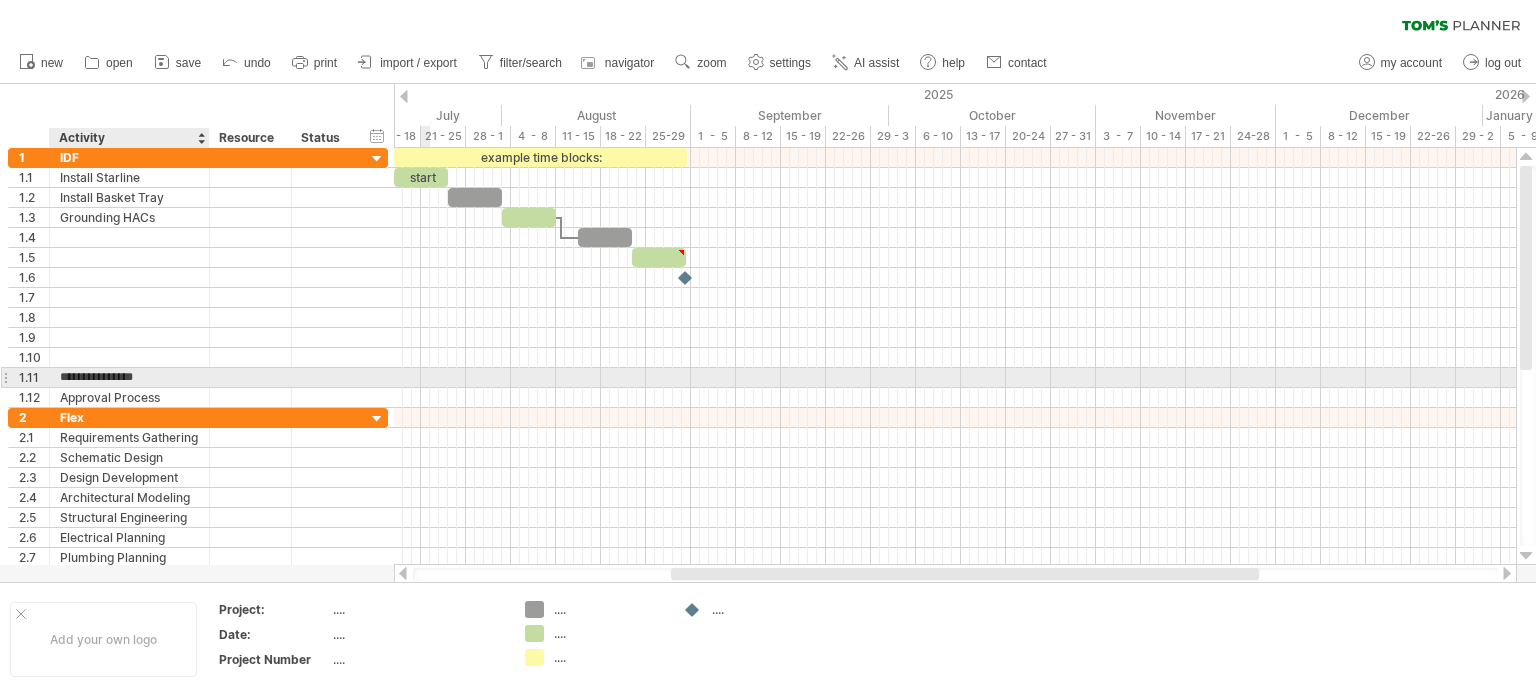 click on "**********" at bounding box center [129, 377] 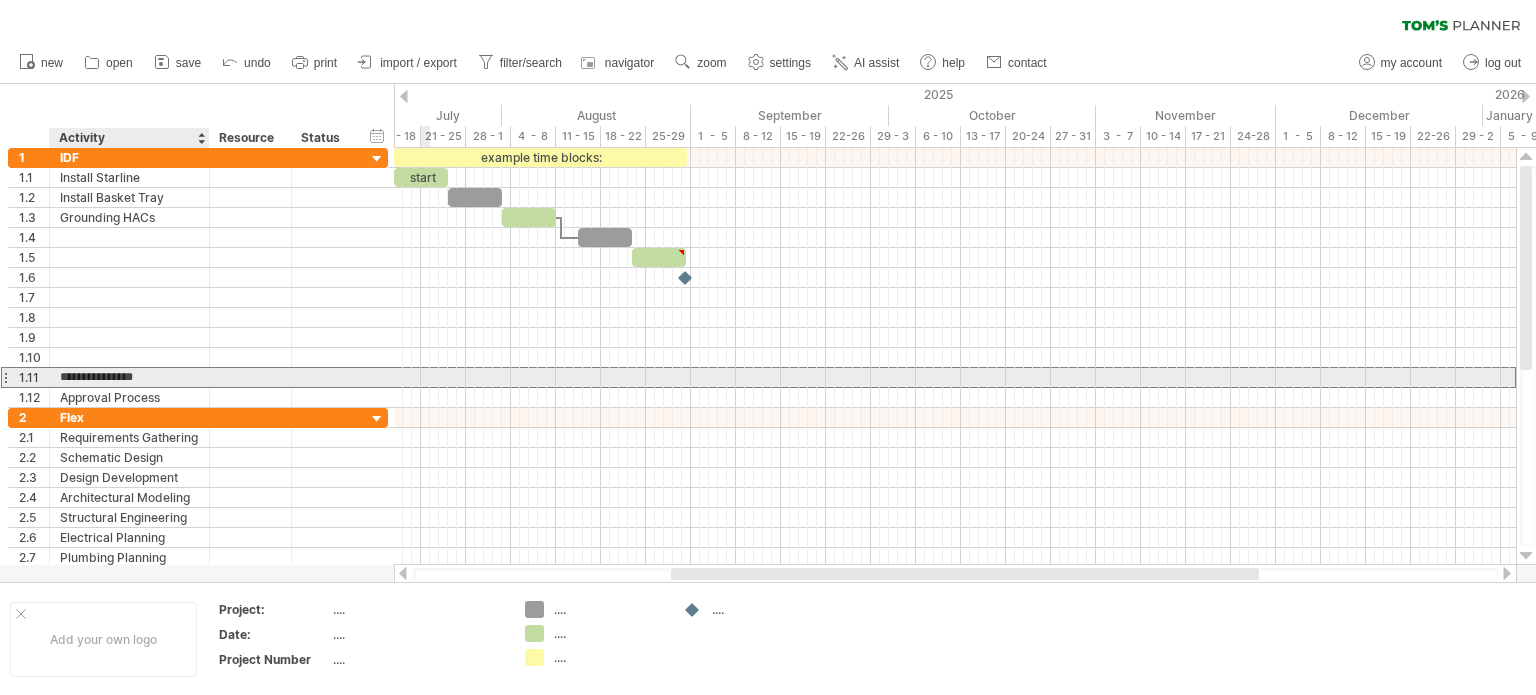 type 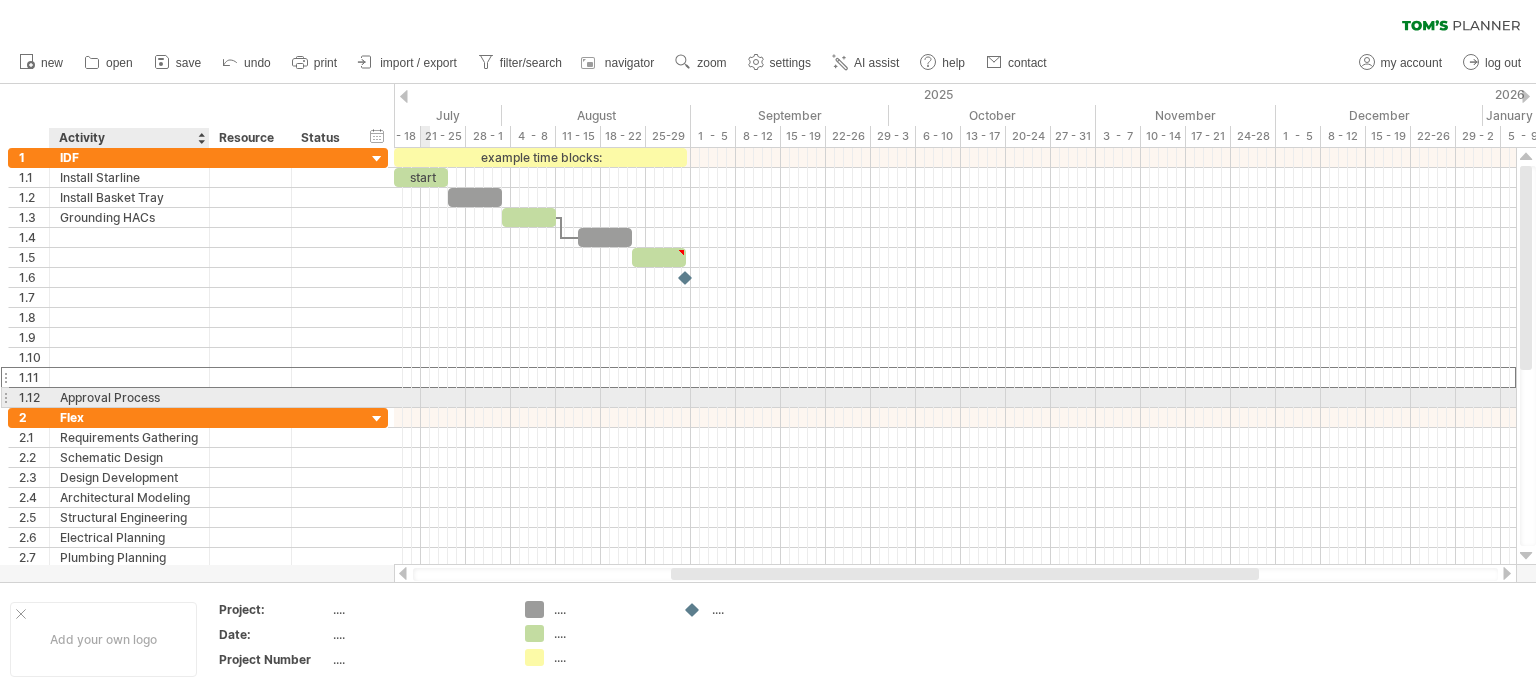 click on "Approval Process" at bounding box center [129, 397] 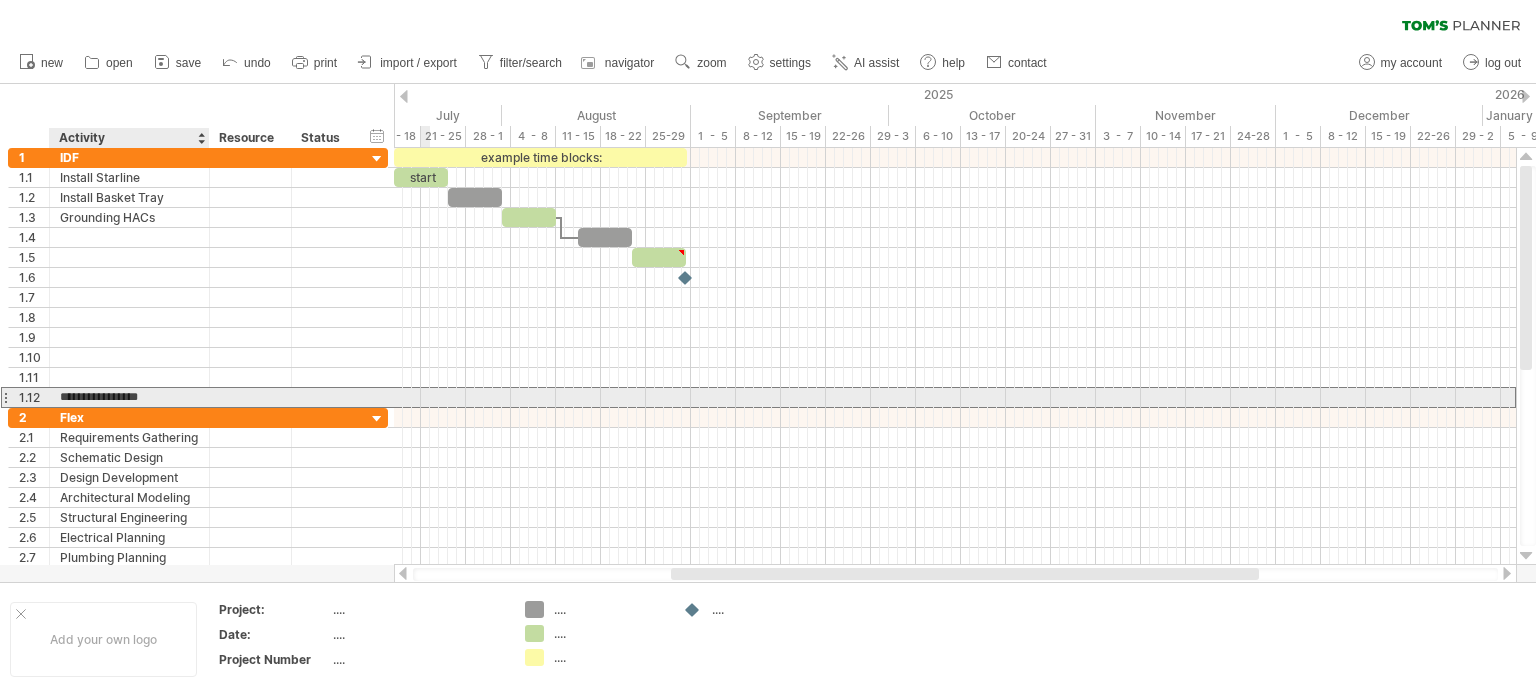 click on "**********" at bounding box center [129, 397] 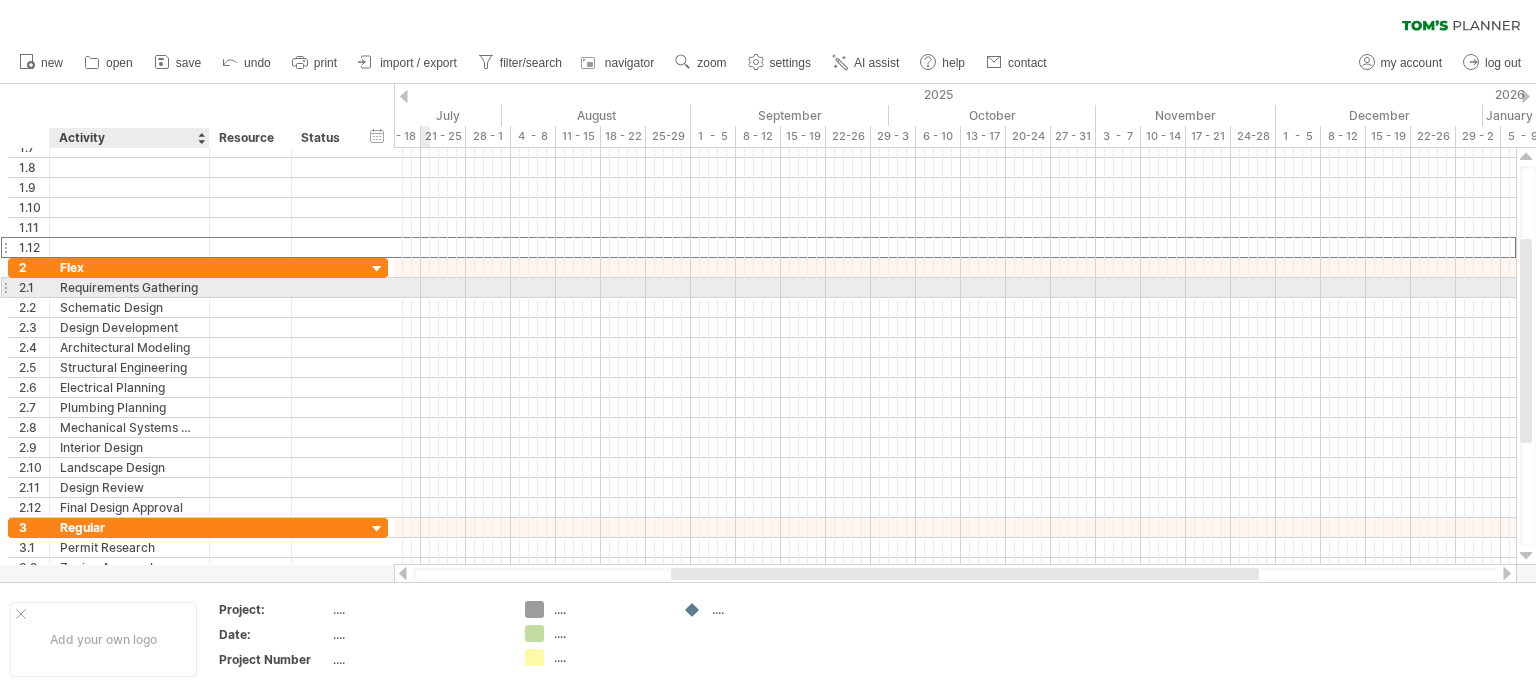click on "Requirements Gathering" at bounding box center (129, 287) 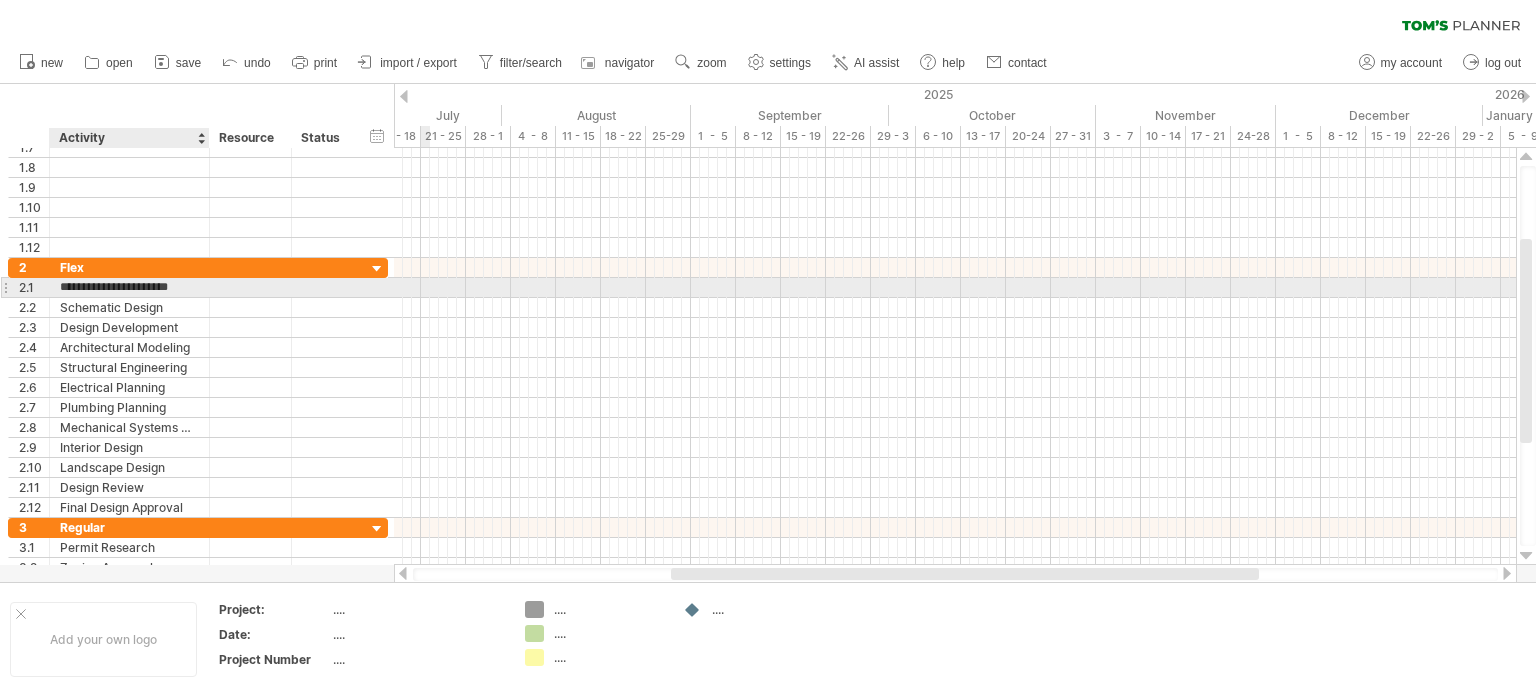 click on "**********" at bounding box center [129, 287] 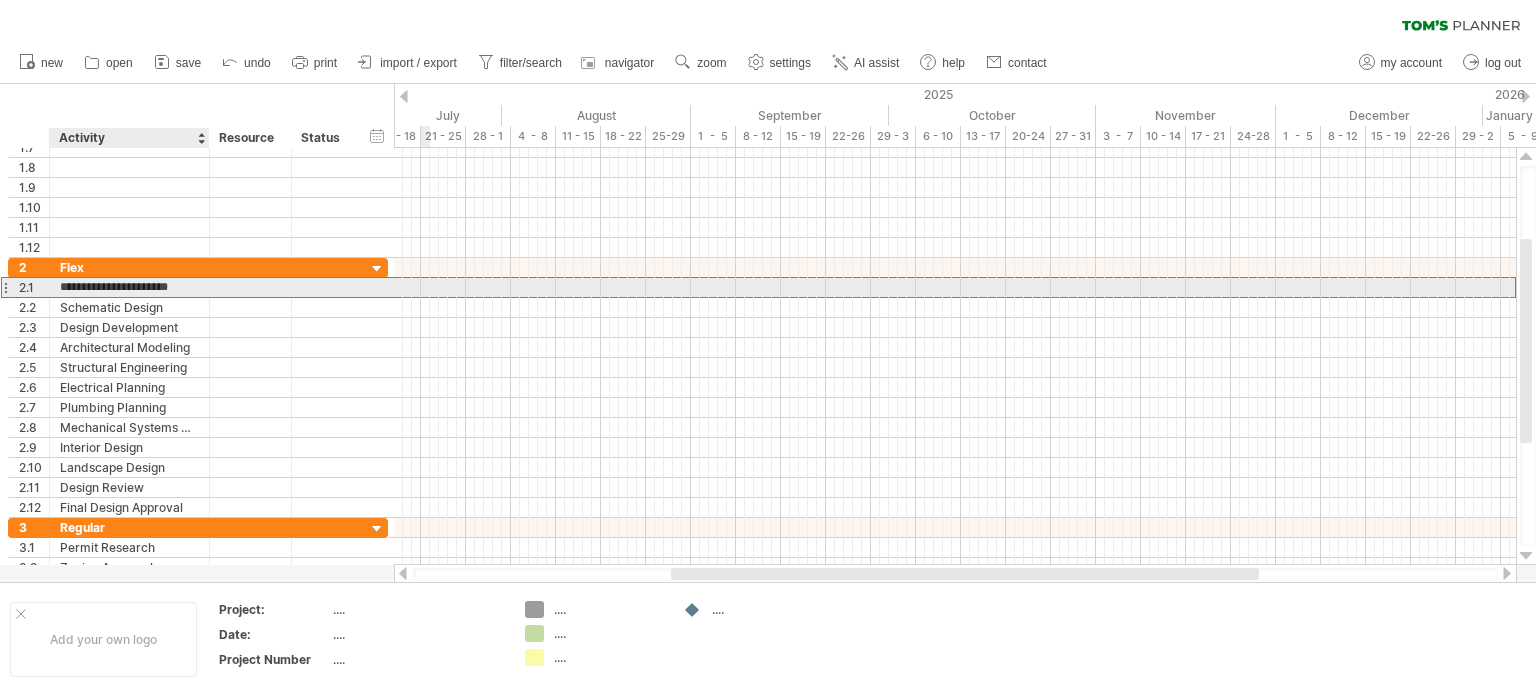 type 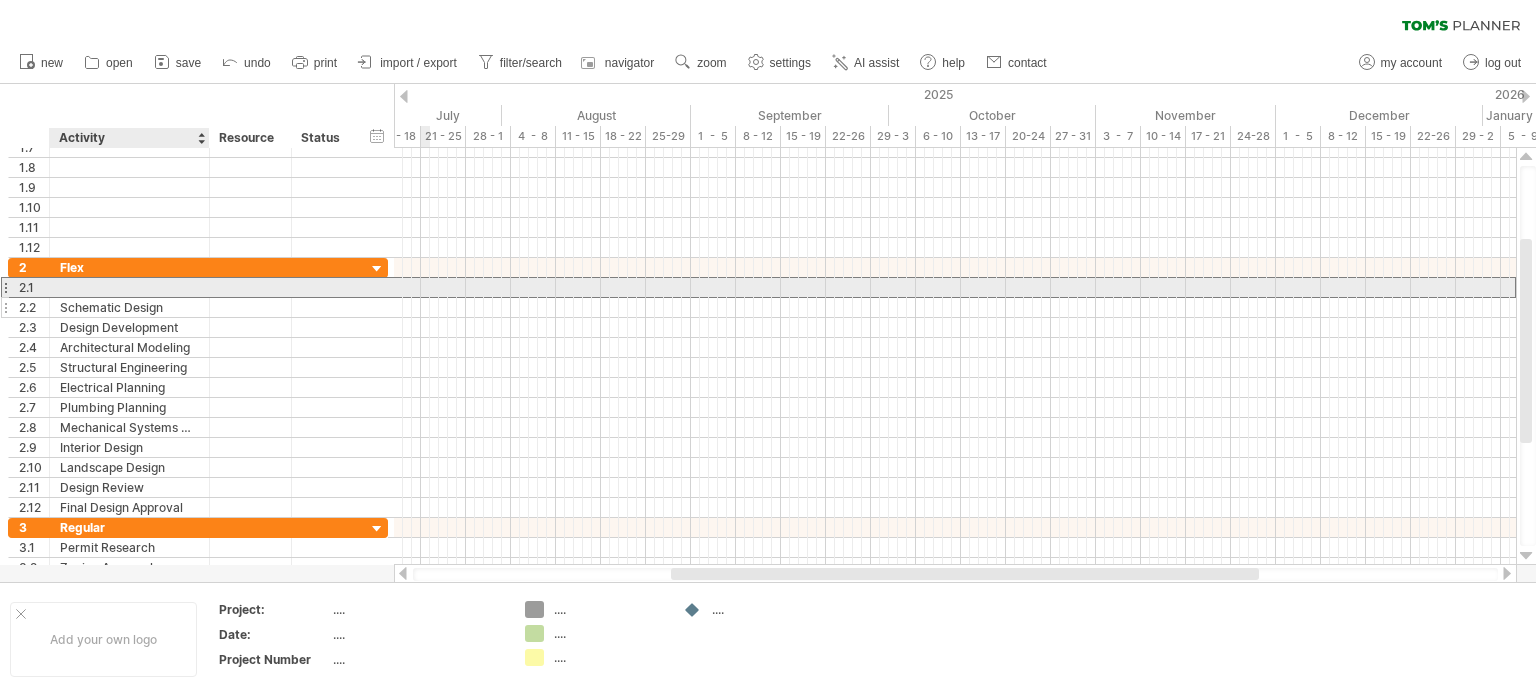 click on "Schematic Design" at bounding box center [129, 307] 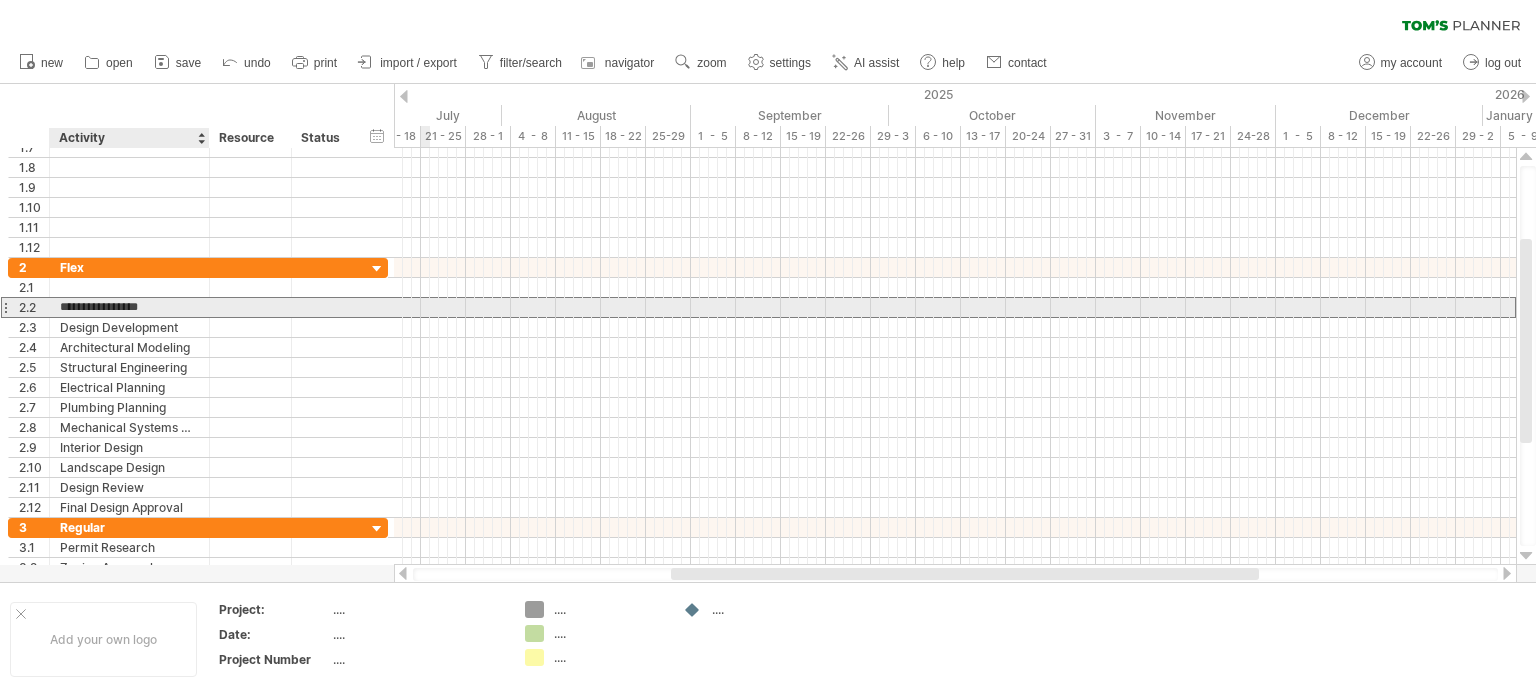 click on "**********" at bounding box center [129, 307] 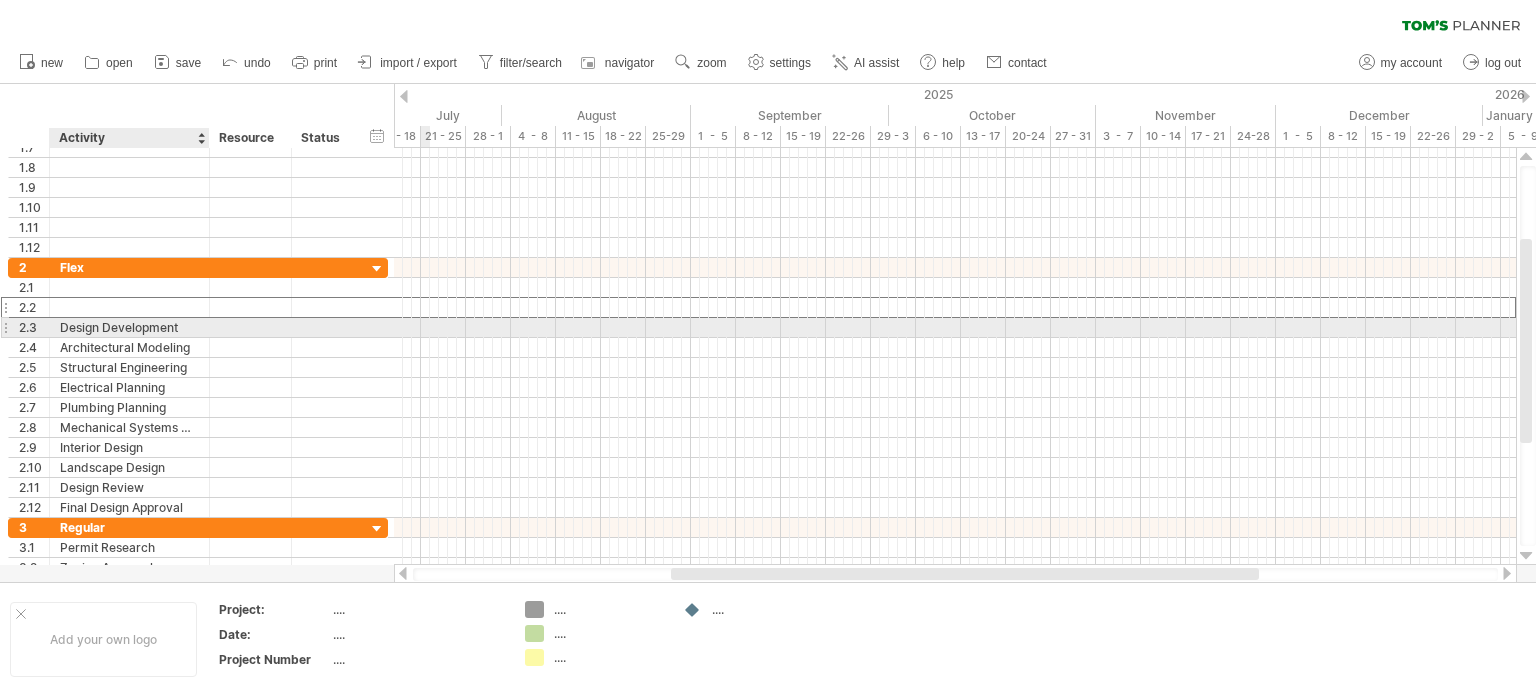 click on "Design Development" at bounding box center [129, 327] 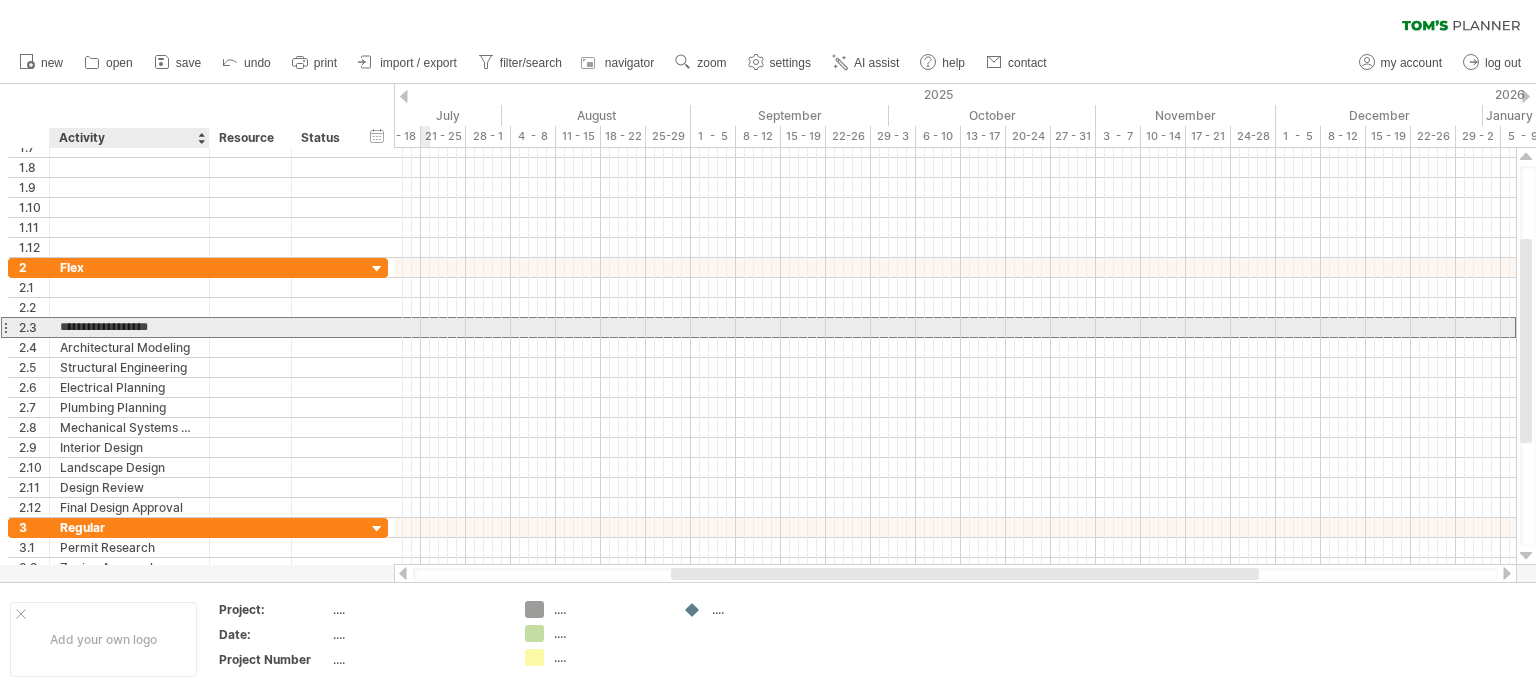 click on "**********" at bounding box center [129, 327] 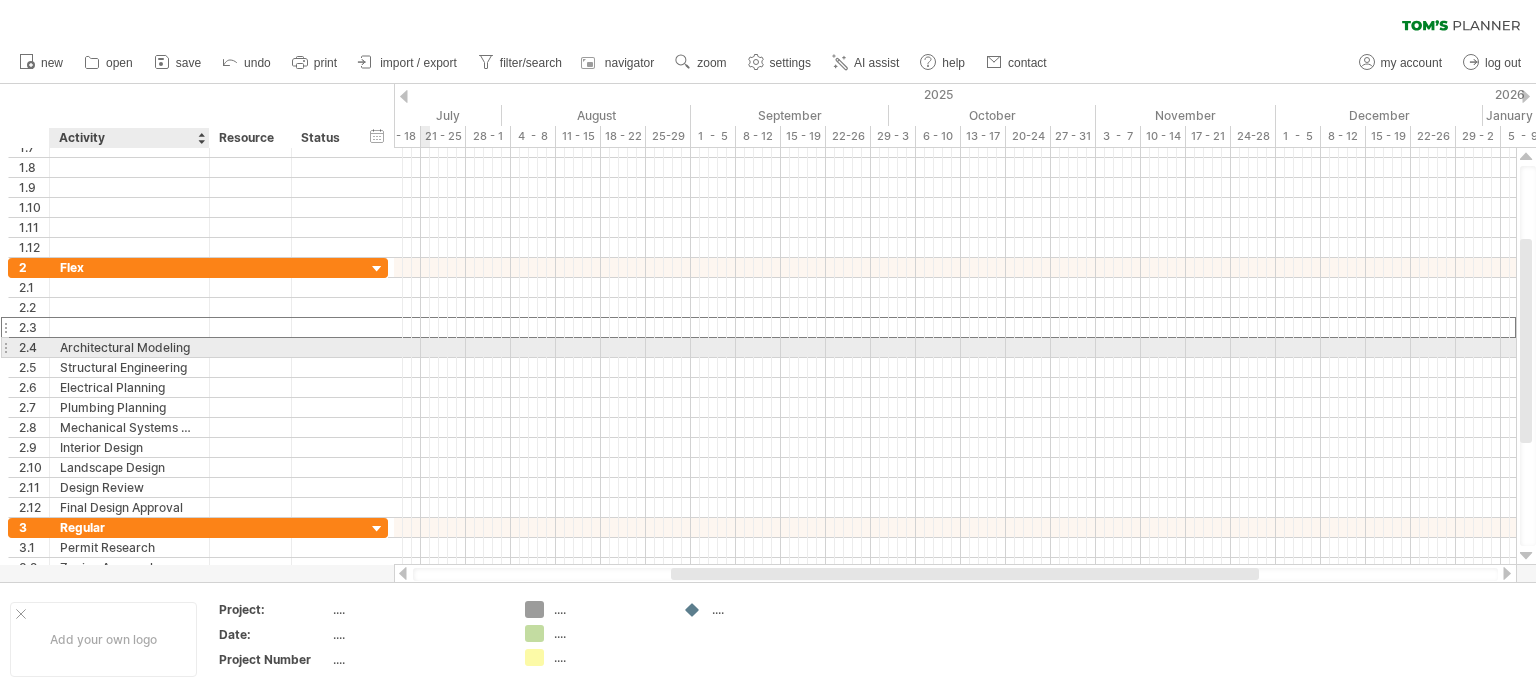 click on "Architectural Modeling" at bounding box center (129, 347) 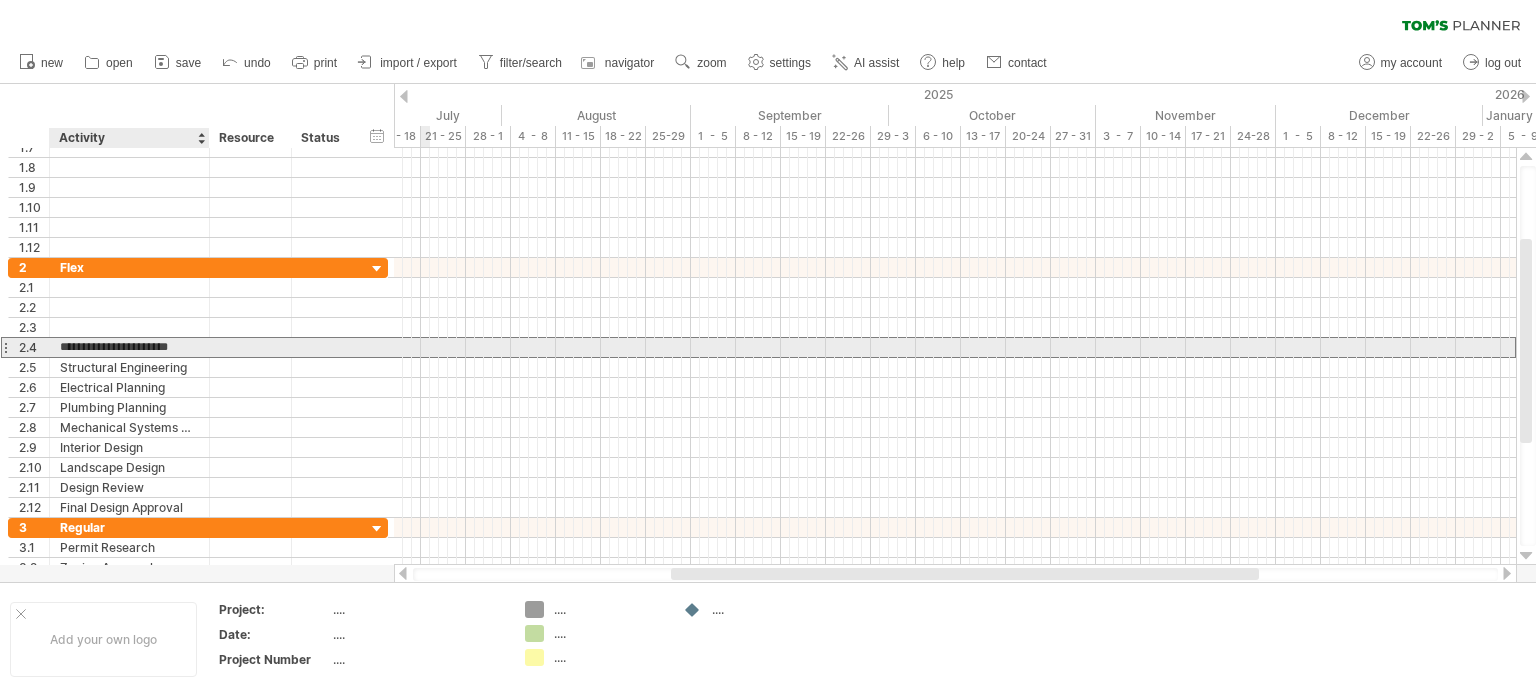 click on "**********" at bounding box center [129, 347] 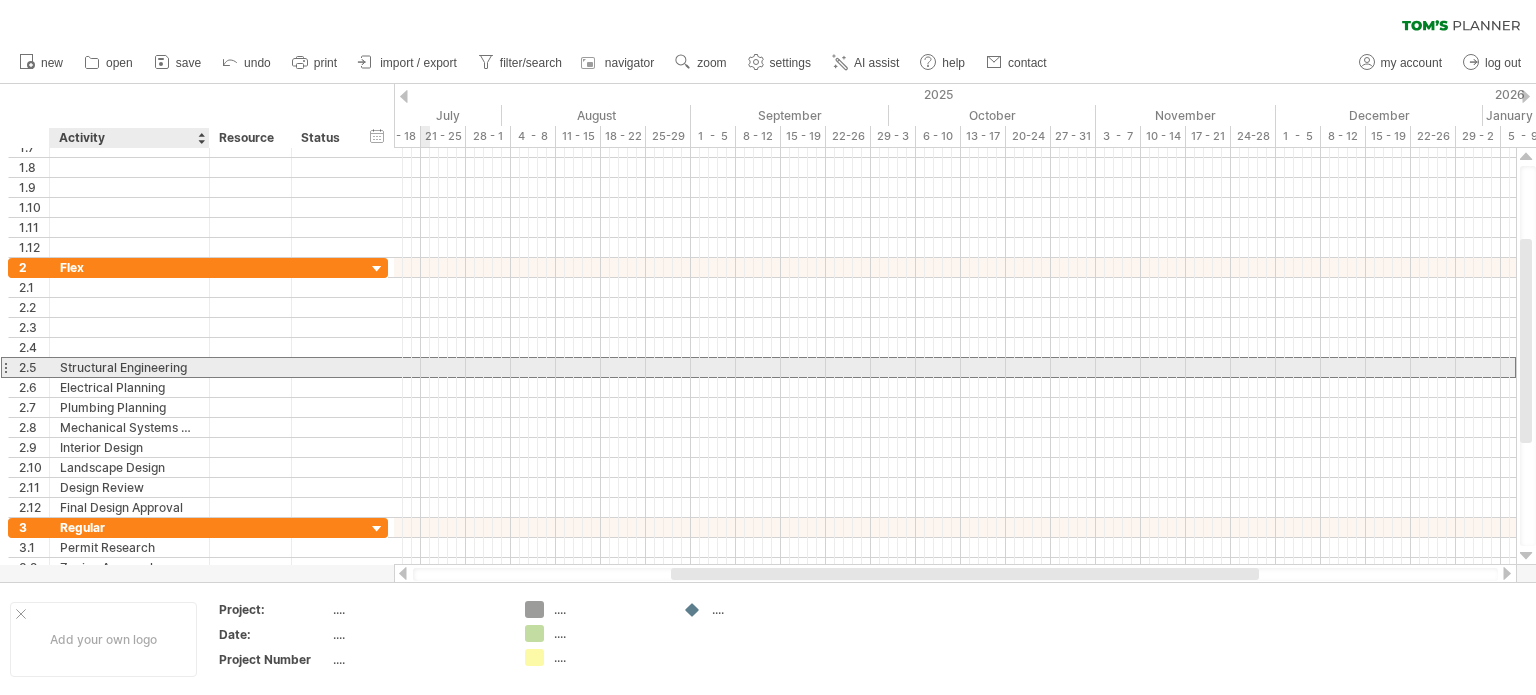 click on "Structural Engineering" at bounding box center [129, 367] 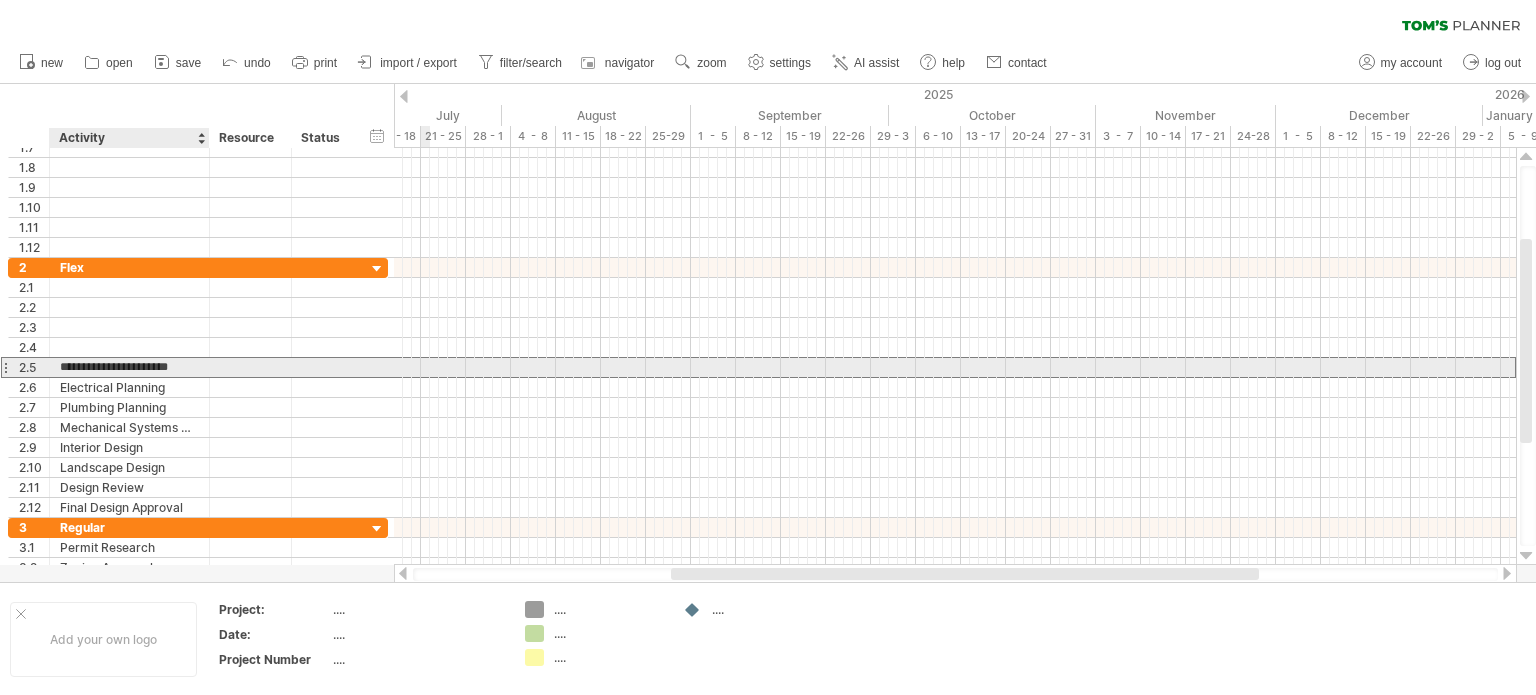 click on "**********" at bounding box center [129, 367] 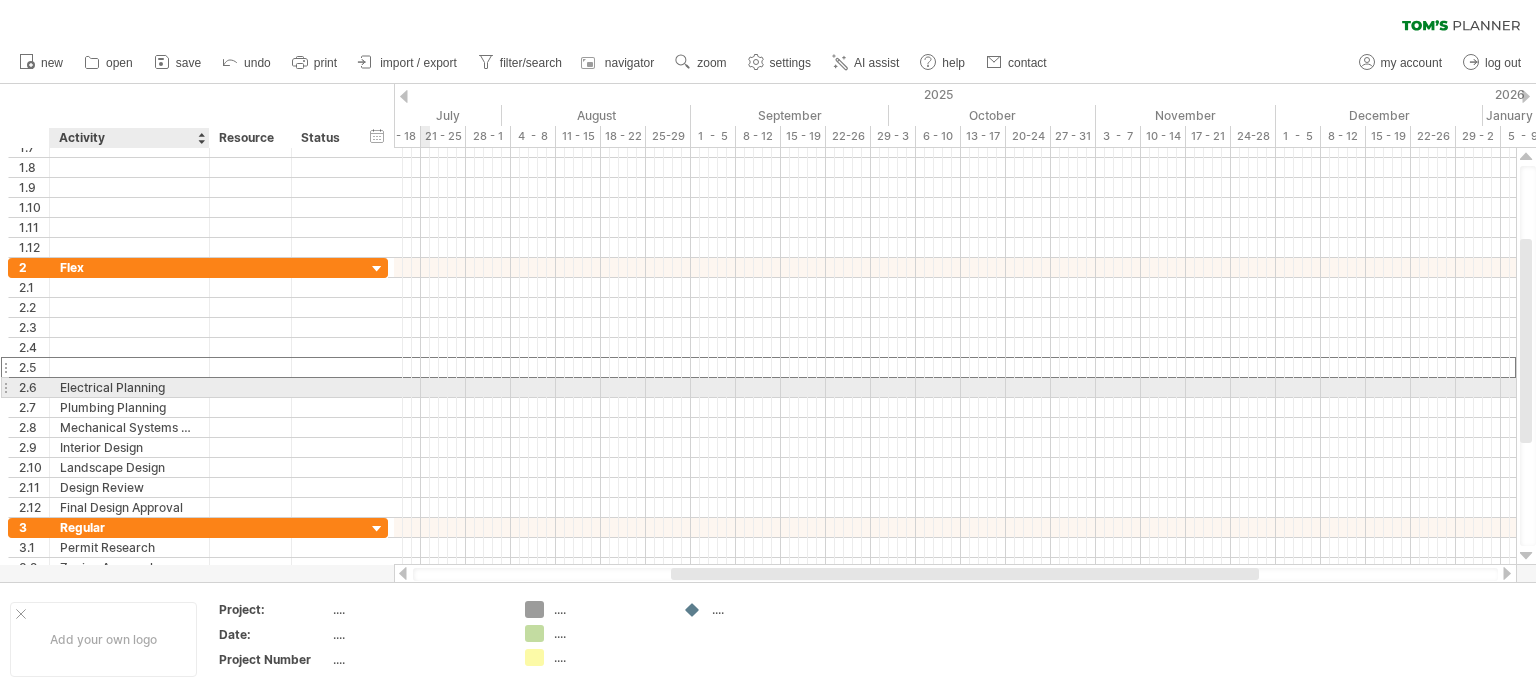 click on "Electrical Planning" at bounding box center (129, 387) 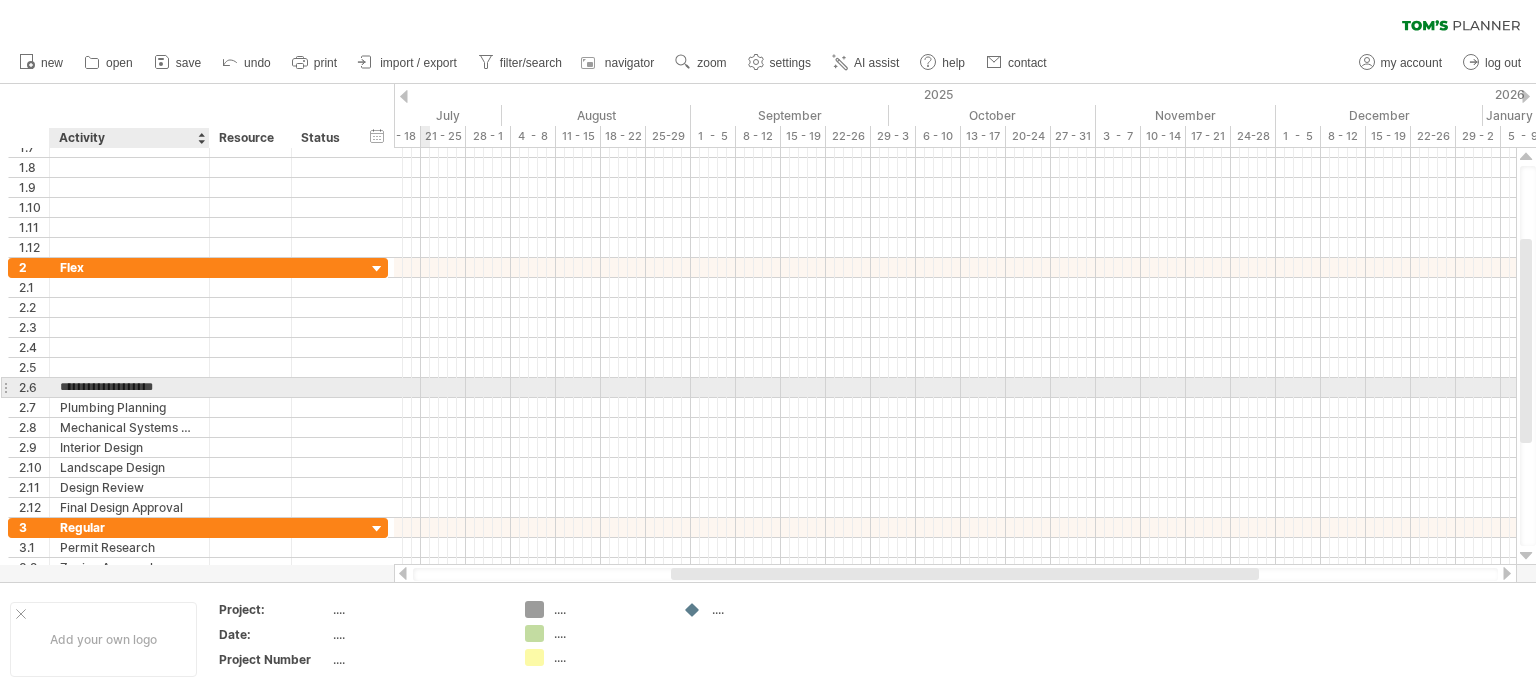 click on "**********" at bounding box center [129, 387] 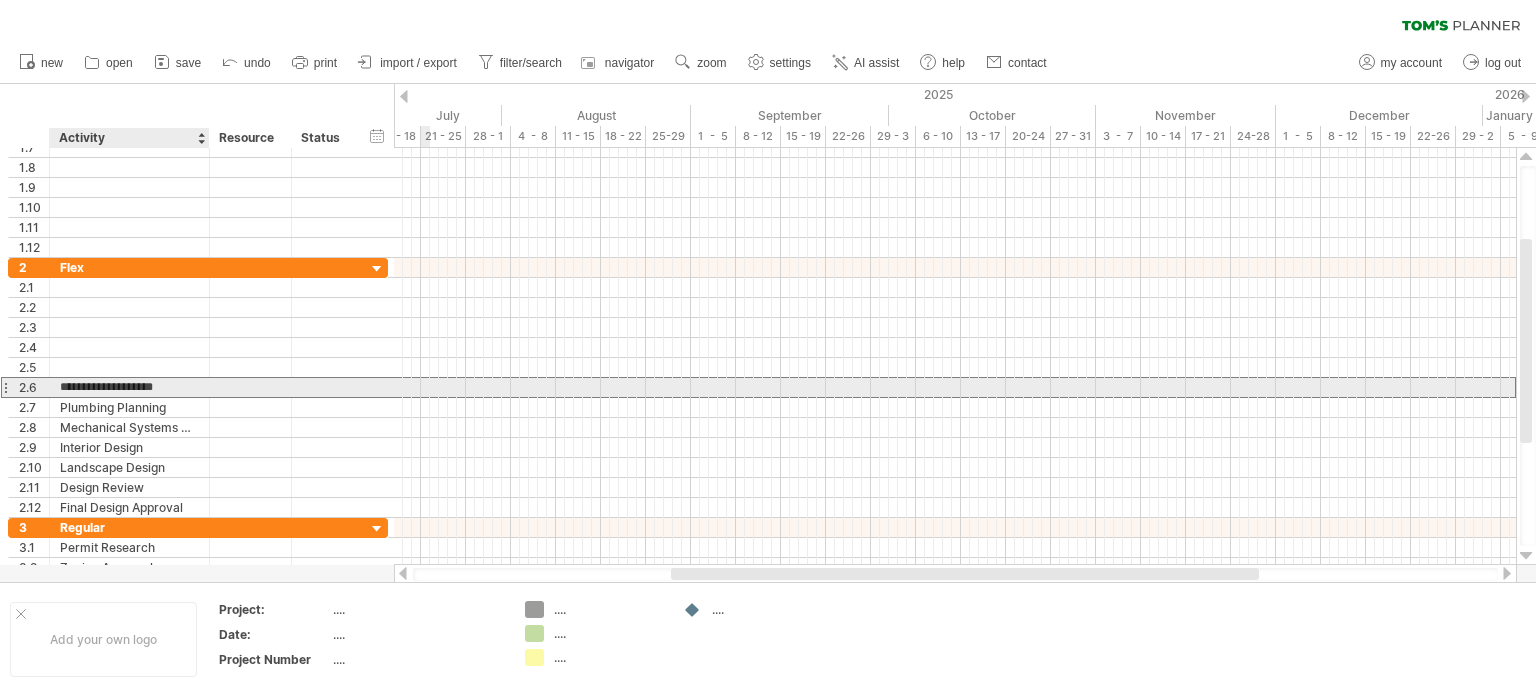 type 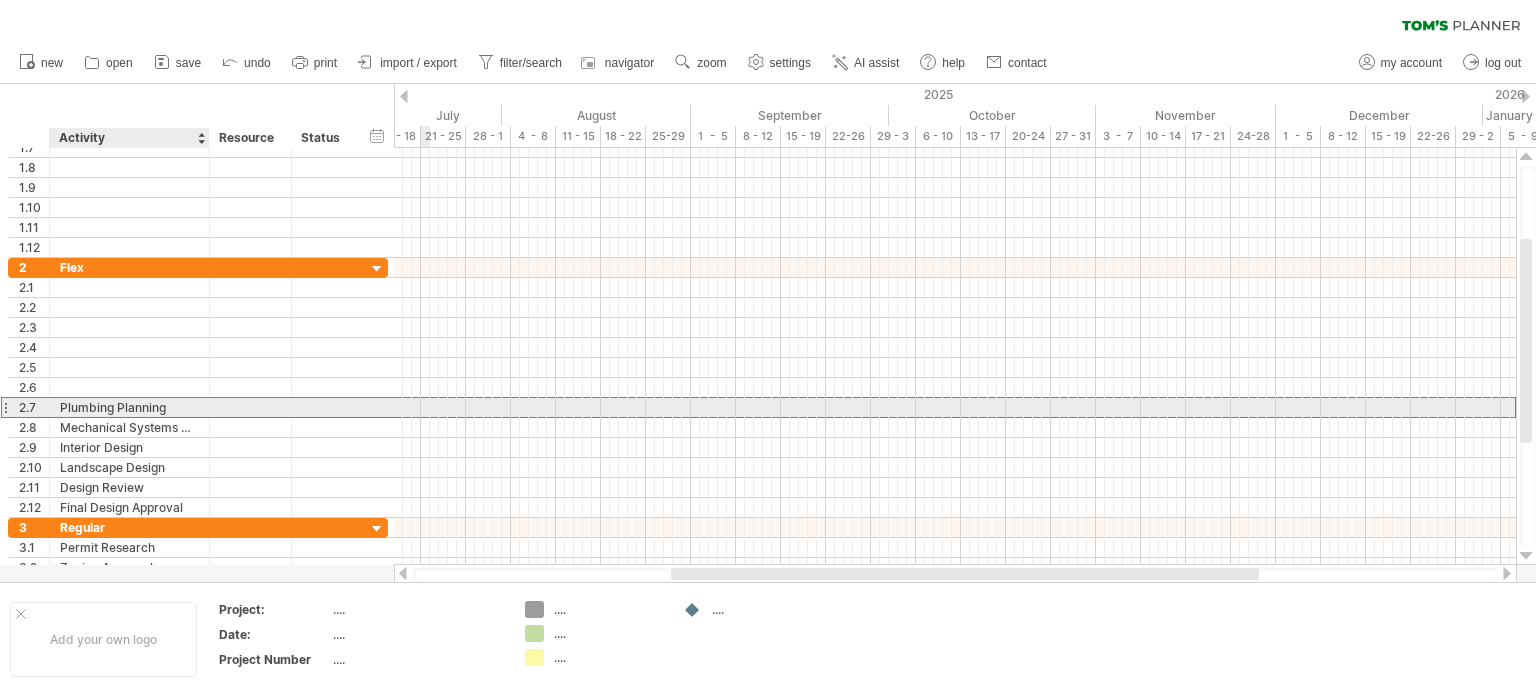 click on "Plumbing Planning" at bounding box center (129, 407) 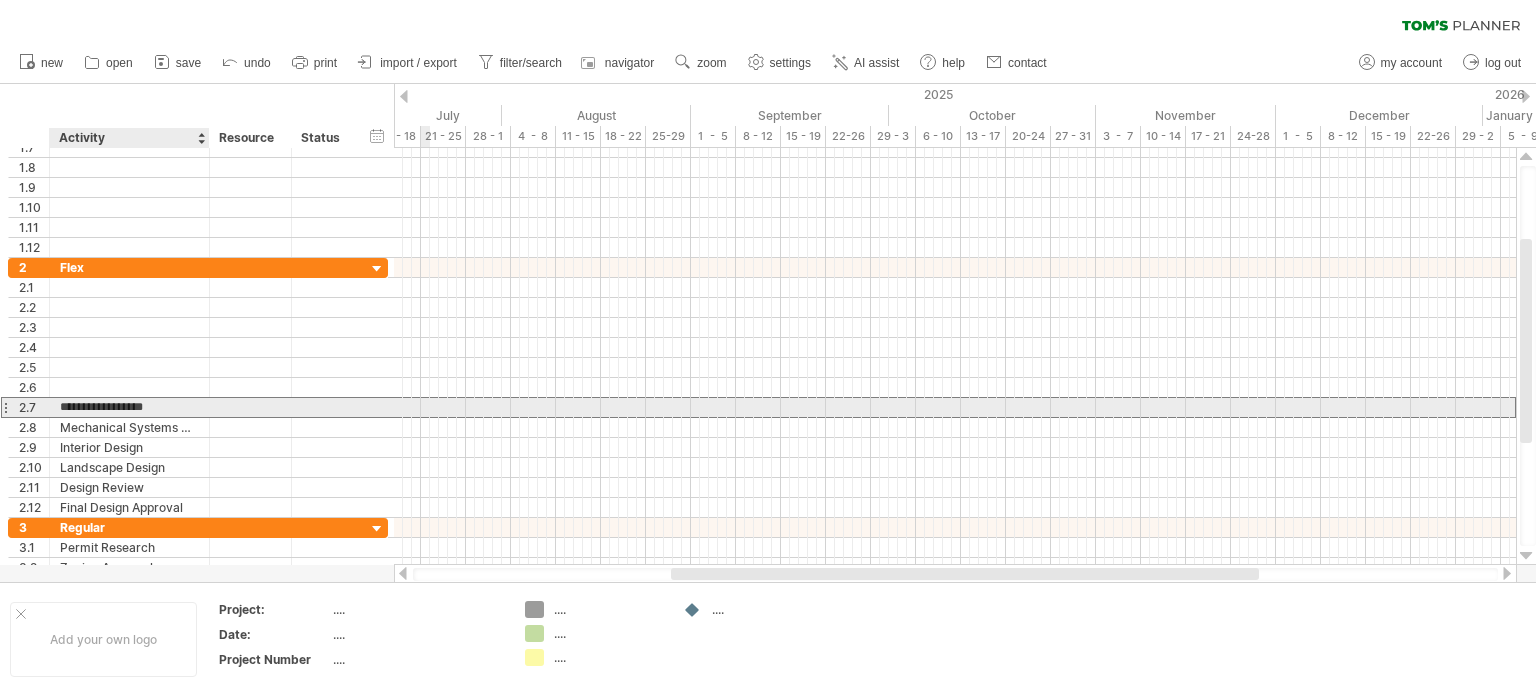 click on "**********" at bounding box center [129, 407] 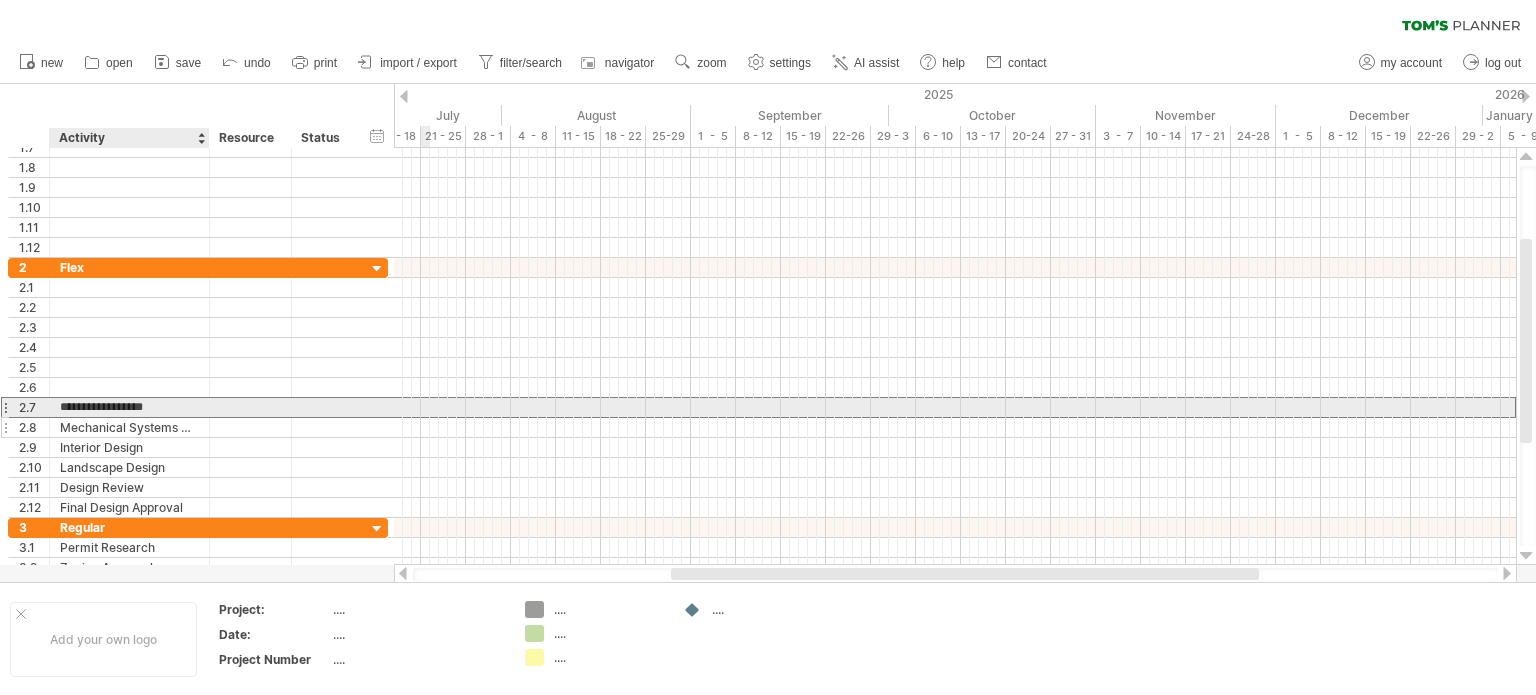 type 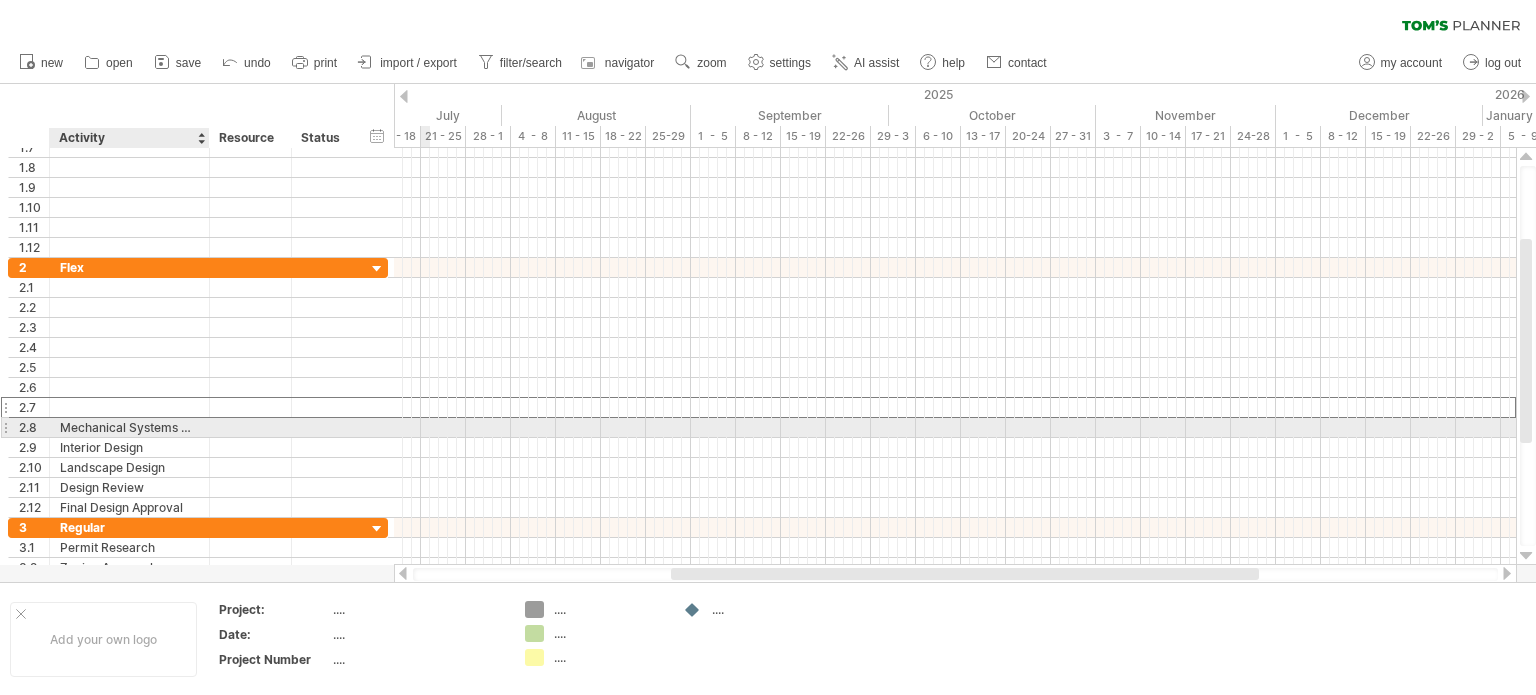 click on "Mechanical Systems Design" at bounding box center [129, 427] 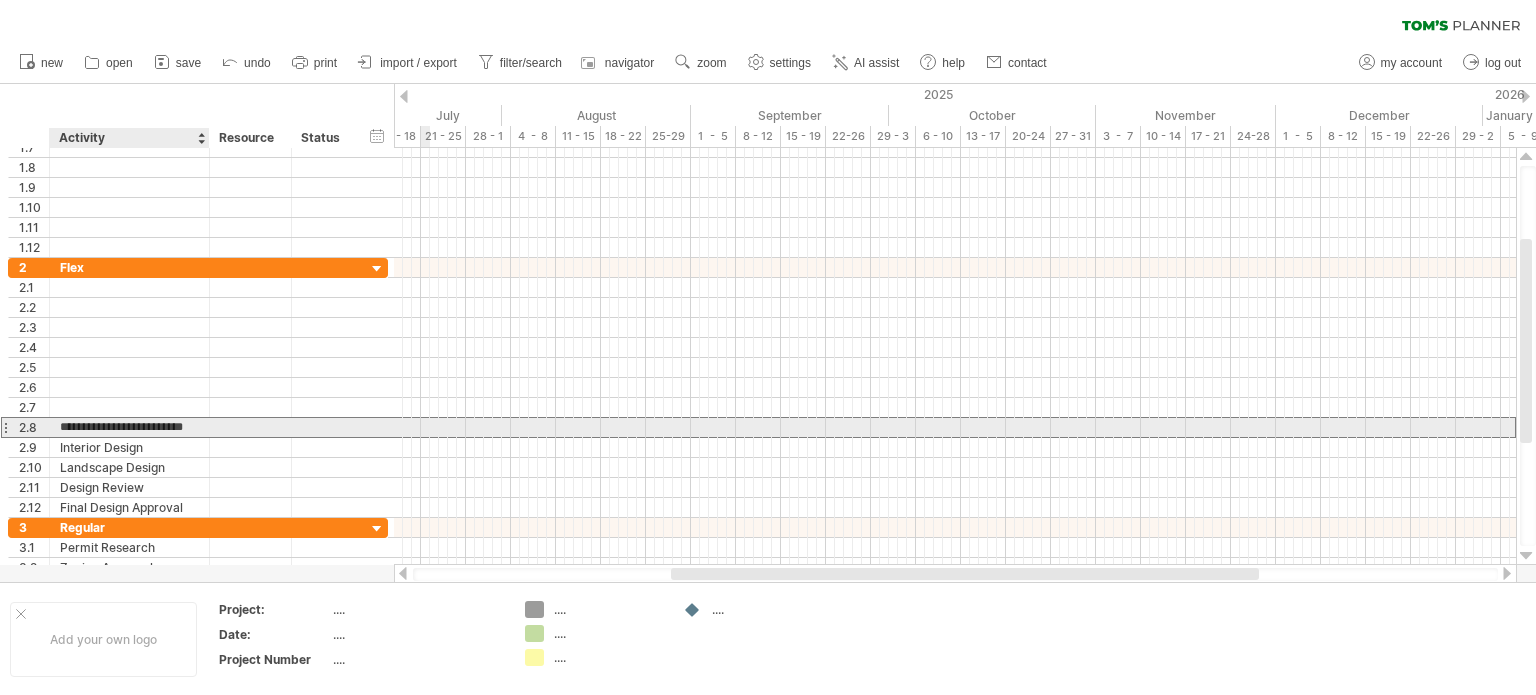 scroll, scrollTop: 0, scrollLeft: 0, axis: both 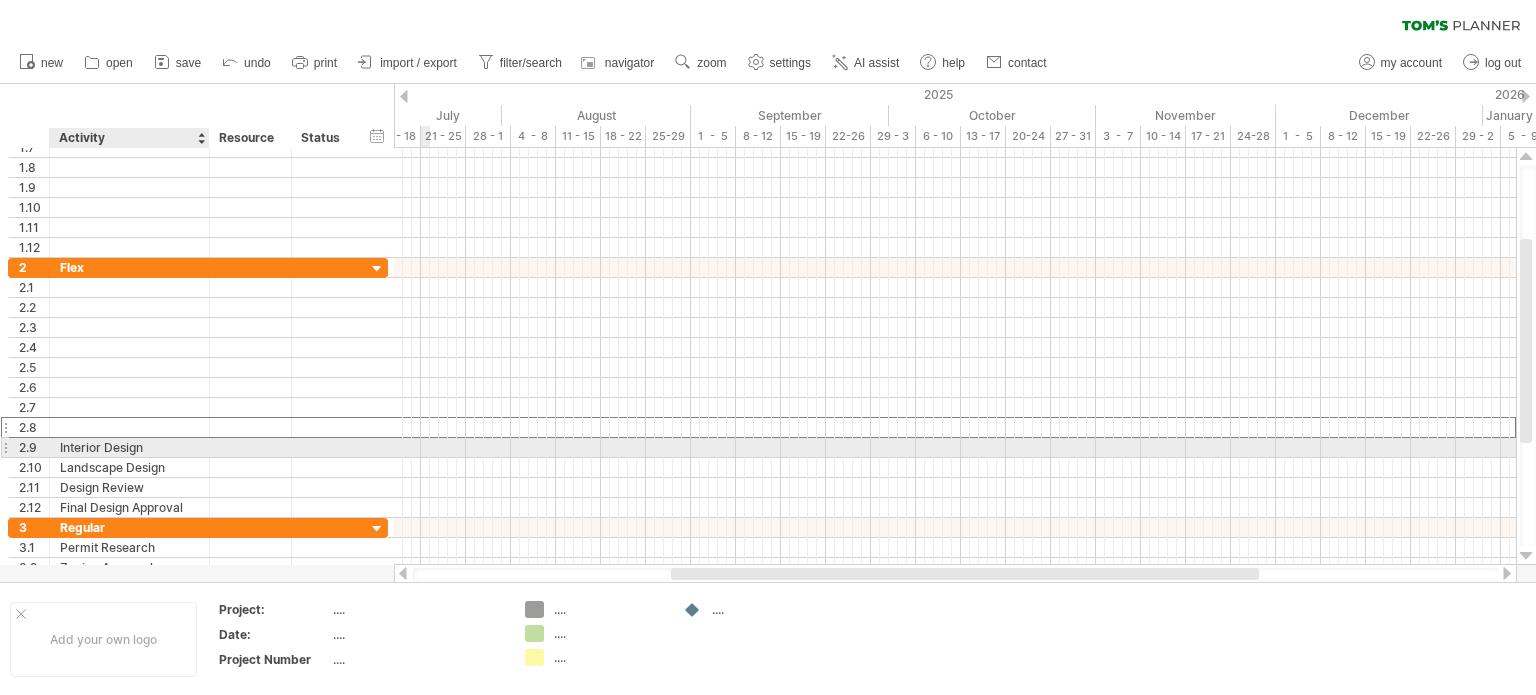 click on "Interior Design" at bounding box center [129, 447] 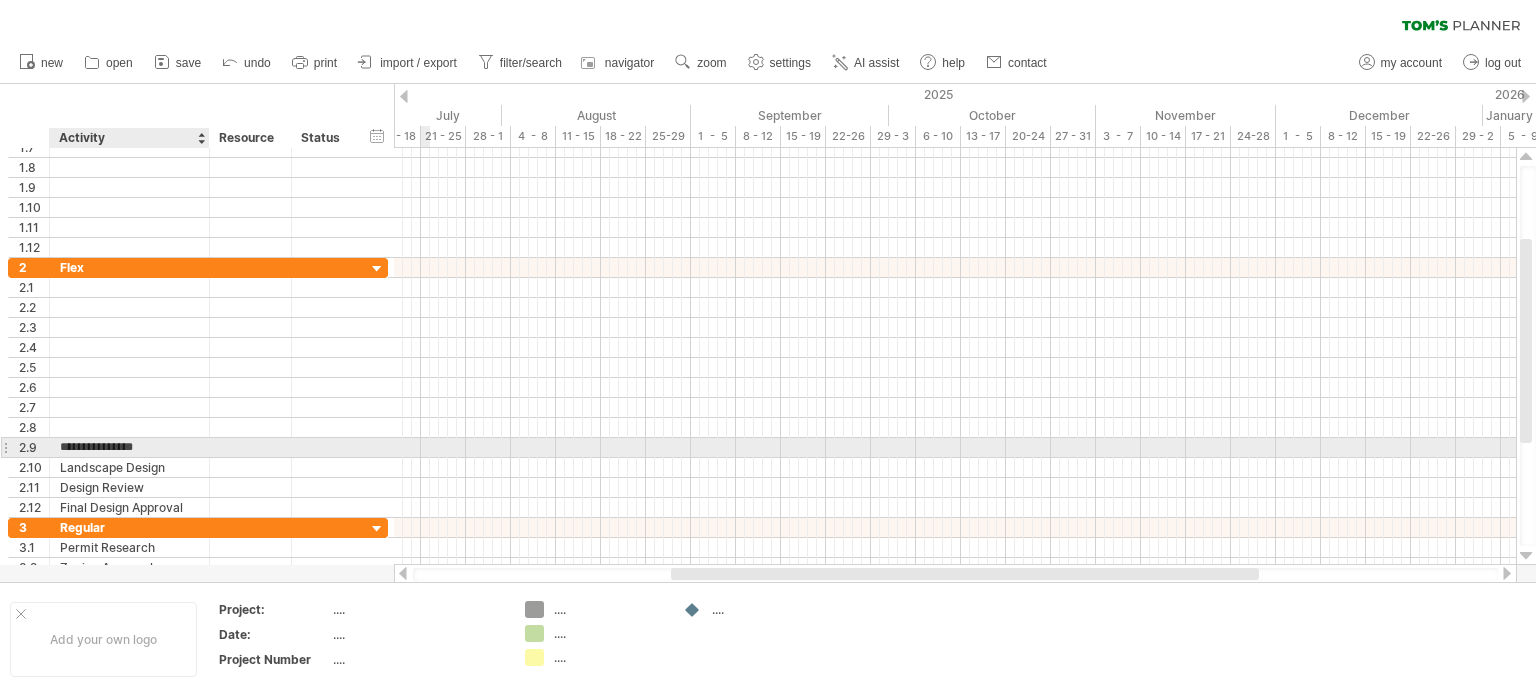 click on "**********" at bounding box center (129, 447) 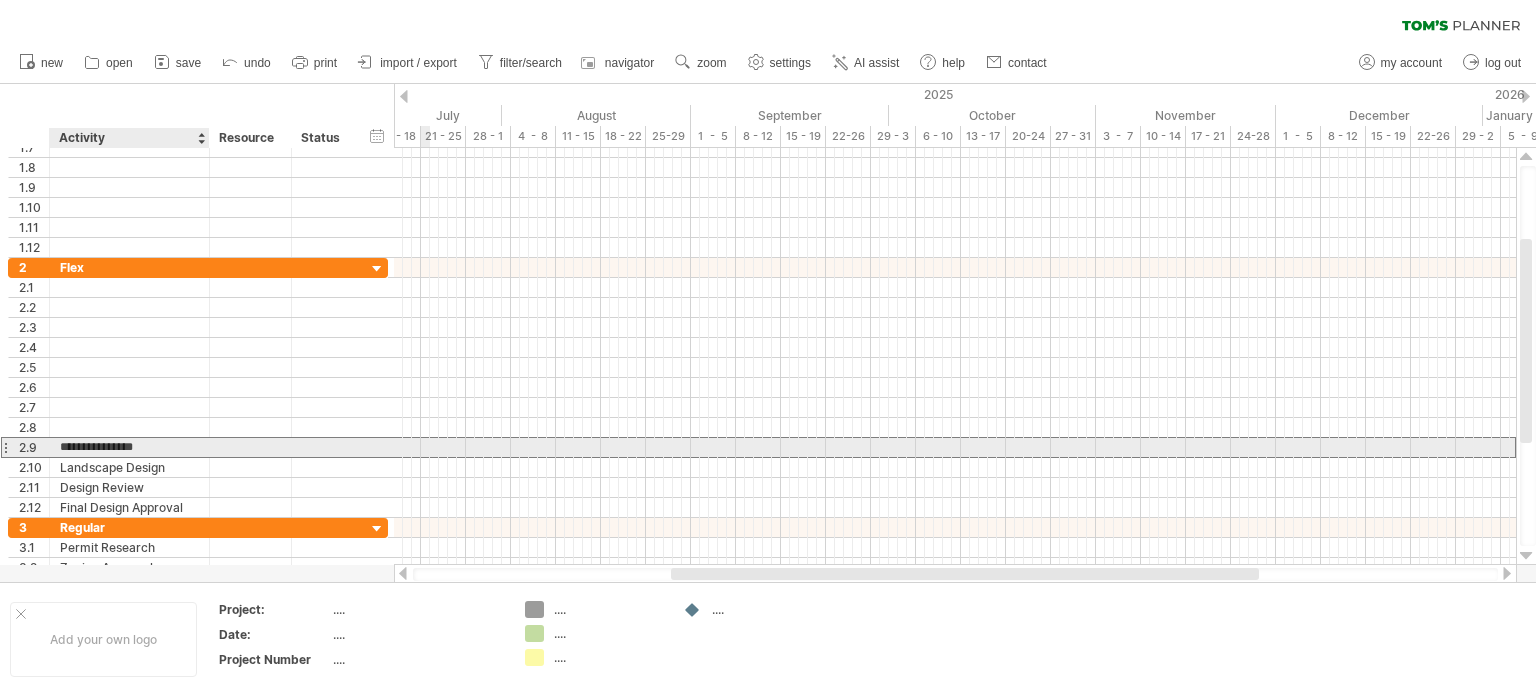 click on "**********" at bounding box center (129, 447) 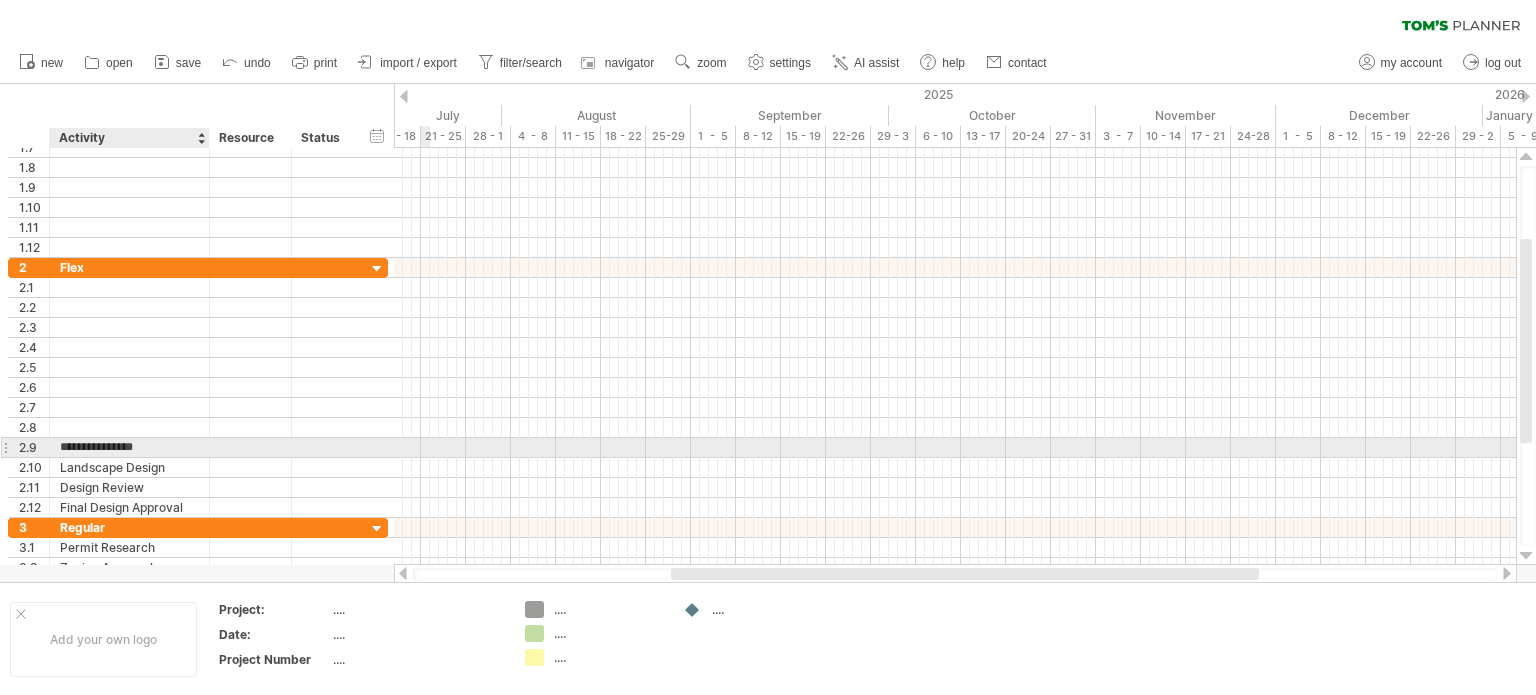 type 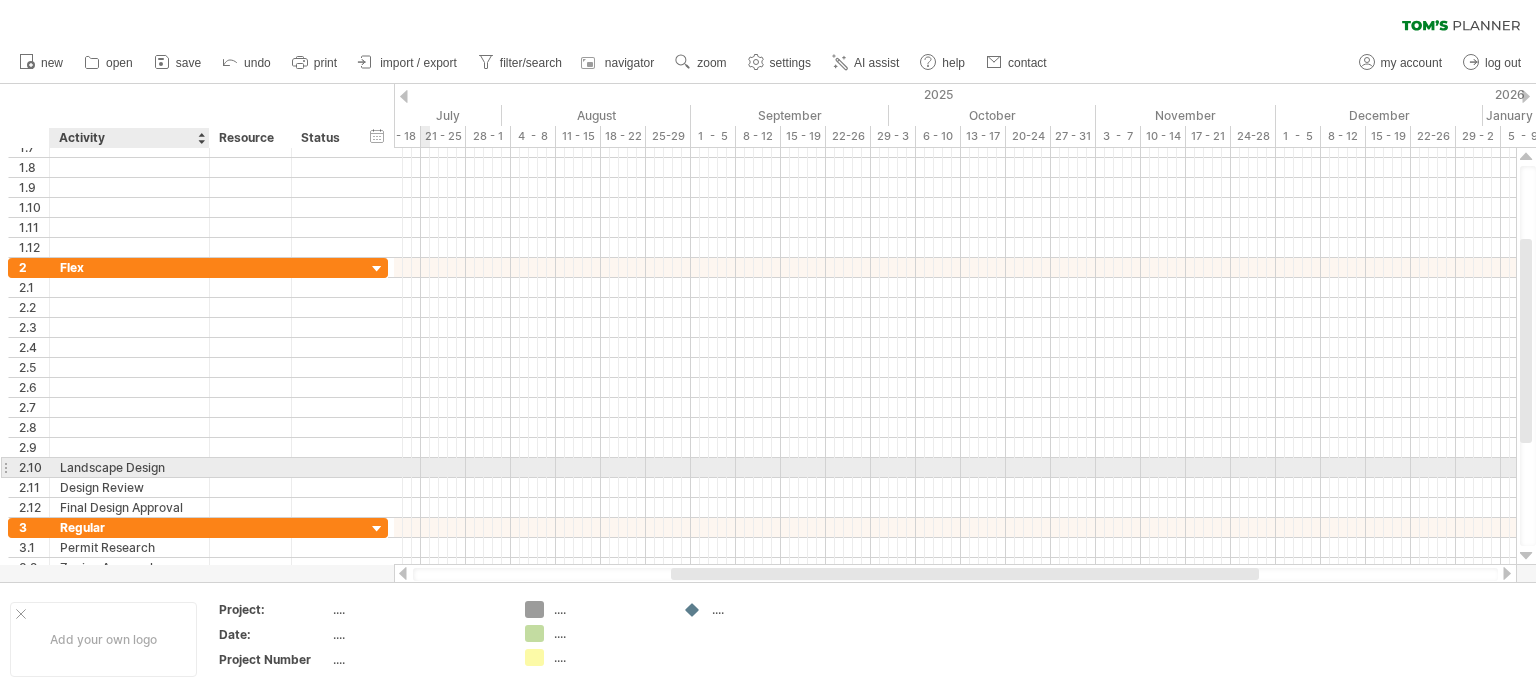 click on "Landscape Design" at bounding box center (129, 467) 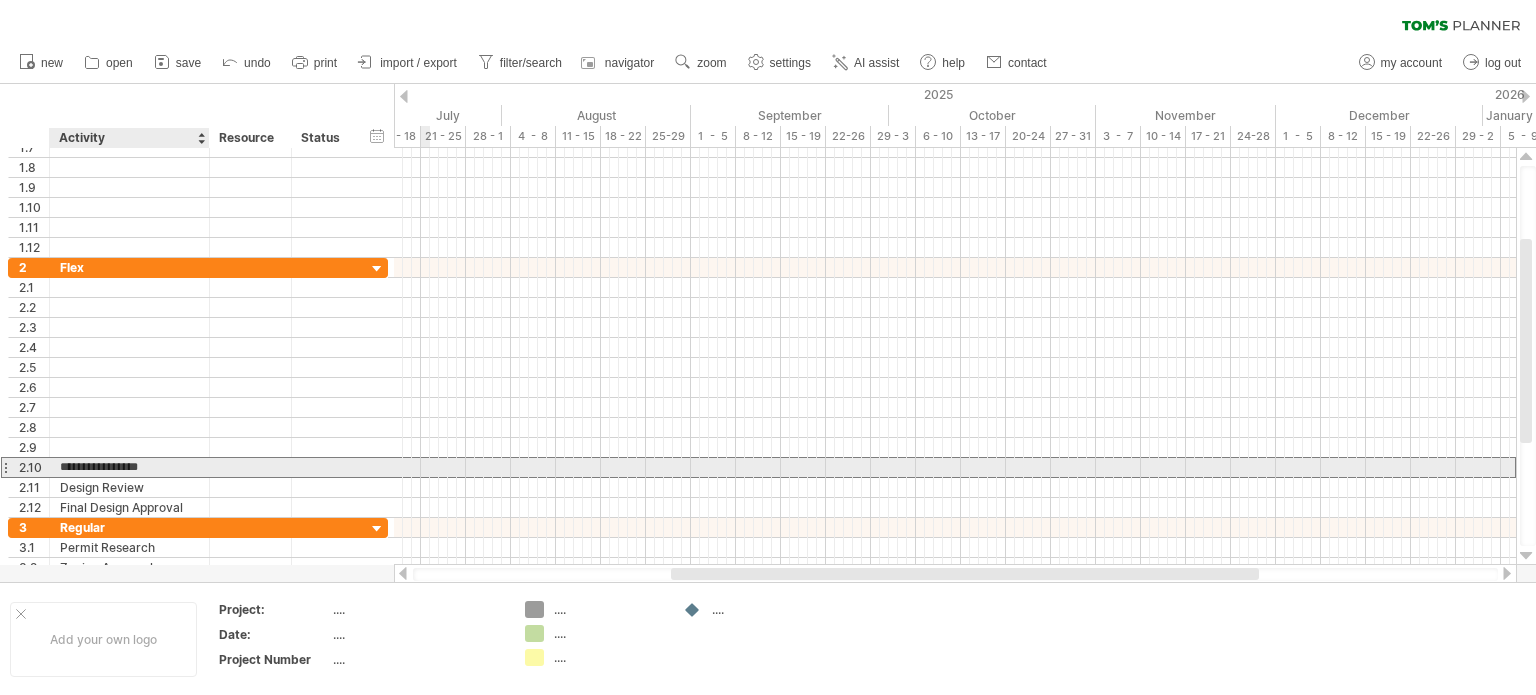 click on "**********" at bounding box center (129, 467) 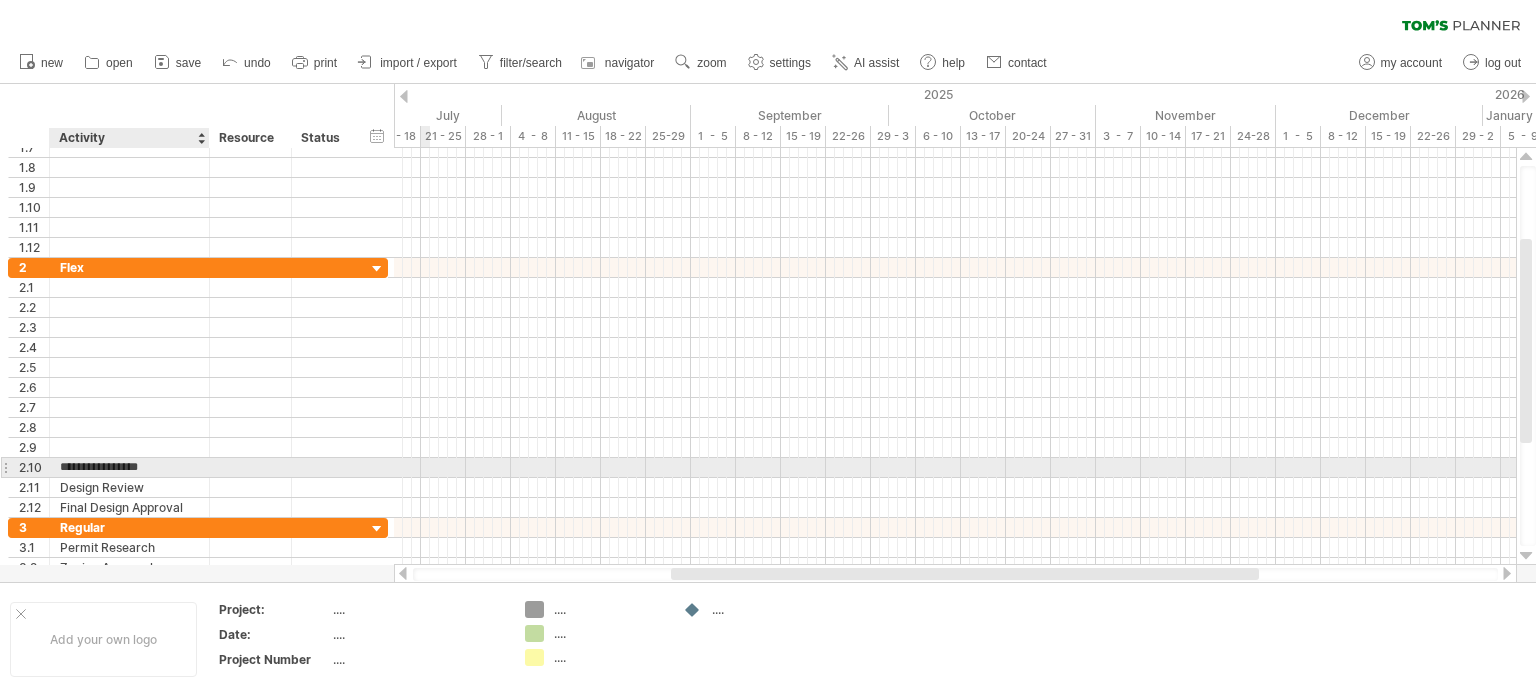 click on "**********" at bounding box center [129, 467] 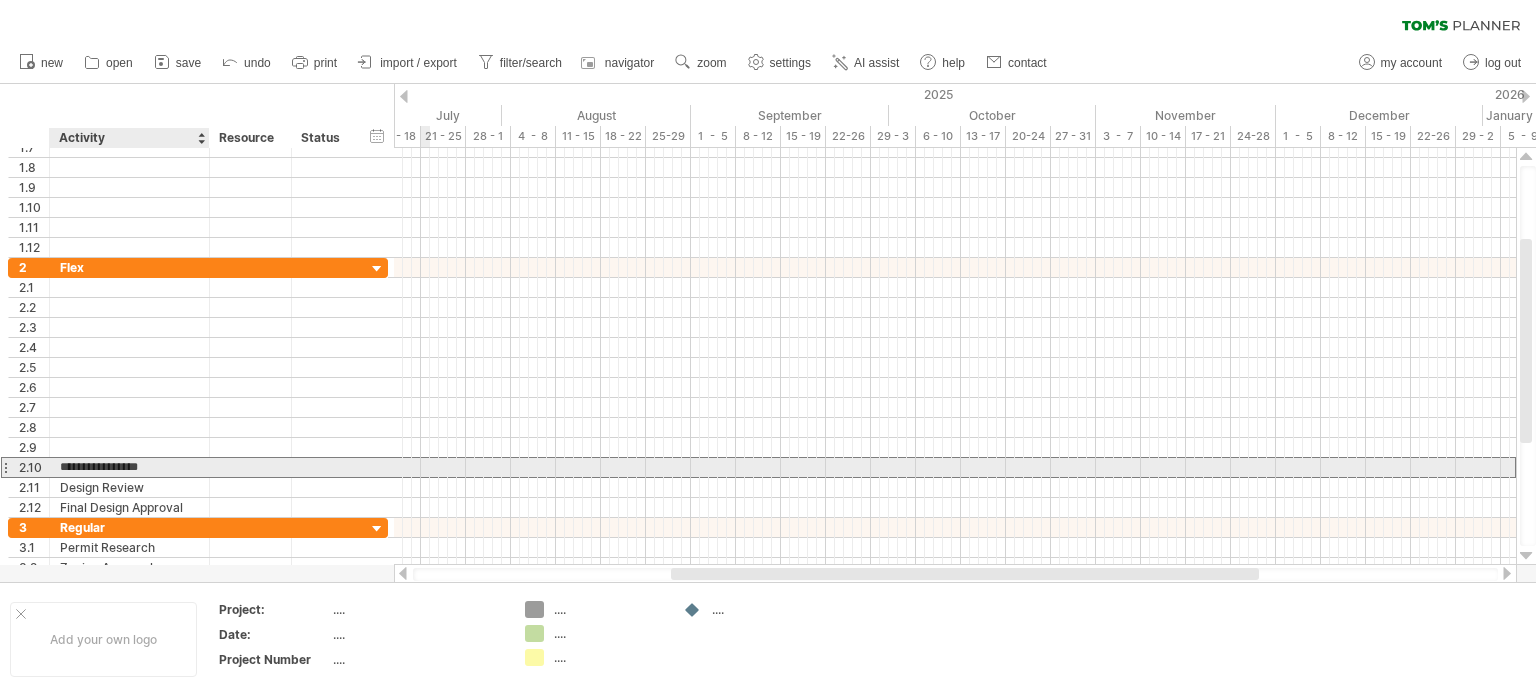 type 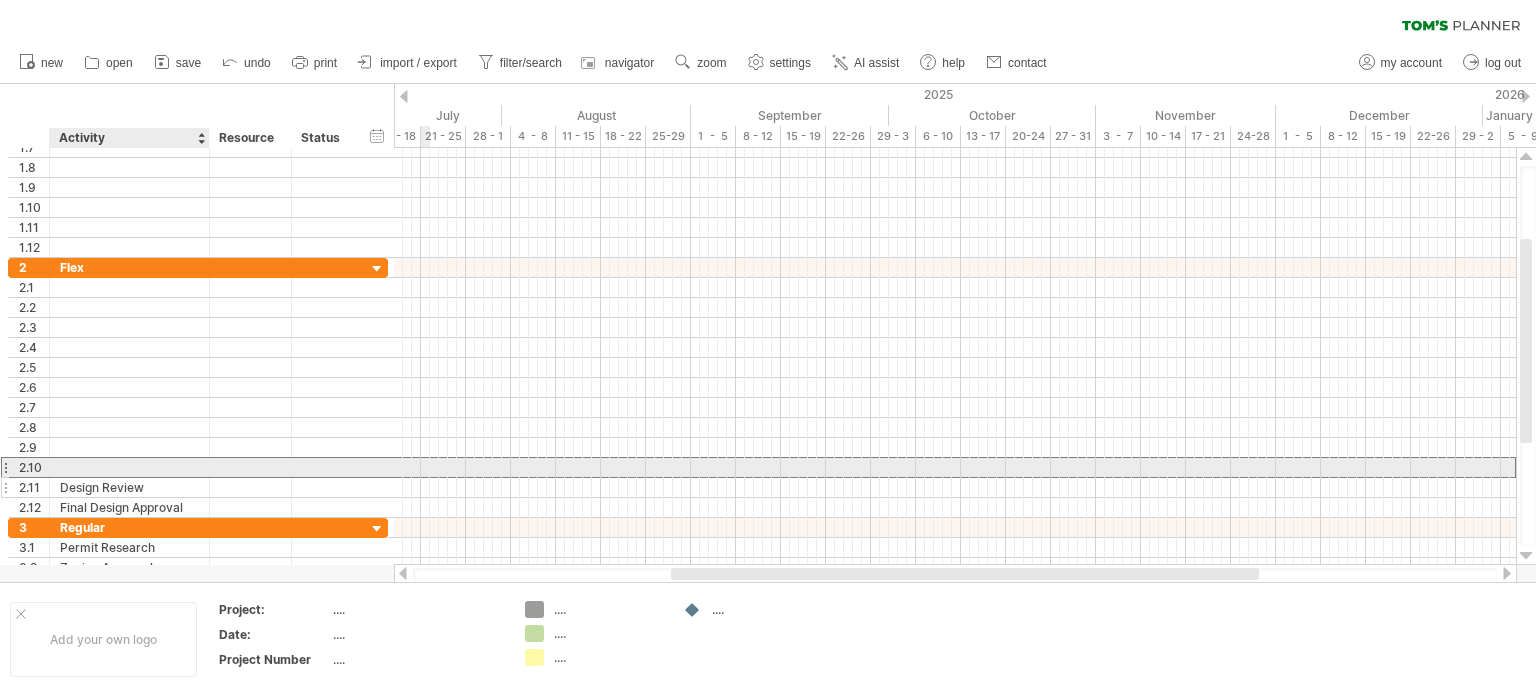 click on "Design Review" at bounding box center (129, 487) 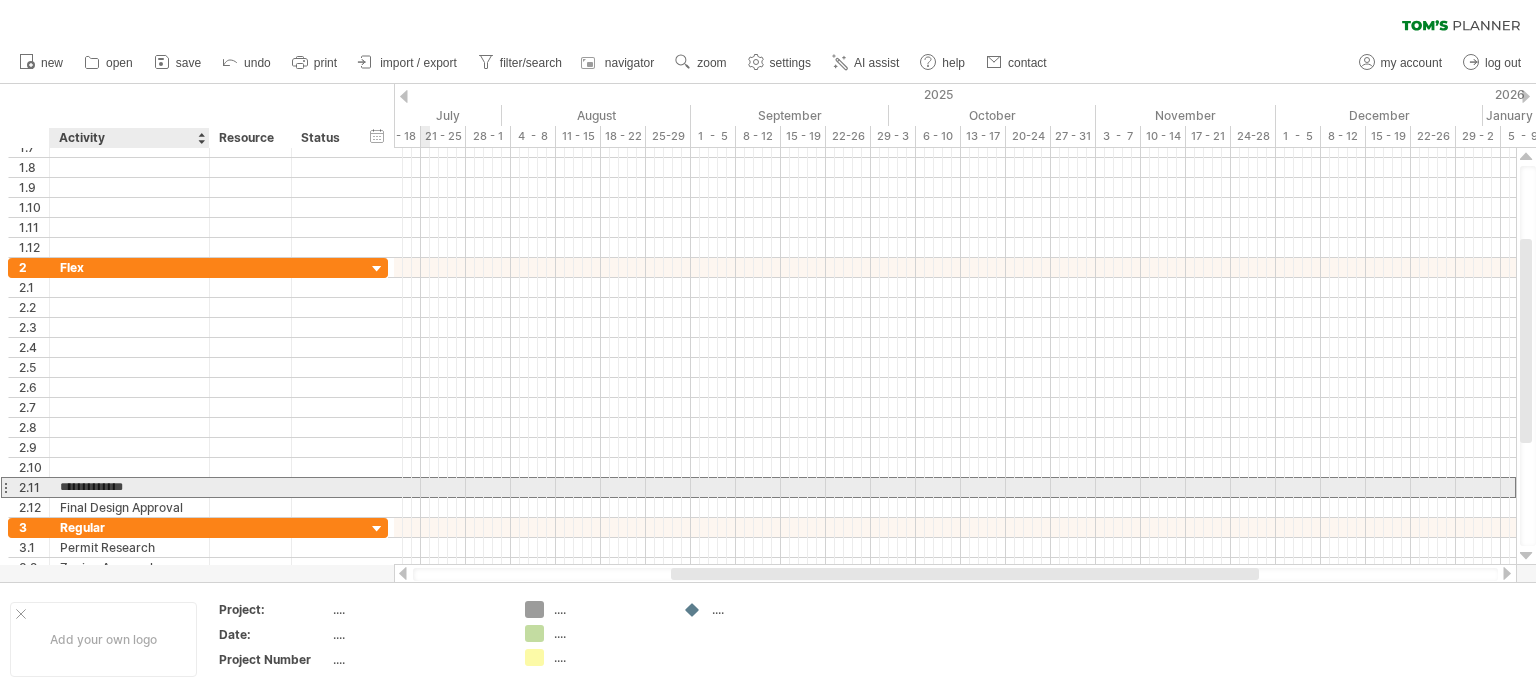 click on "**********" at bounding box center (129, 487) 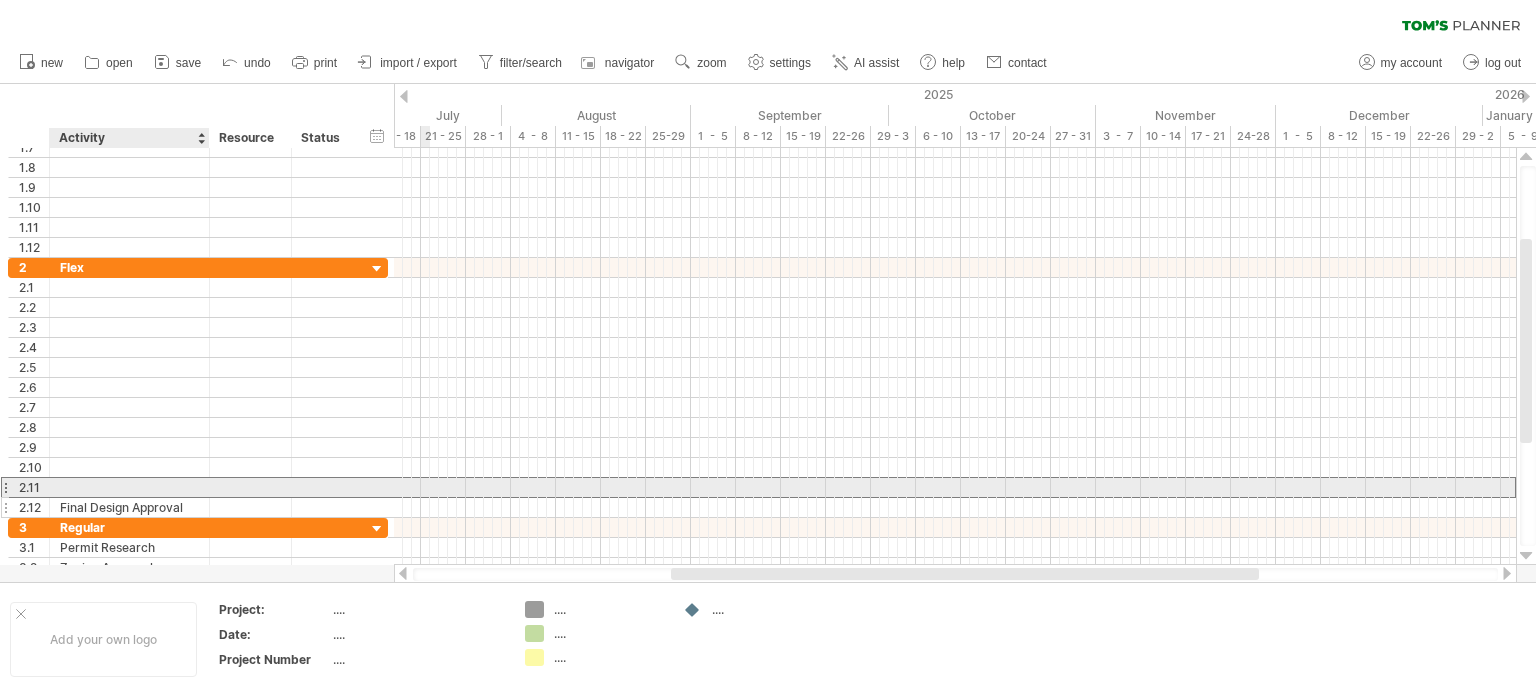 click on "Final Design Approval" at bounding box center [129, 507] 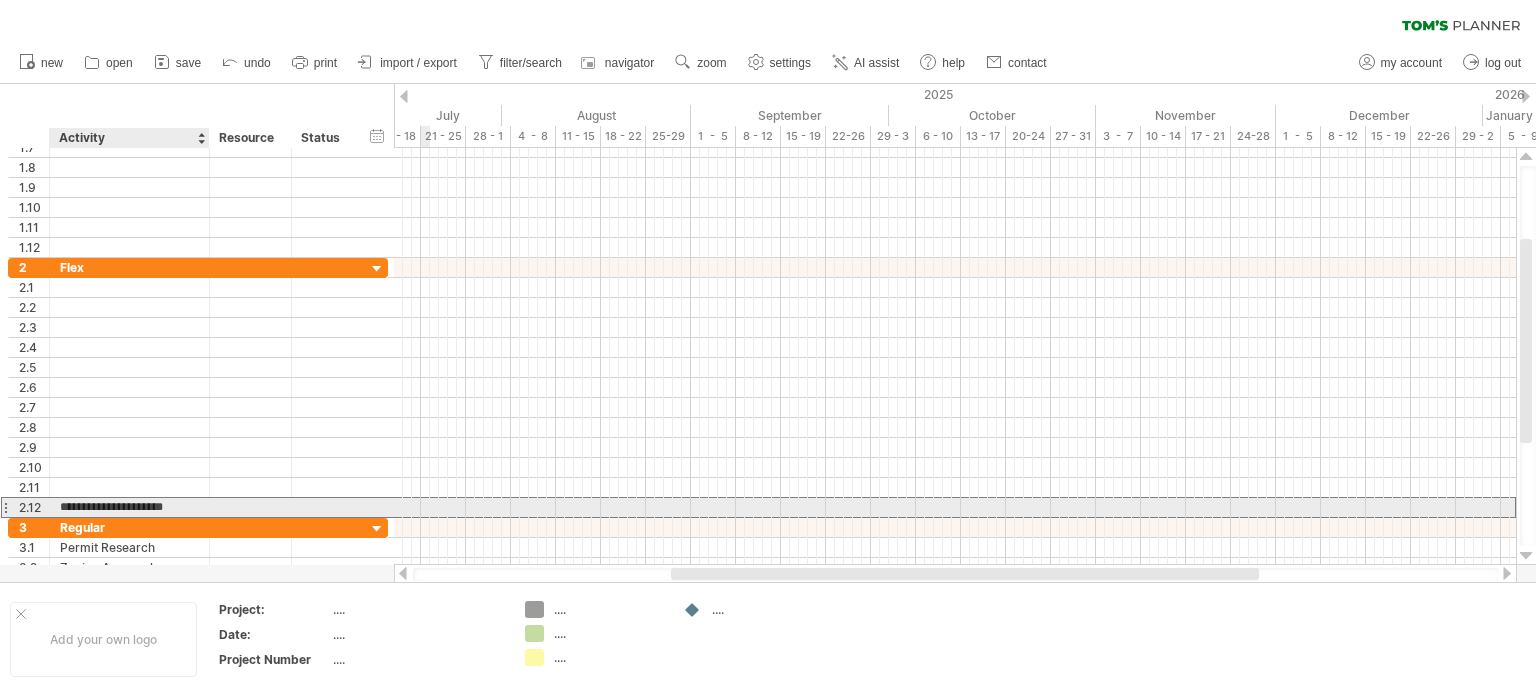 click on "**********" at bounding box center [129, 507] 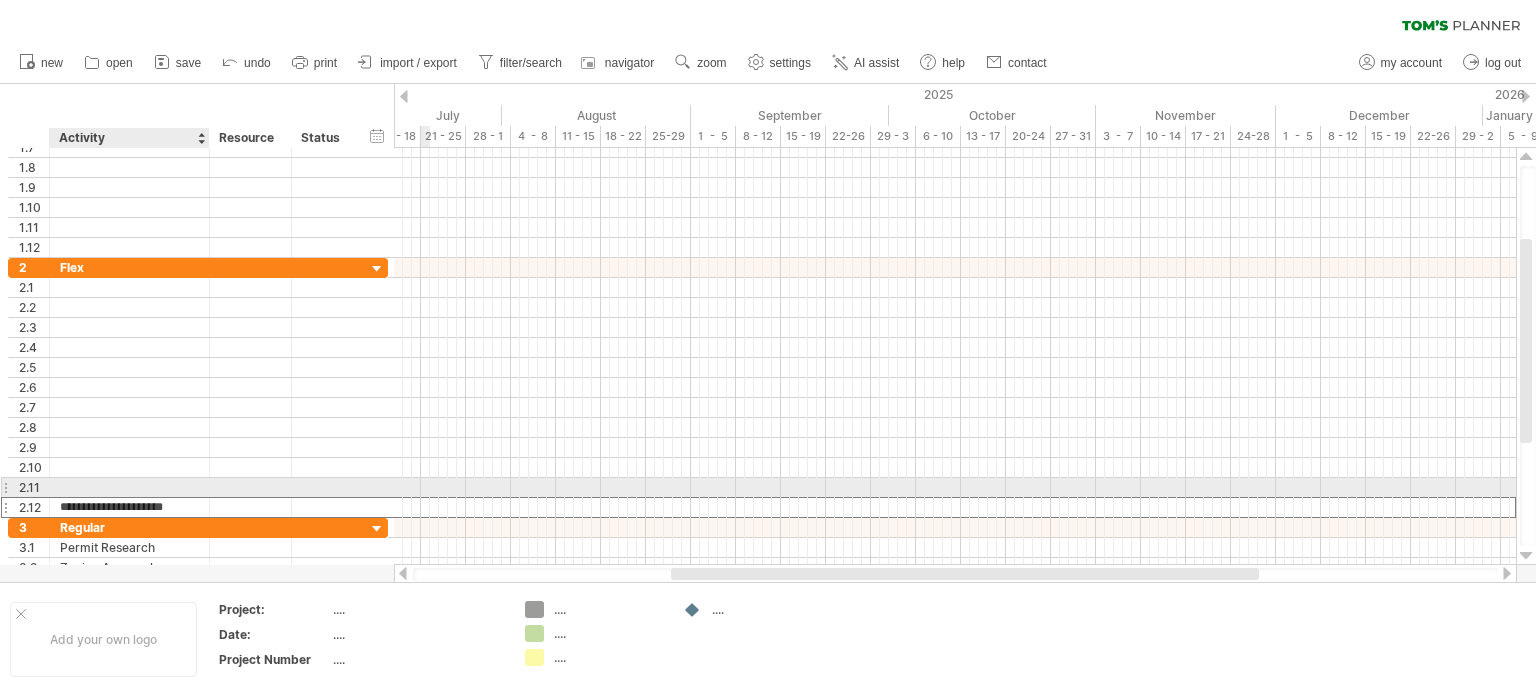 type 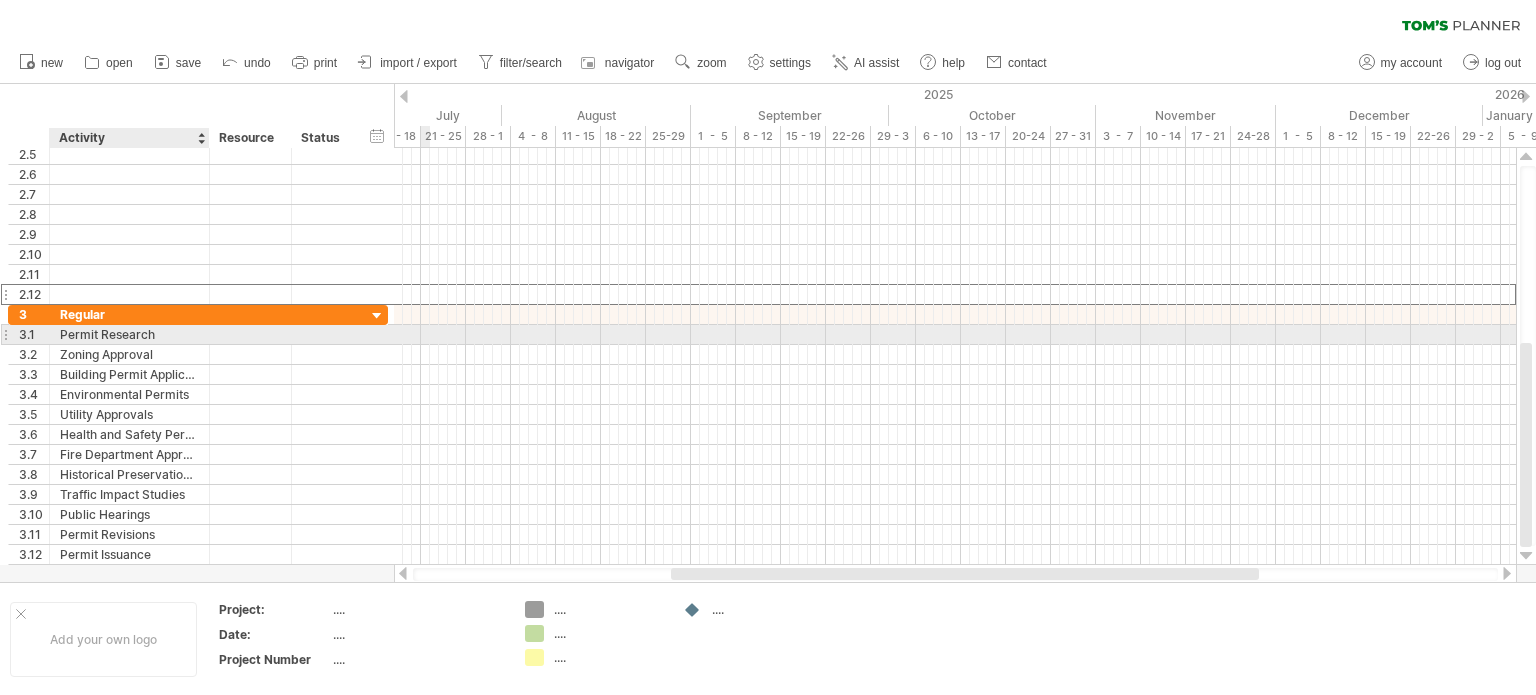click on "Permit Research" at bounding box center [129, 334] 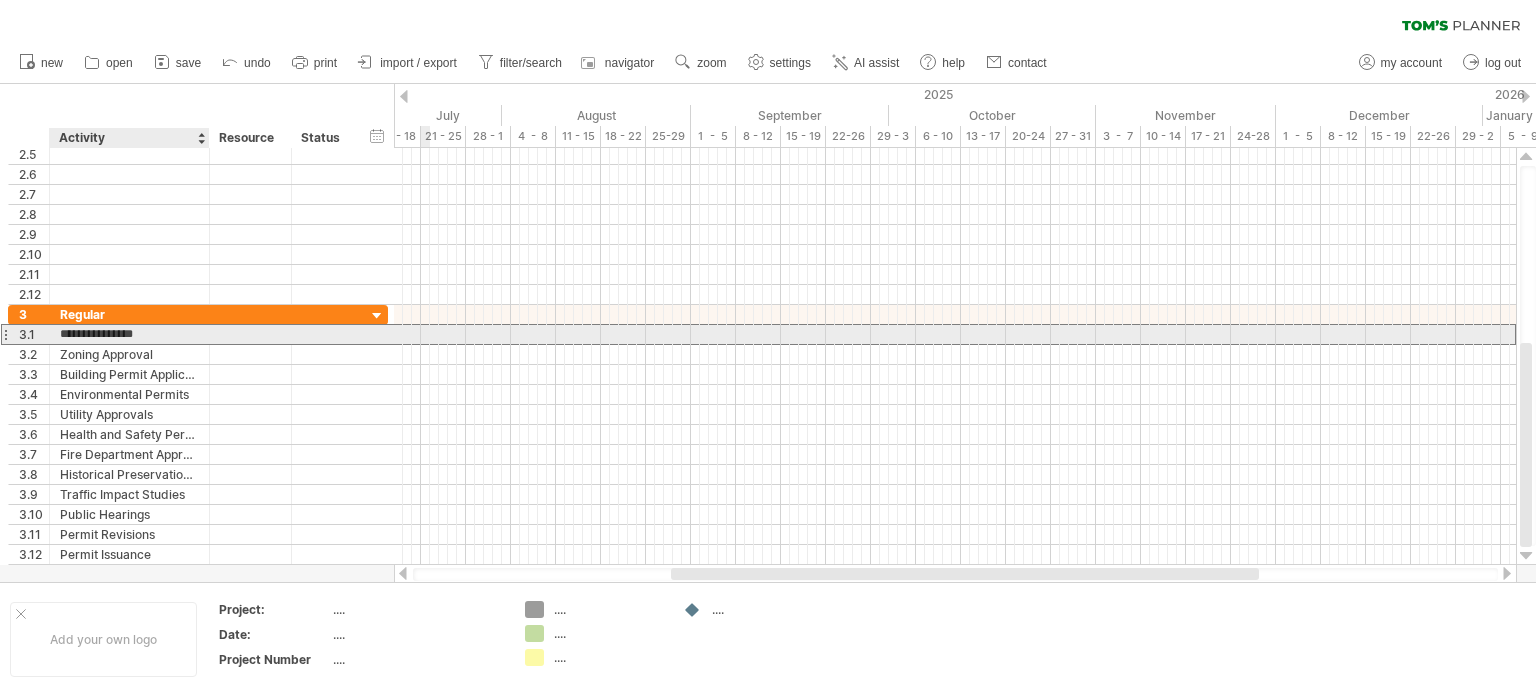click on "**********" at bounding box center (129, 334) 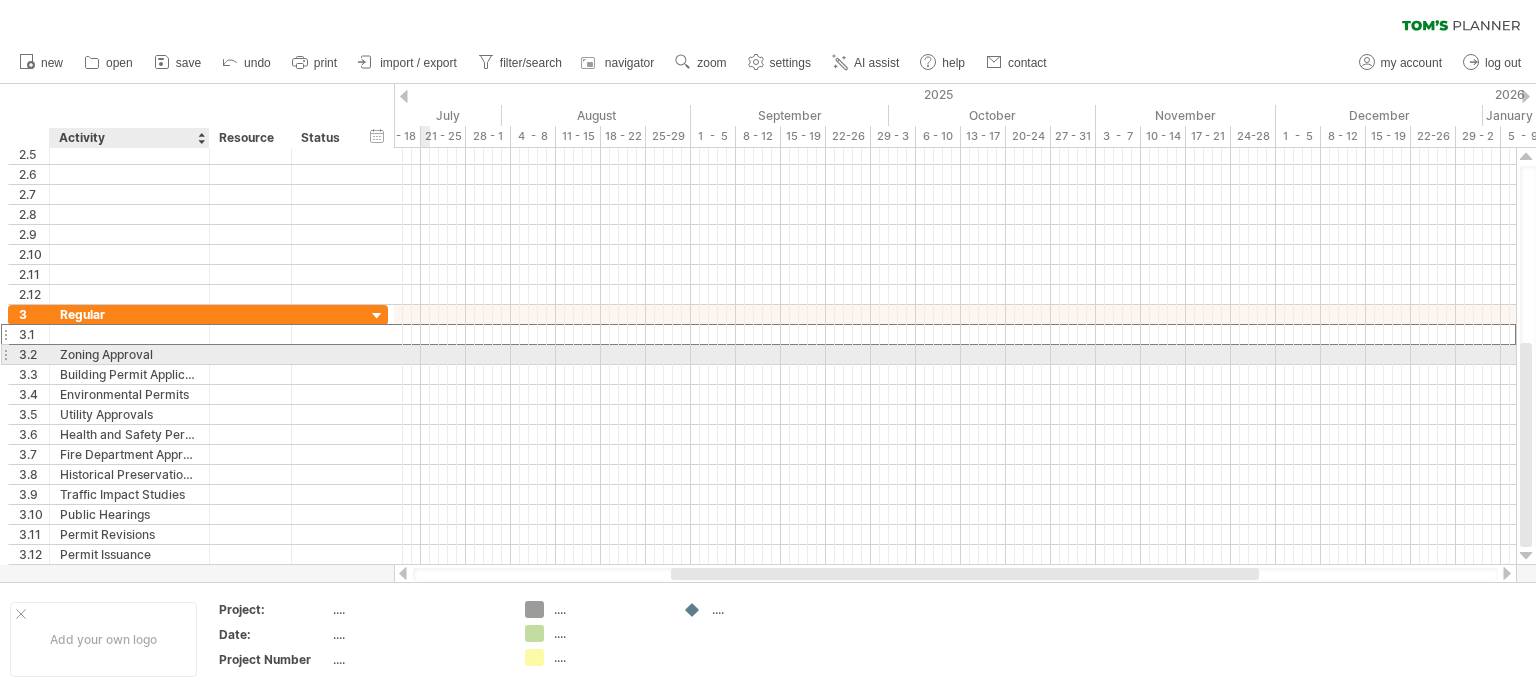 click on "Zoning Approval" at bounding box center (129, 354) 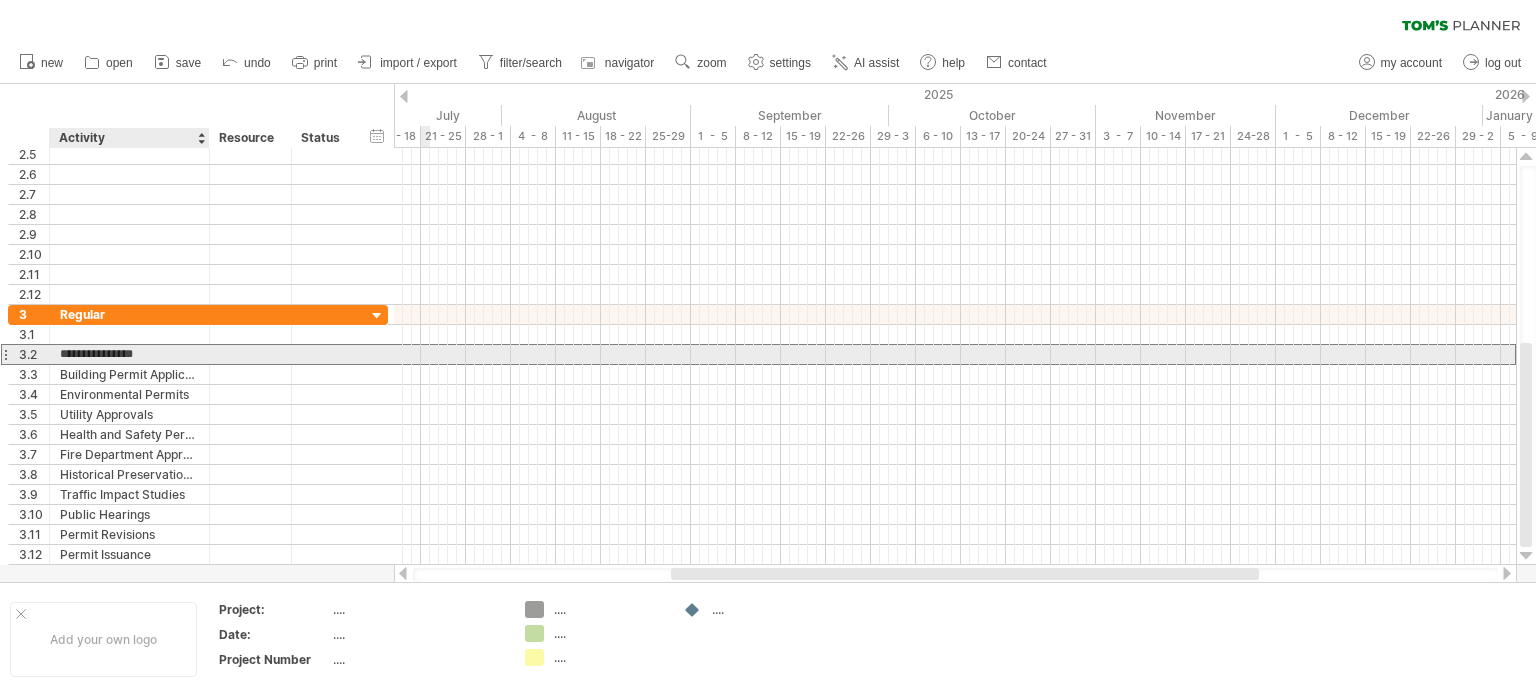 click on "**********" at bounding box center [129, 354] 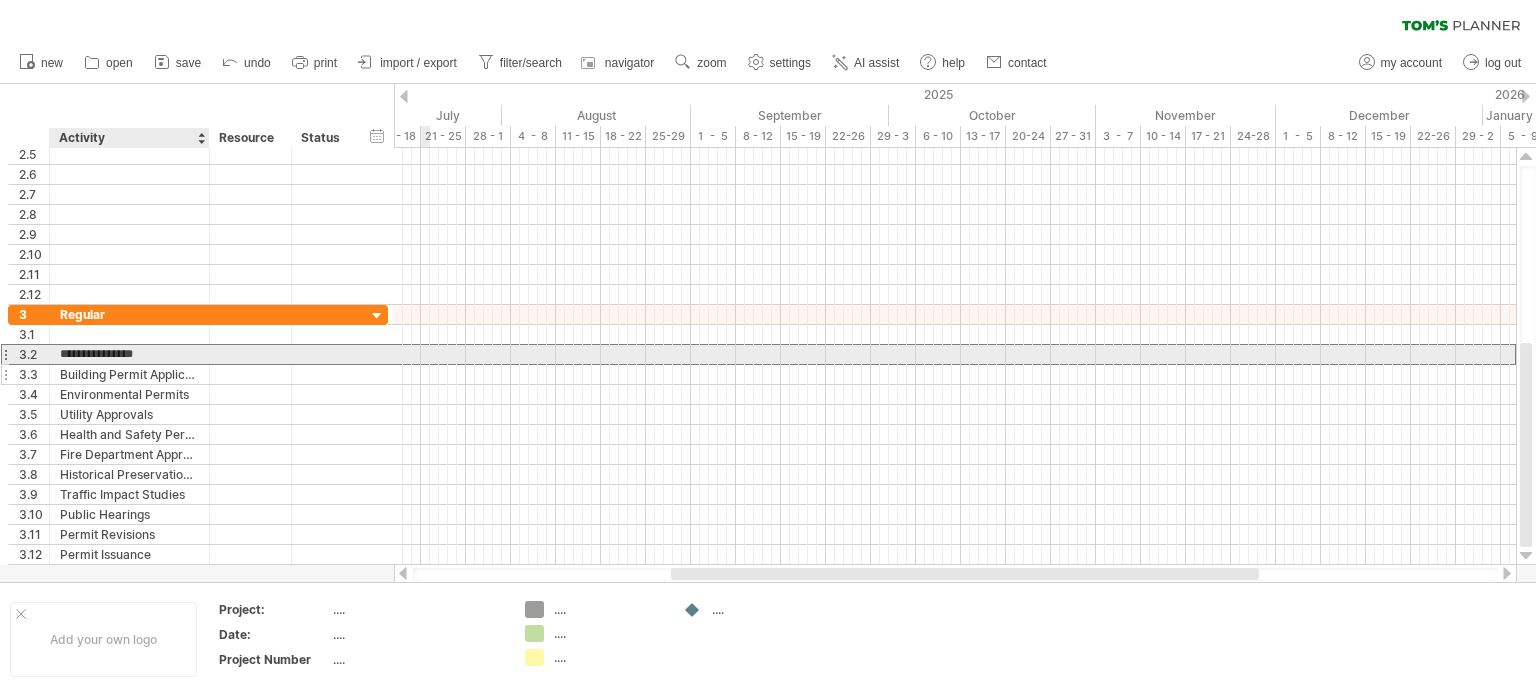 type 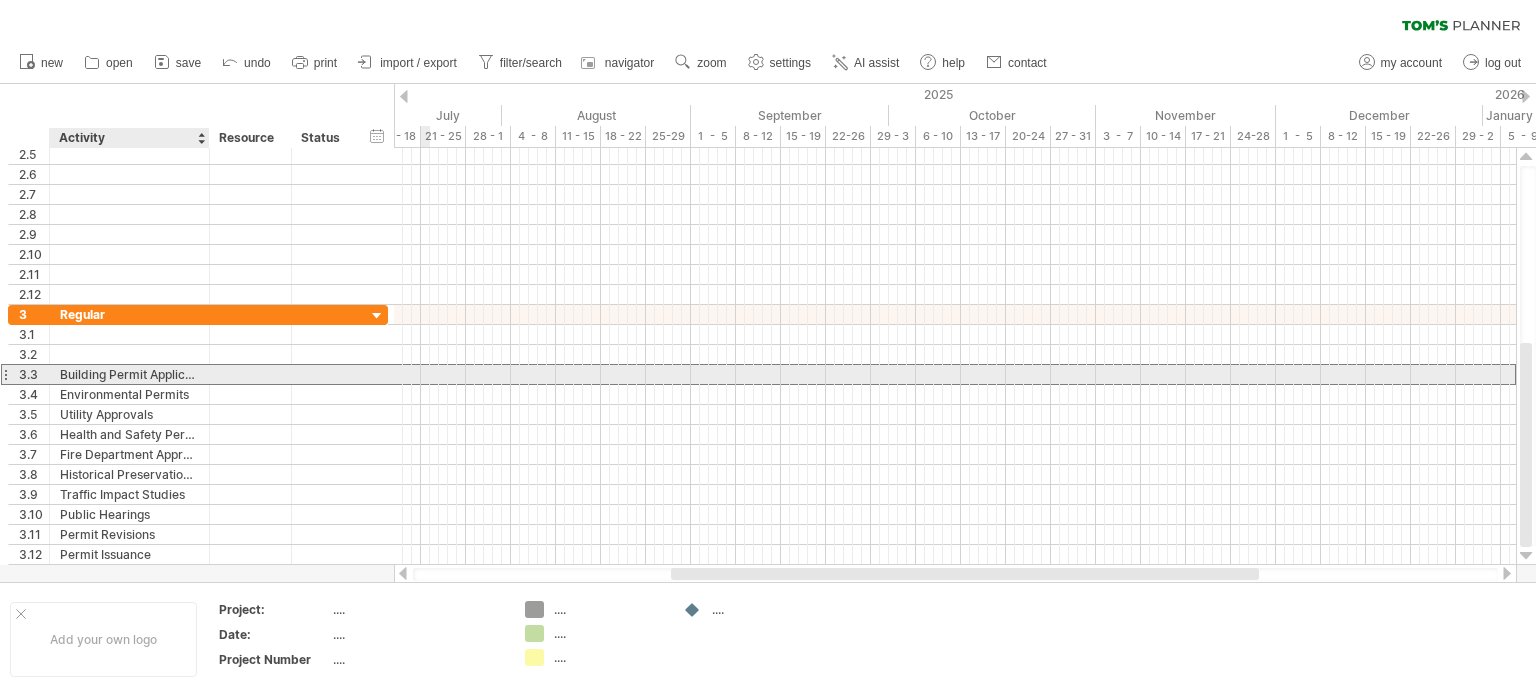 click on "Building Permit Application" at bounding box center [129, 374] 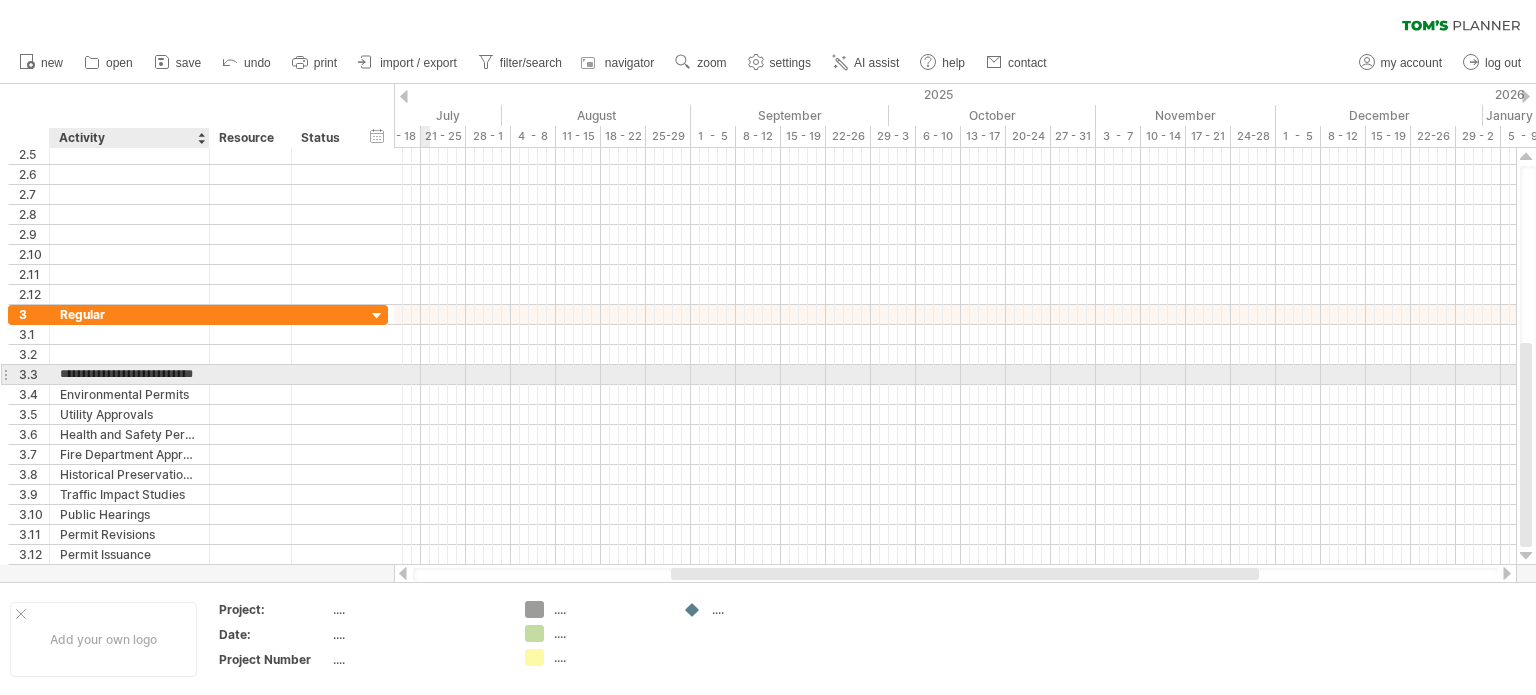 click on "**********" at bounding box center [129, 374] 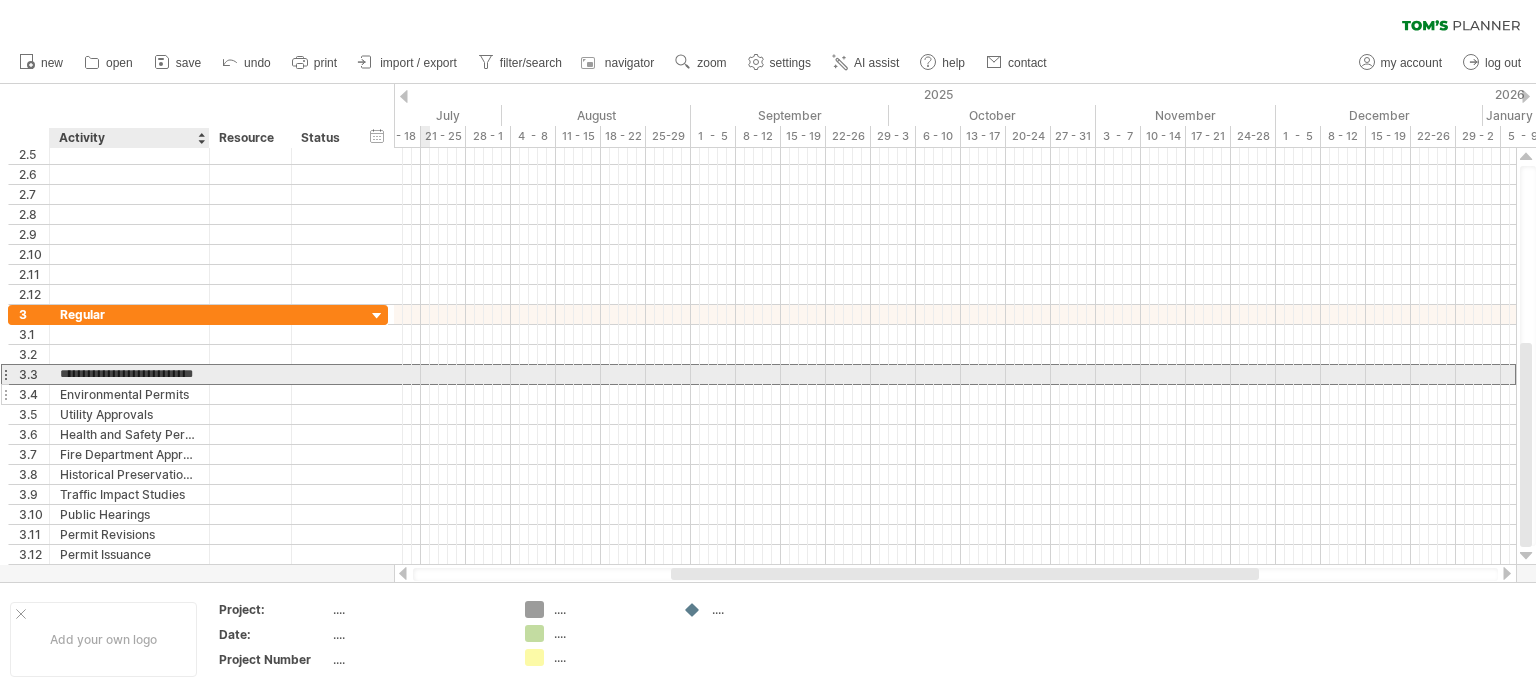 type 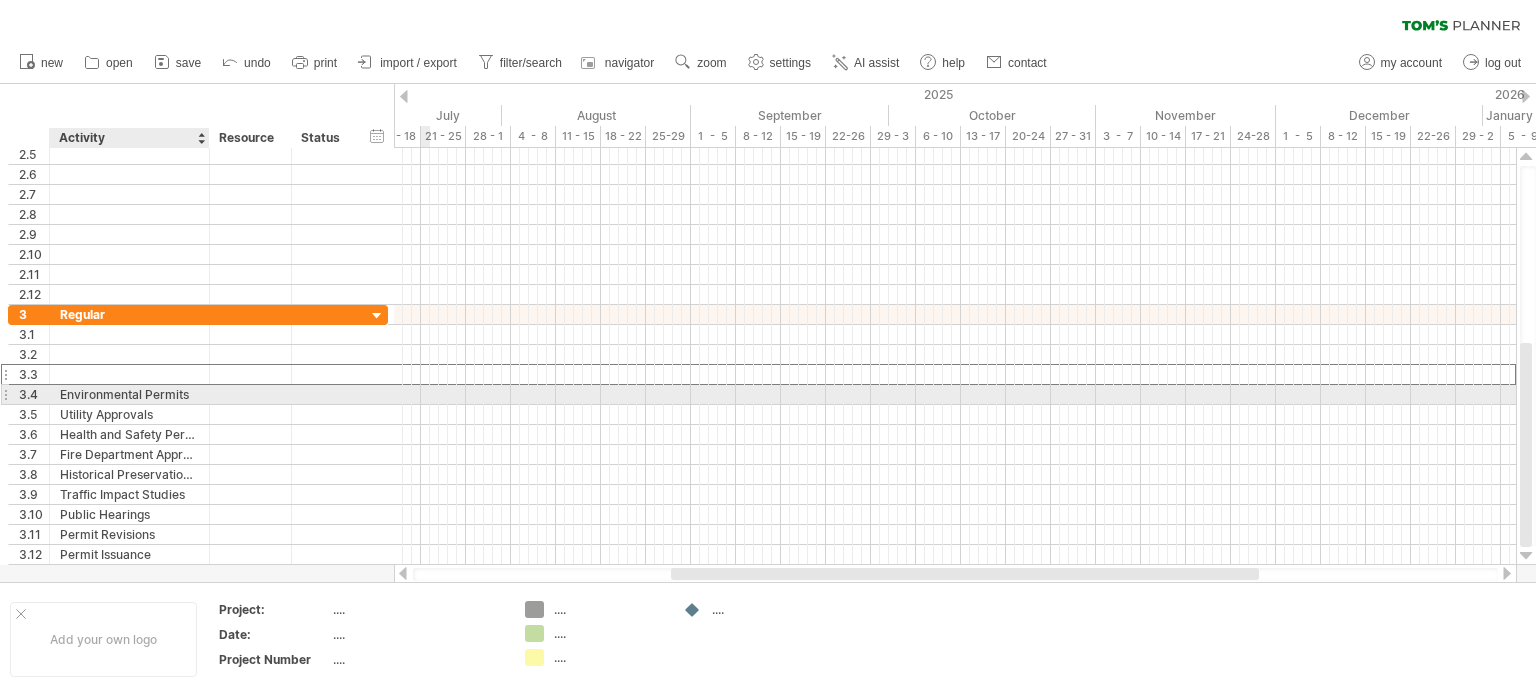 click on "Environmental Permits" at bounding box center [129, 394] 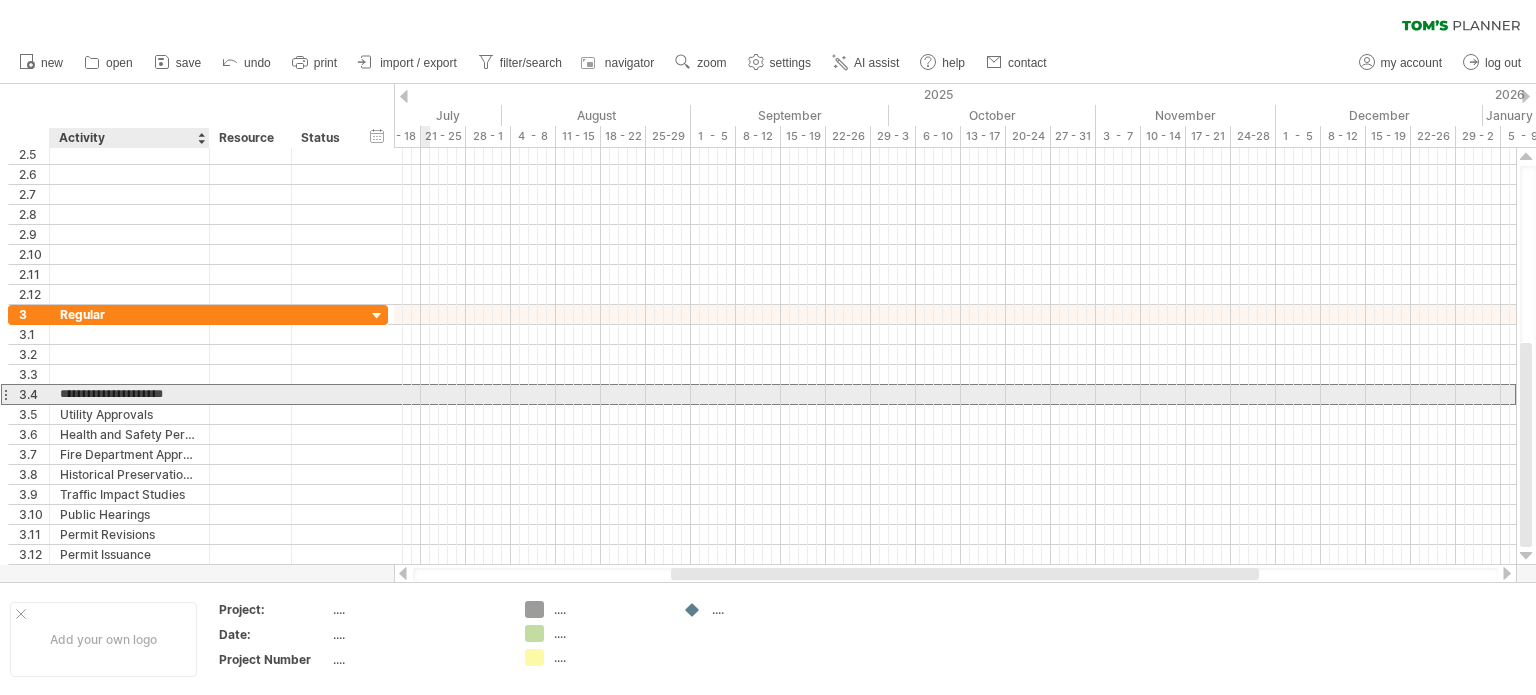 click on "**********" at bounding box center (129, 394) 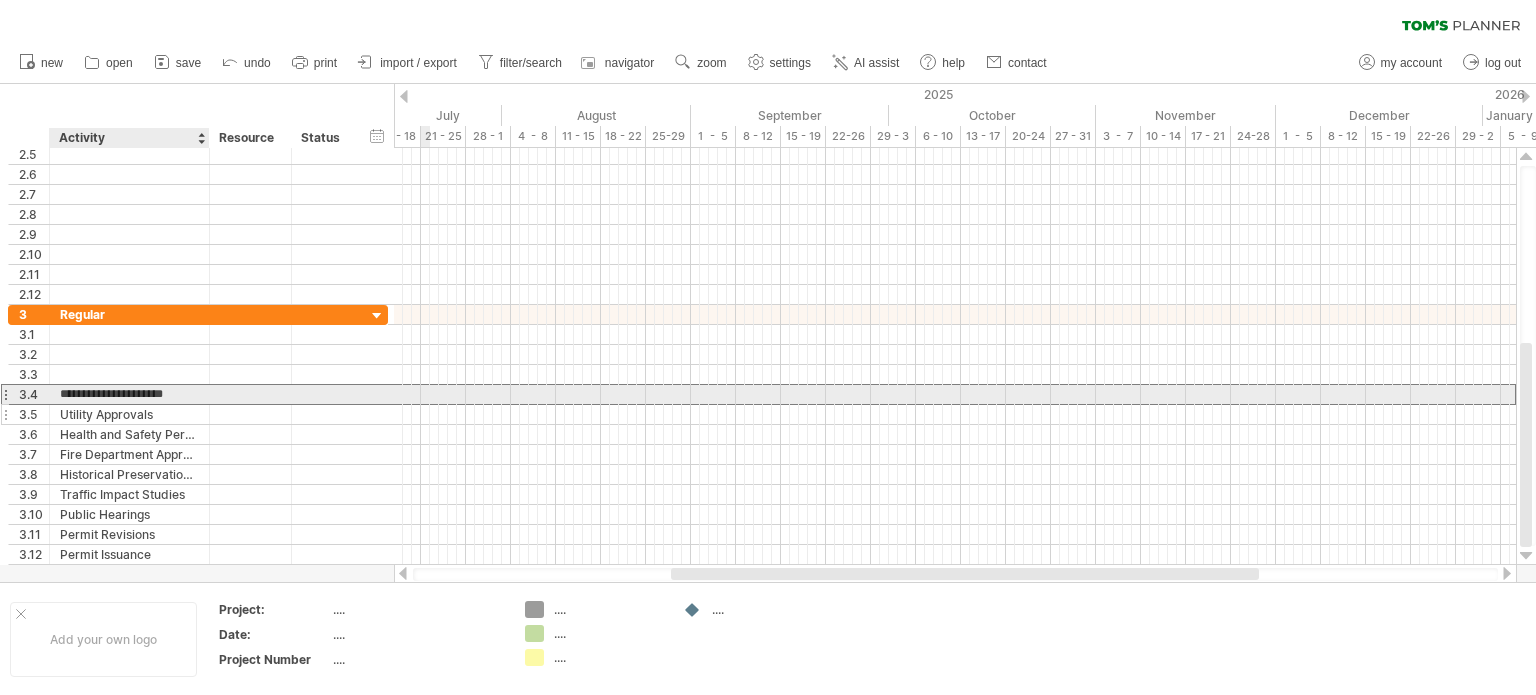 type 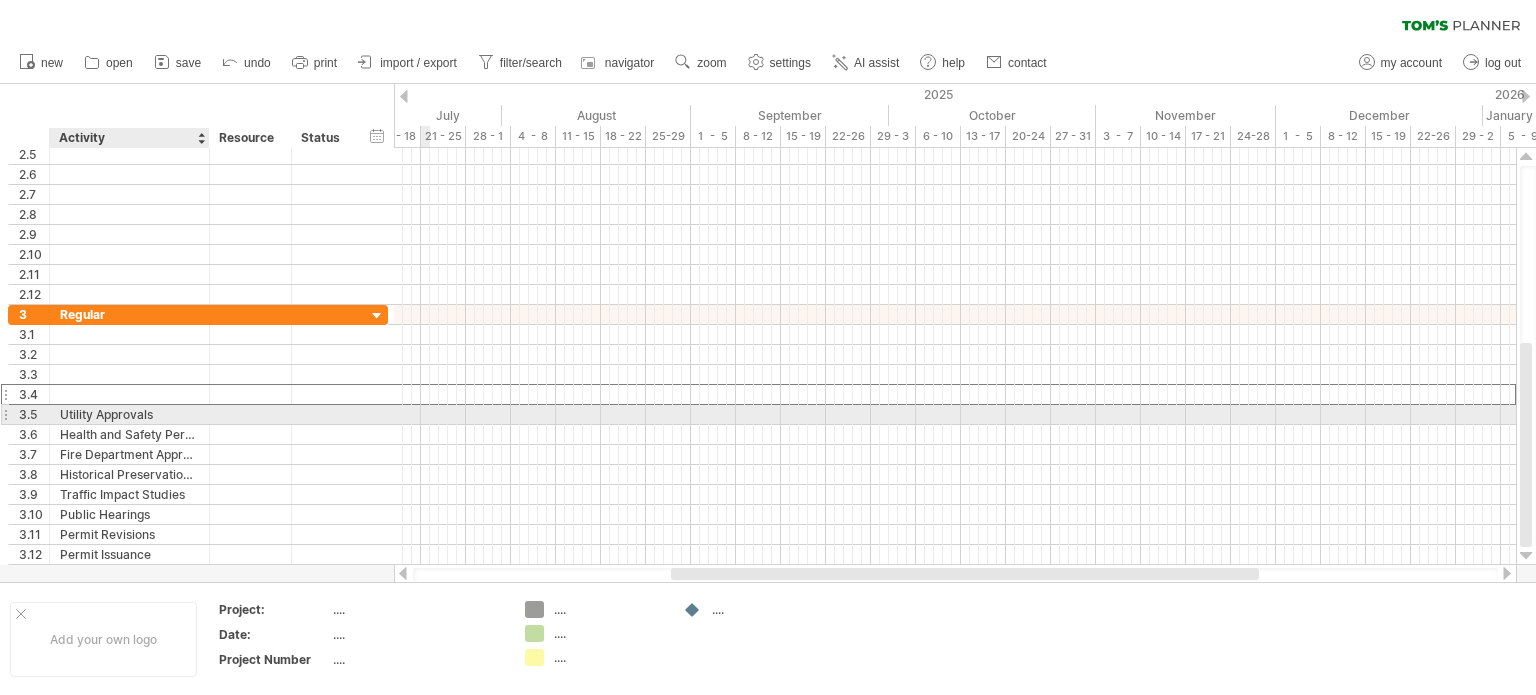 click on "Utility Approvals" at bounding box center (129, 414) 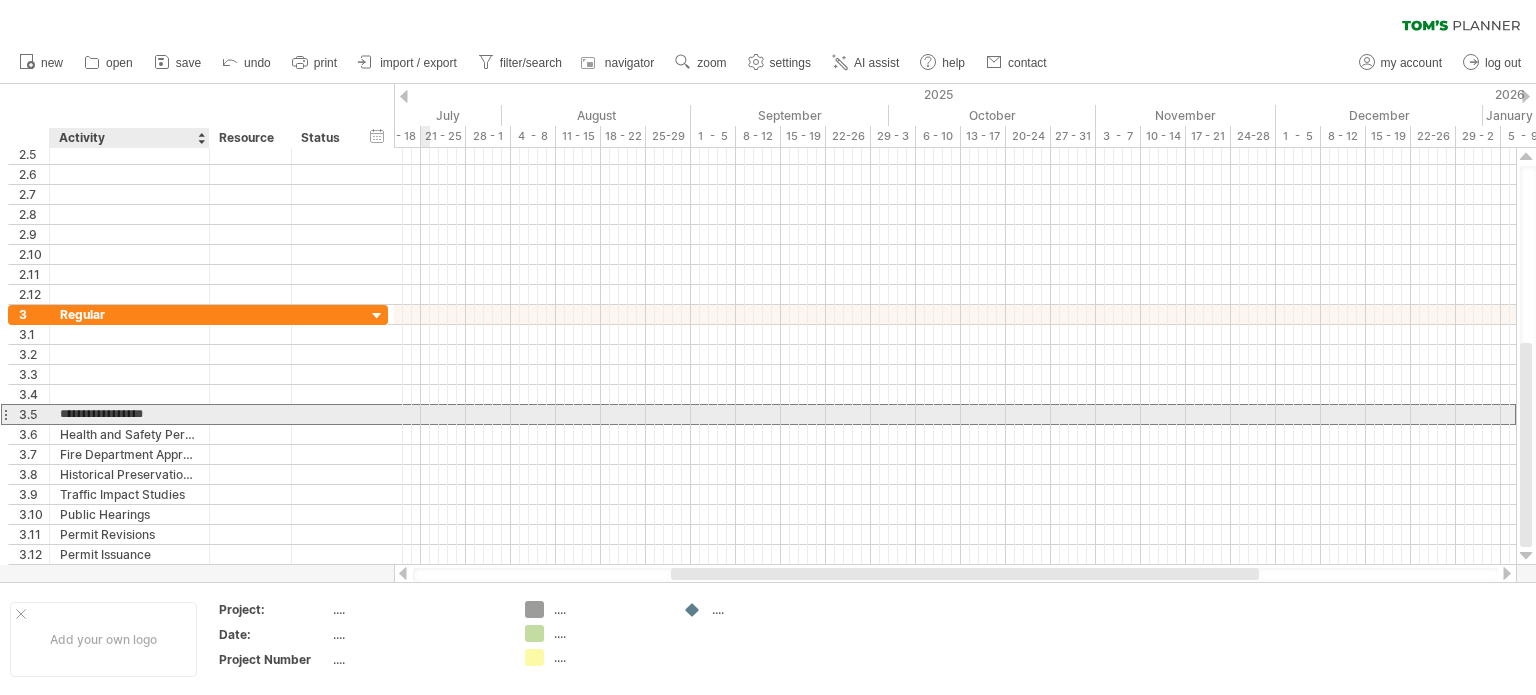 click on "**********" at bounding box center [129, 414] 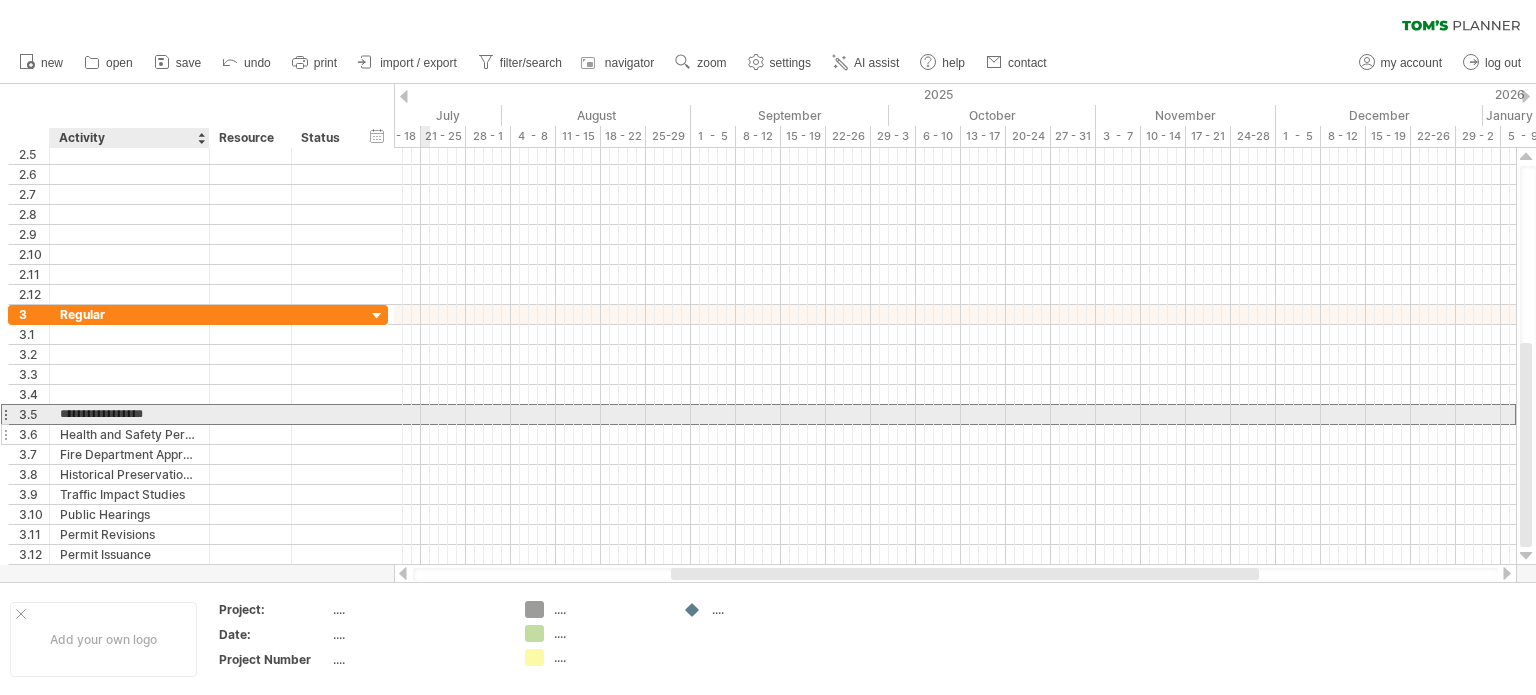 type 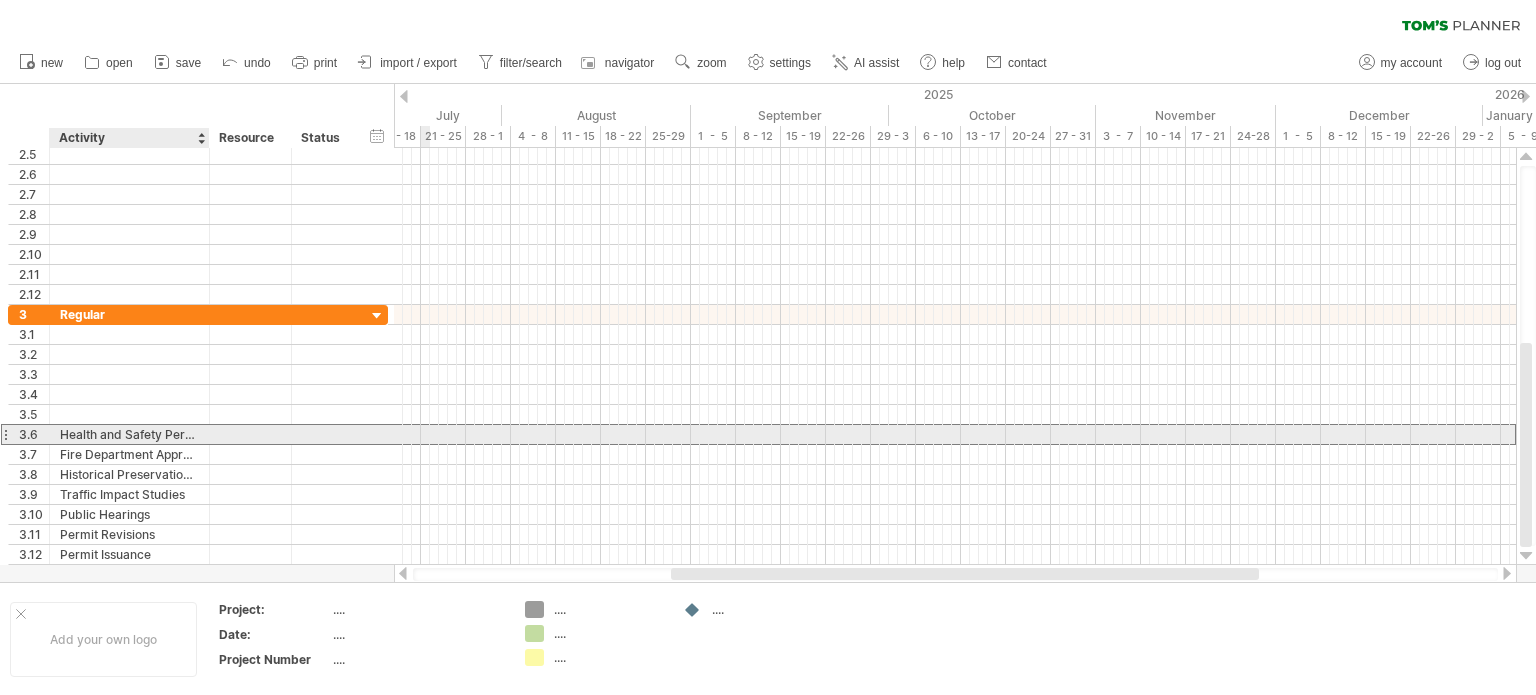 click on "Health and Safety Permits" at bounding box center (129, 434) 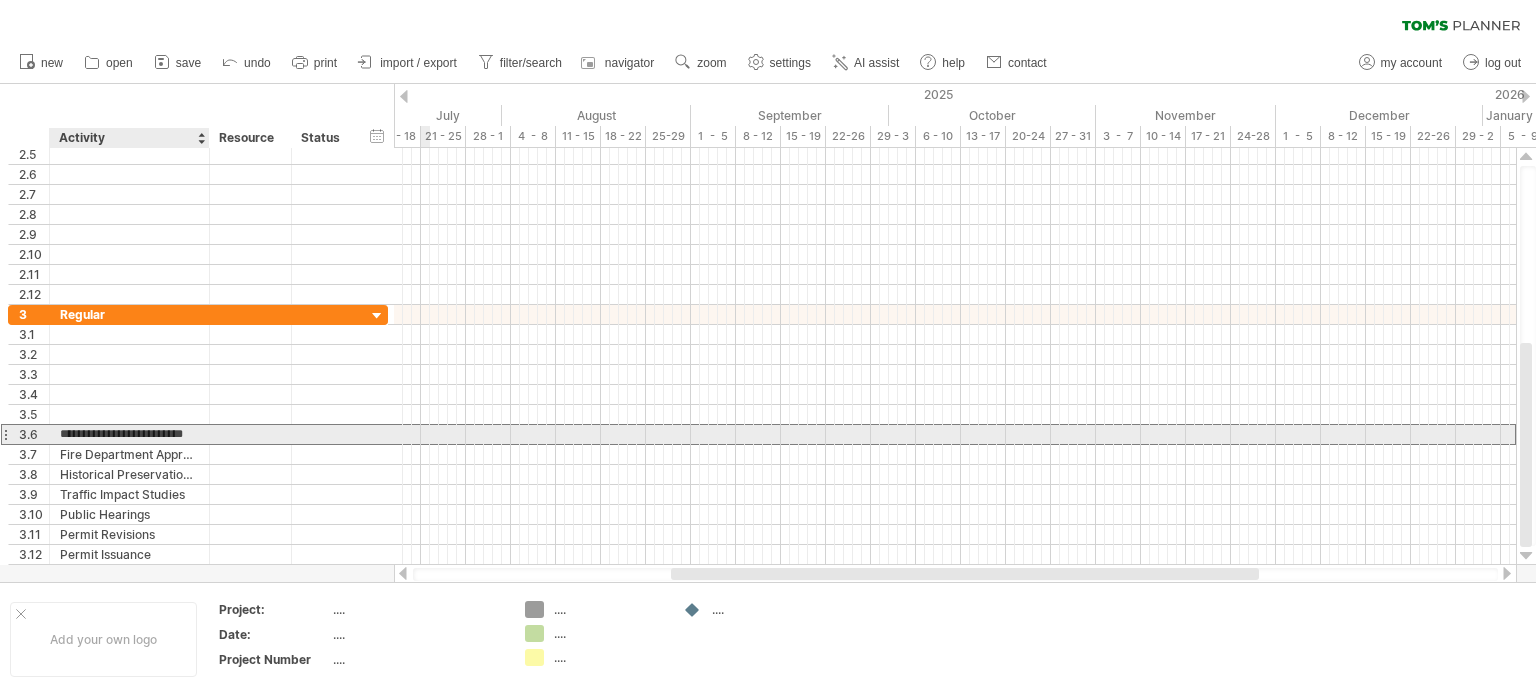 click on "**********" at bounding box center [129, 434] 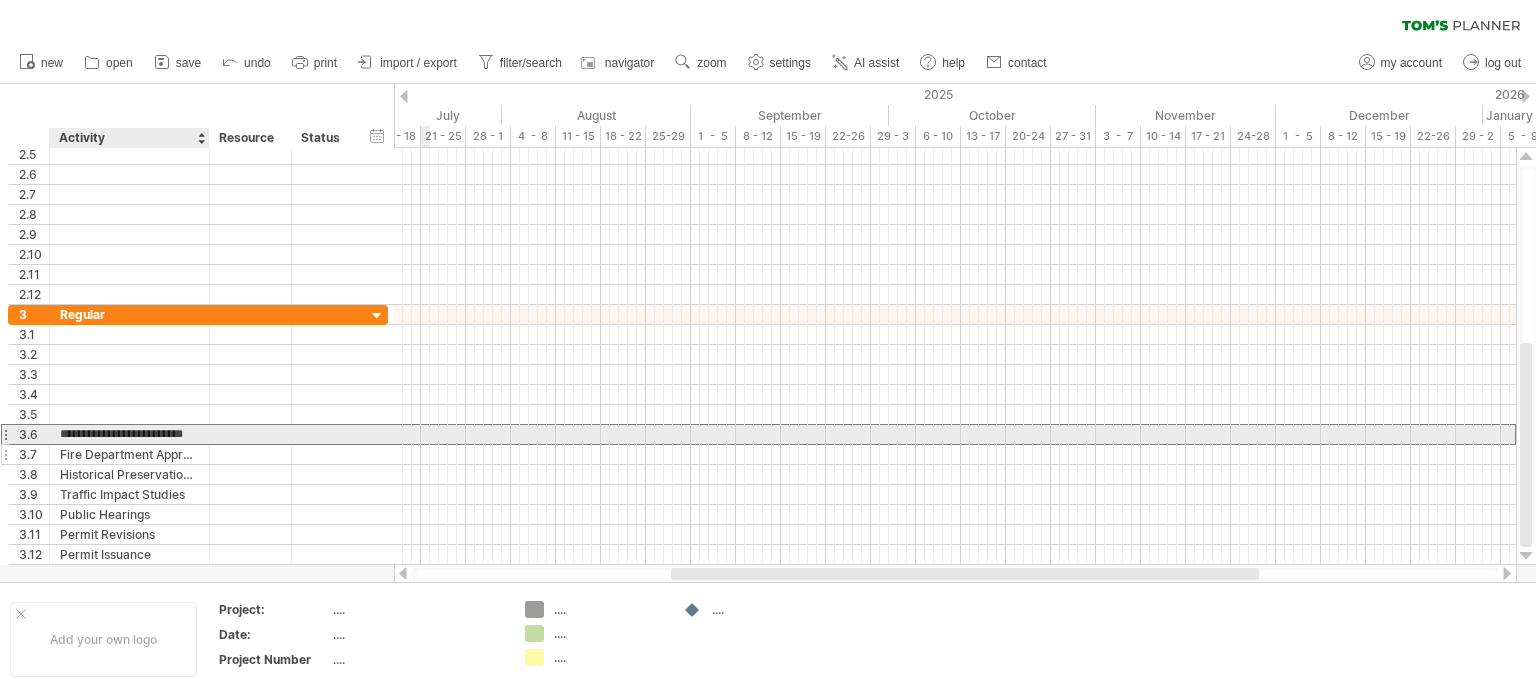 type 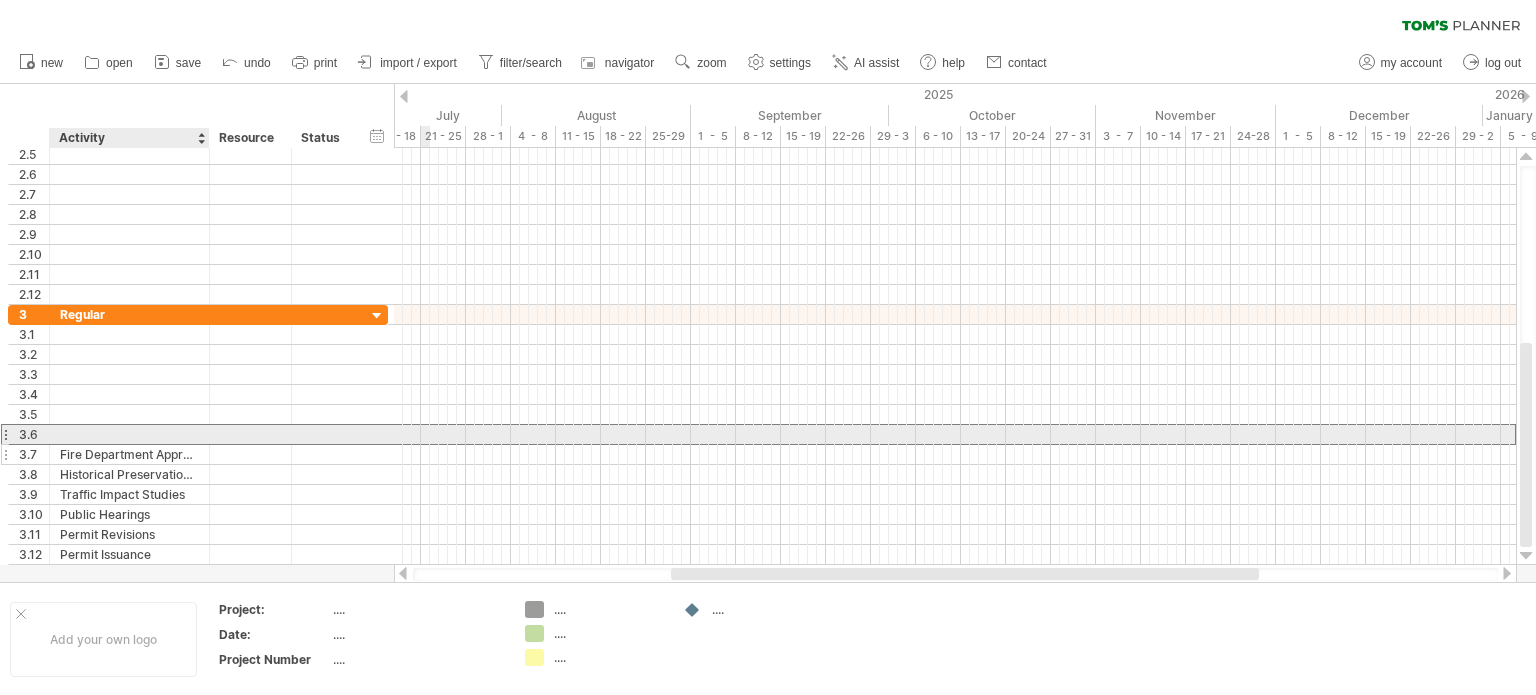 click on "Fire Department Approval" at bounding box center [129, 454] 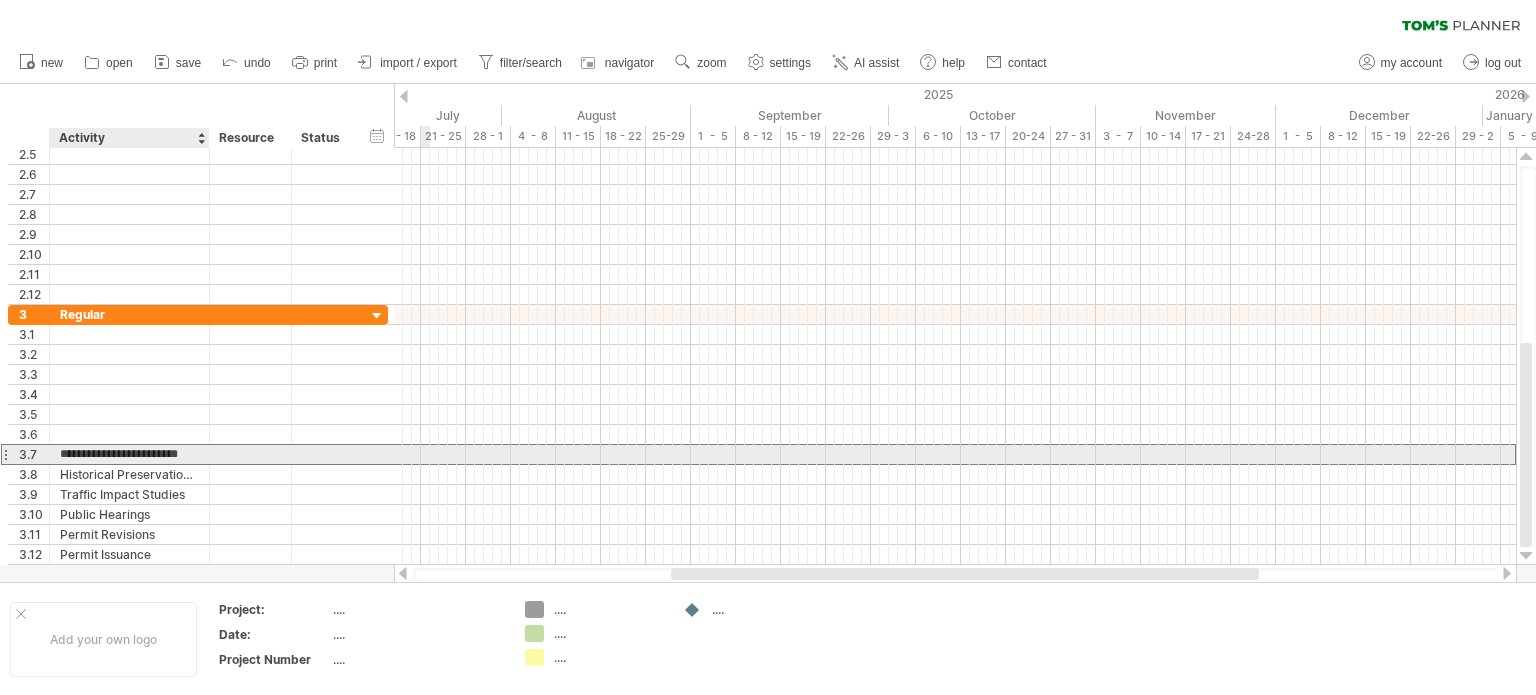 scroll, scrollTop: 0, scrollLeft: 0, axis: both 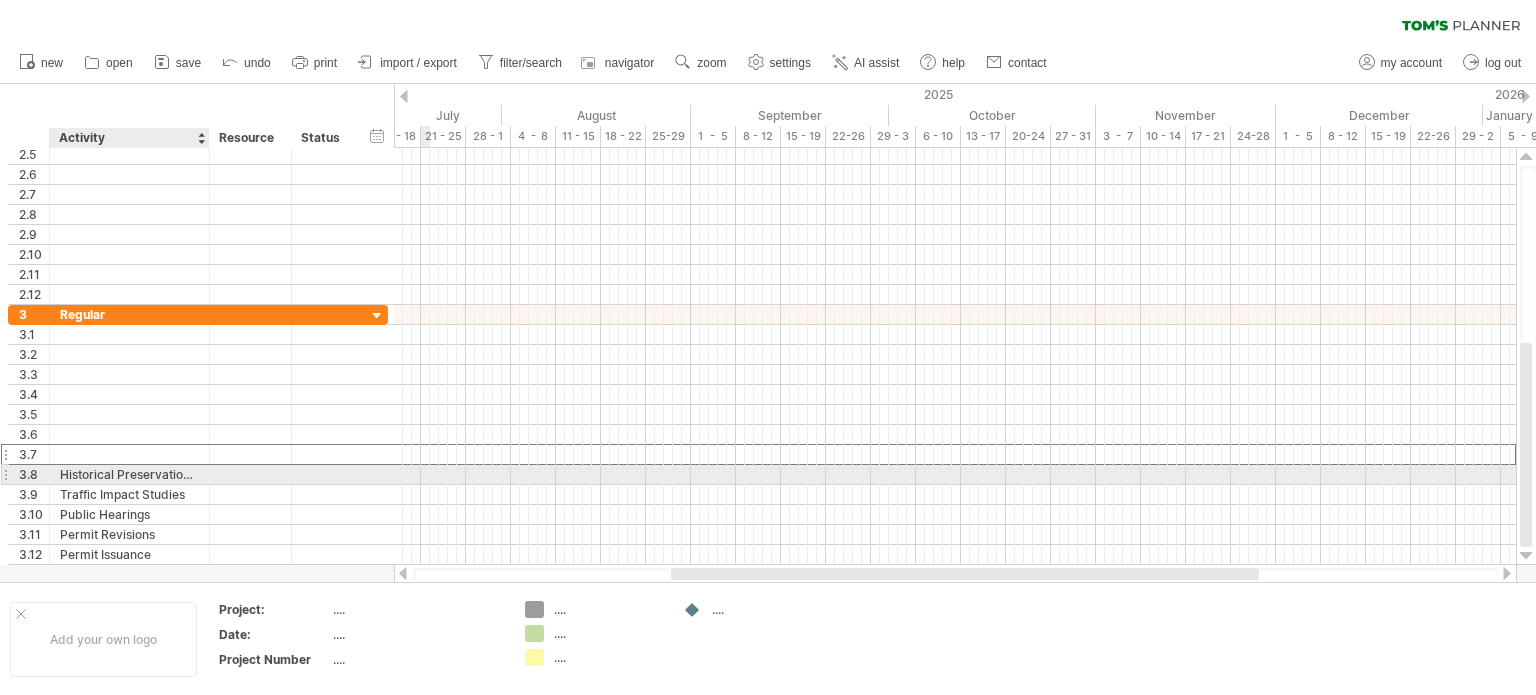 click on "Historical Preservation Approval" at bounding box center [129, 474] 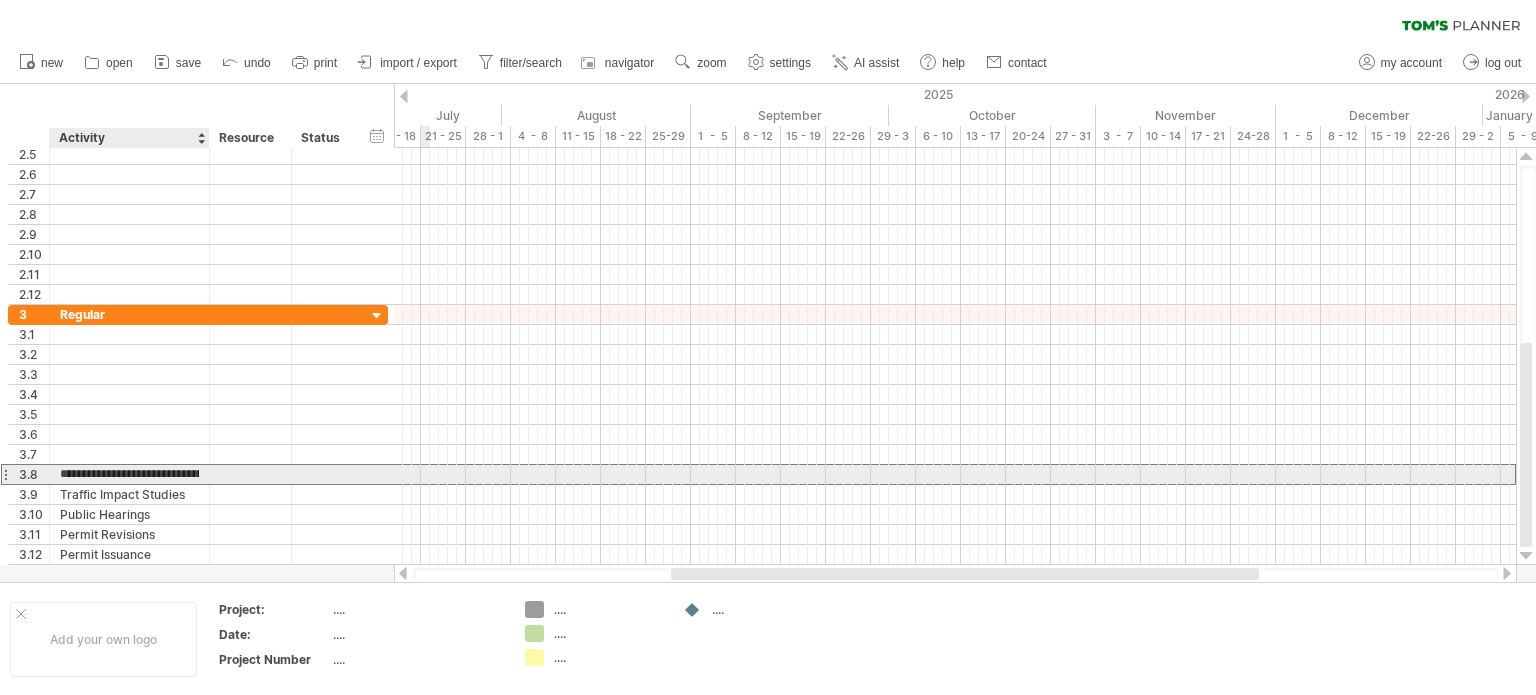 click on "**********" at bounding box center [129, 474] 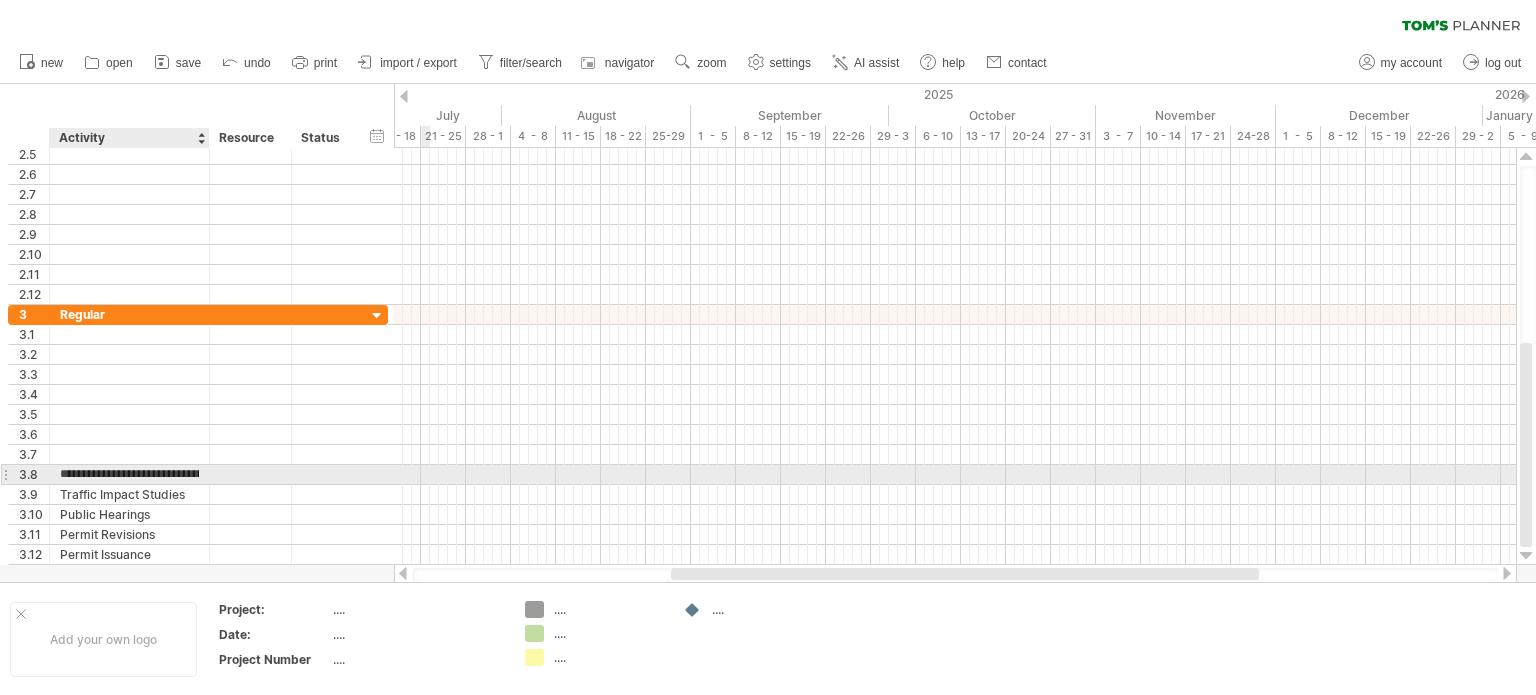 type 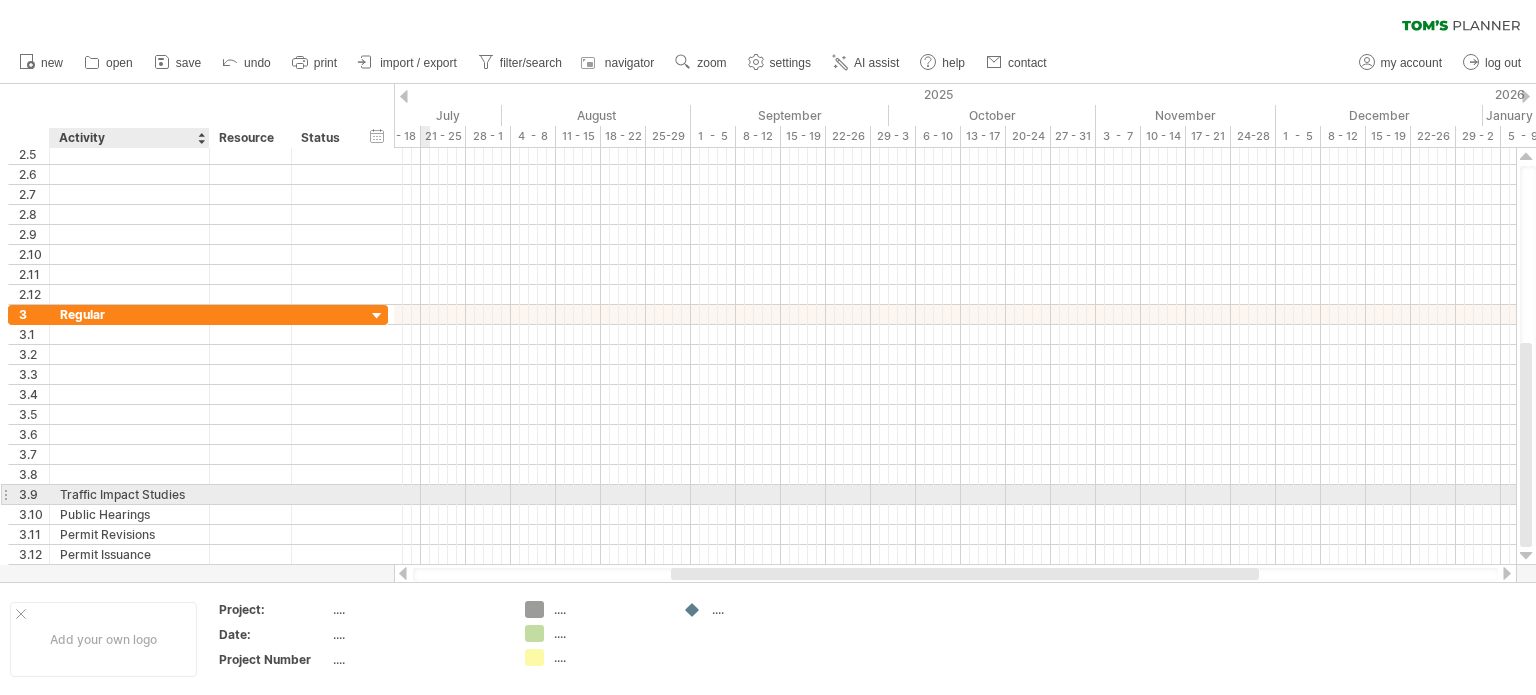 click on "Traffic Impact Studies" at bounding box center (129, 494) 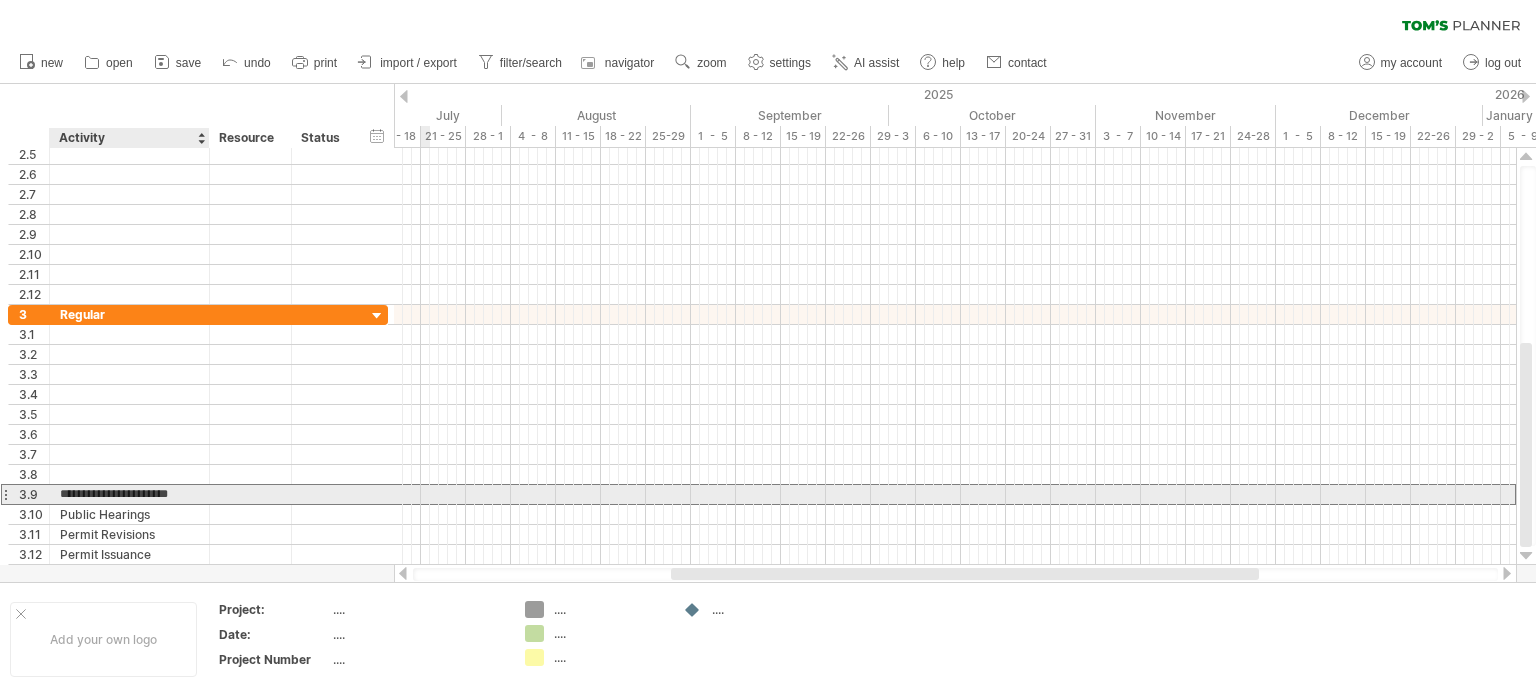 click on "**********" at bounding box center (129, 494) 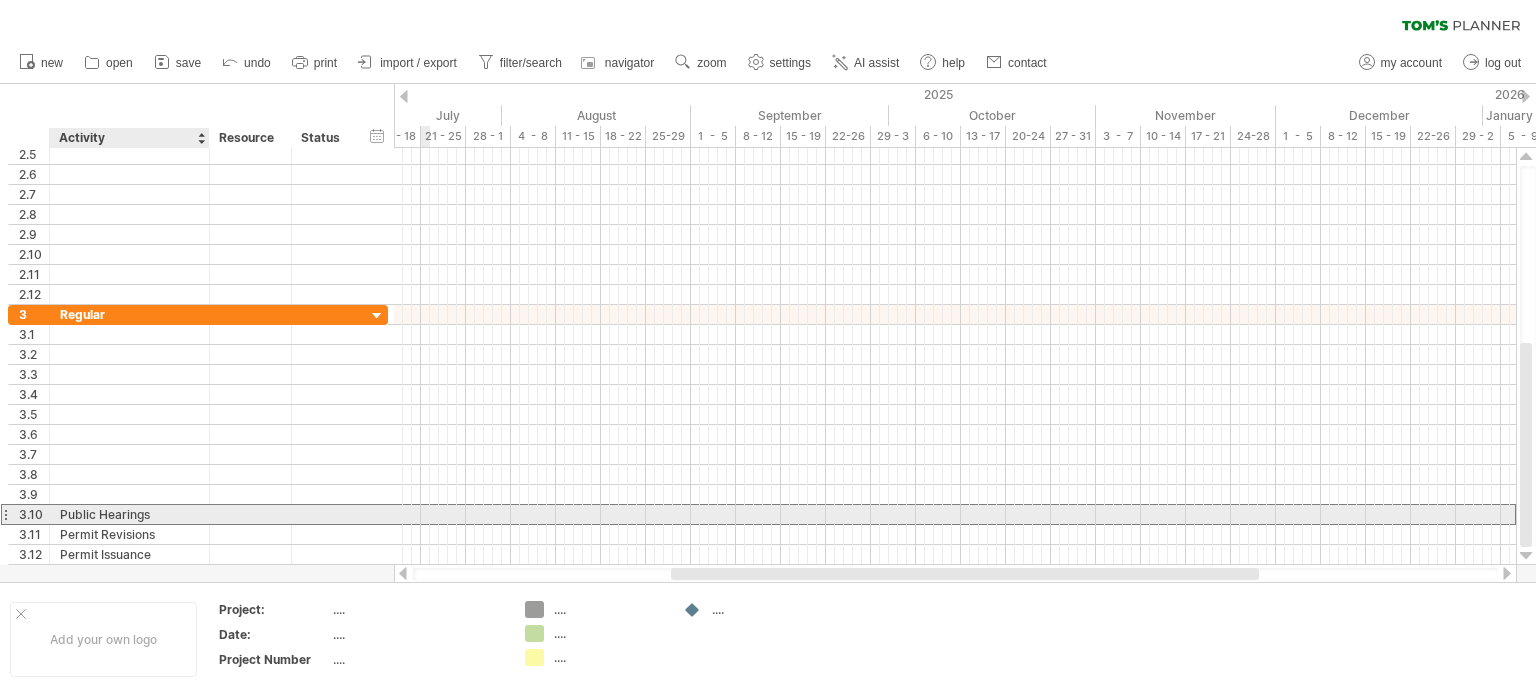 click on "Public Hearings" at bounding box center (129, 514) 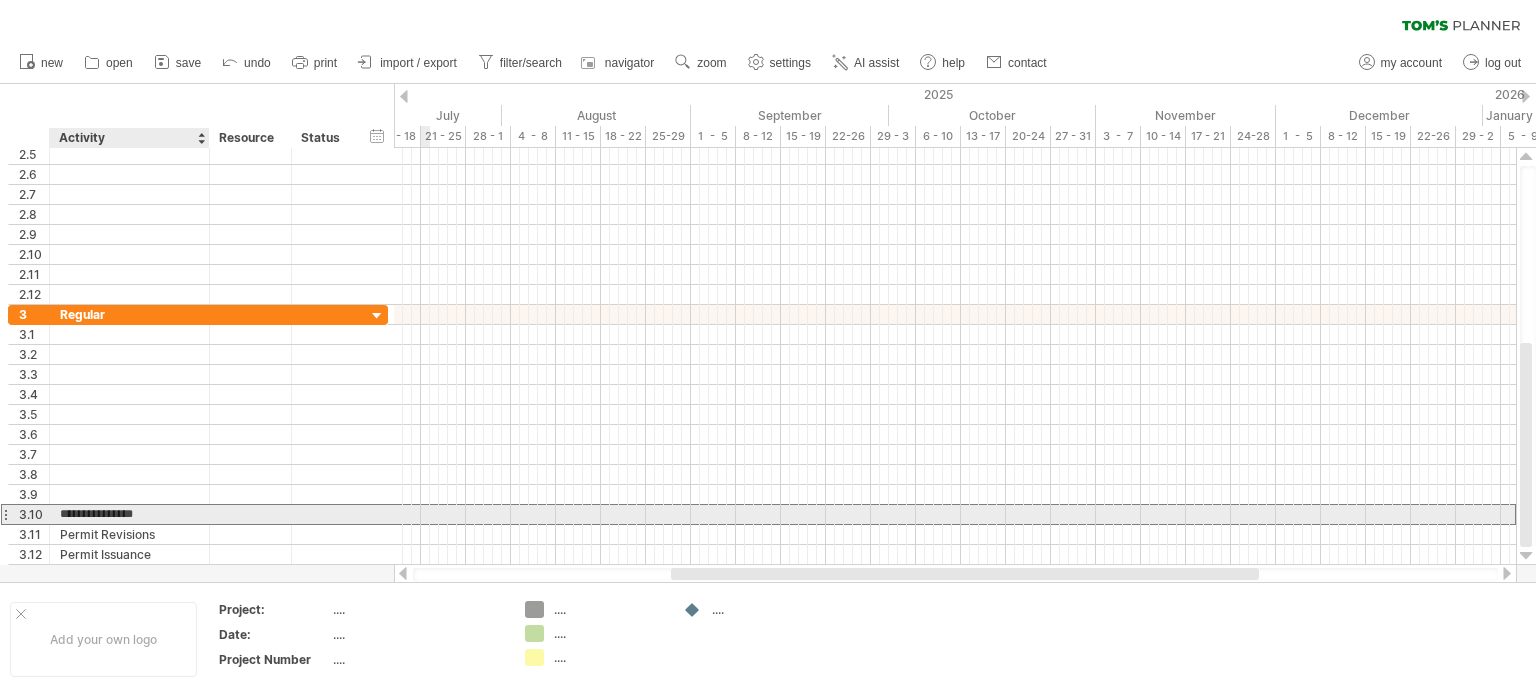 click on "**********" at bounding box center [129, 514] 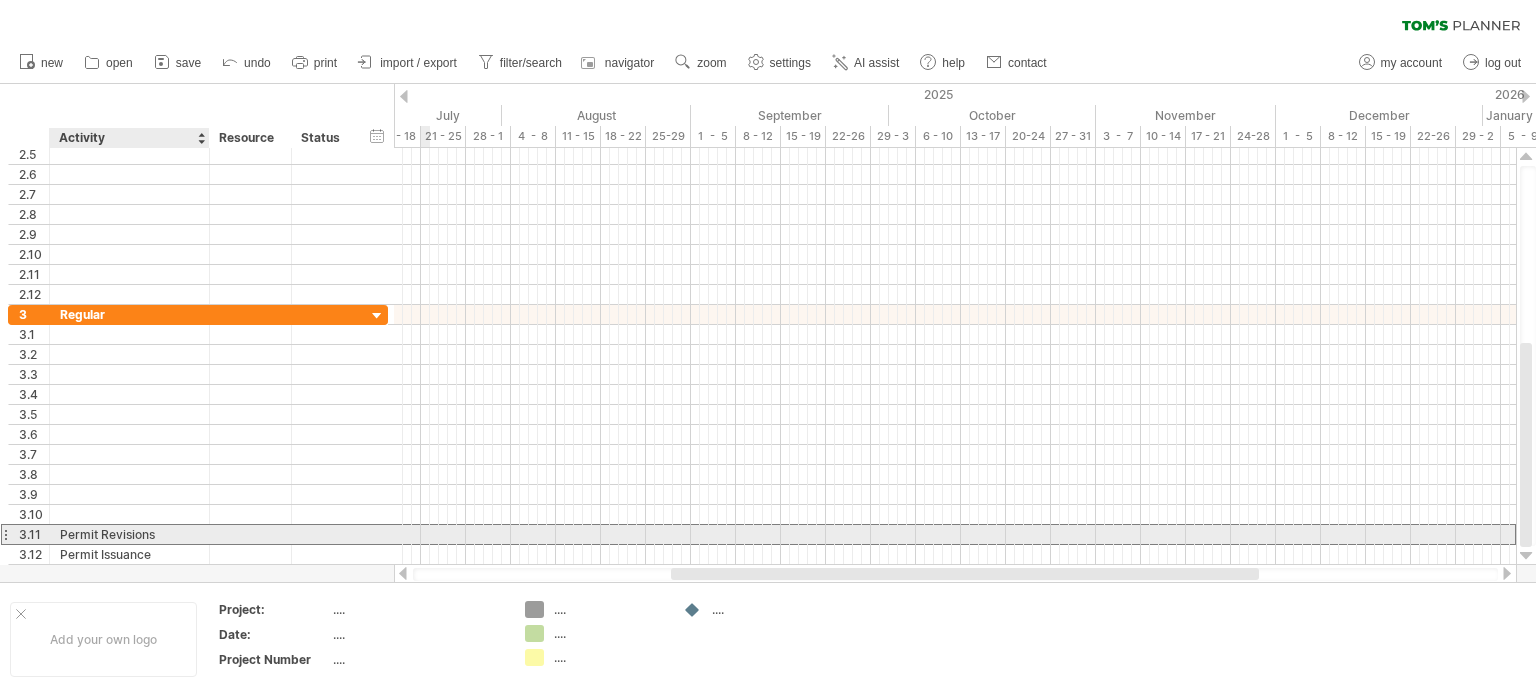click on "Permit Revisions" at bounding box center (129, 534) 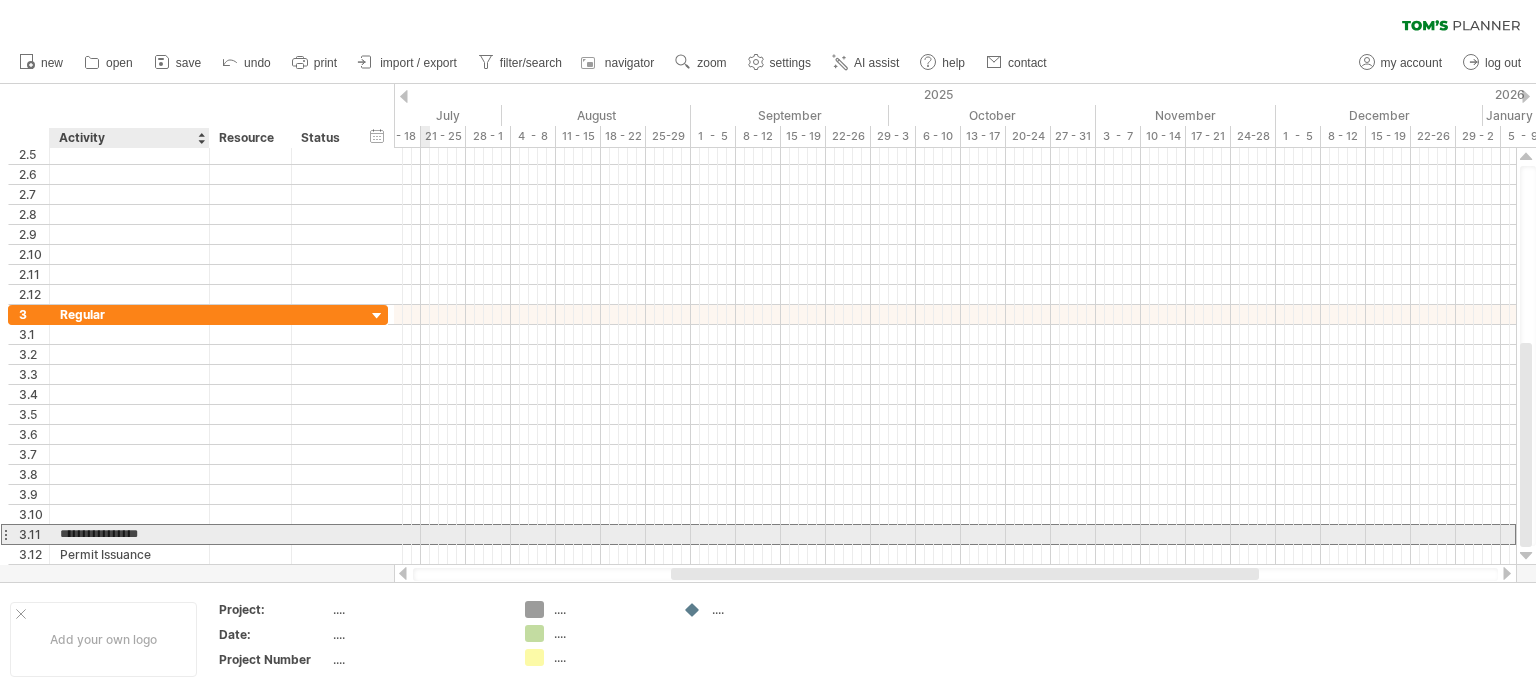 click on "**********" at bounding box center (129, 534) 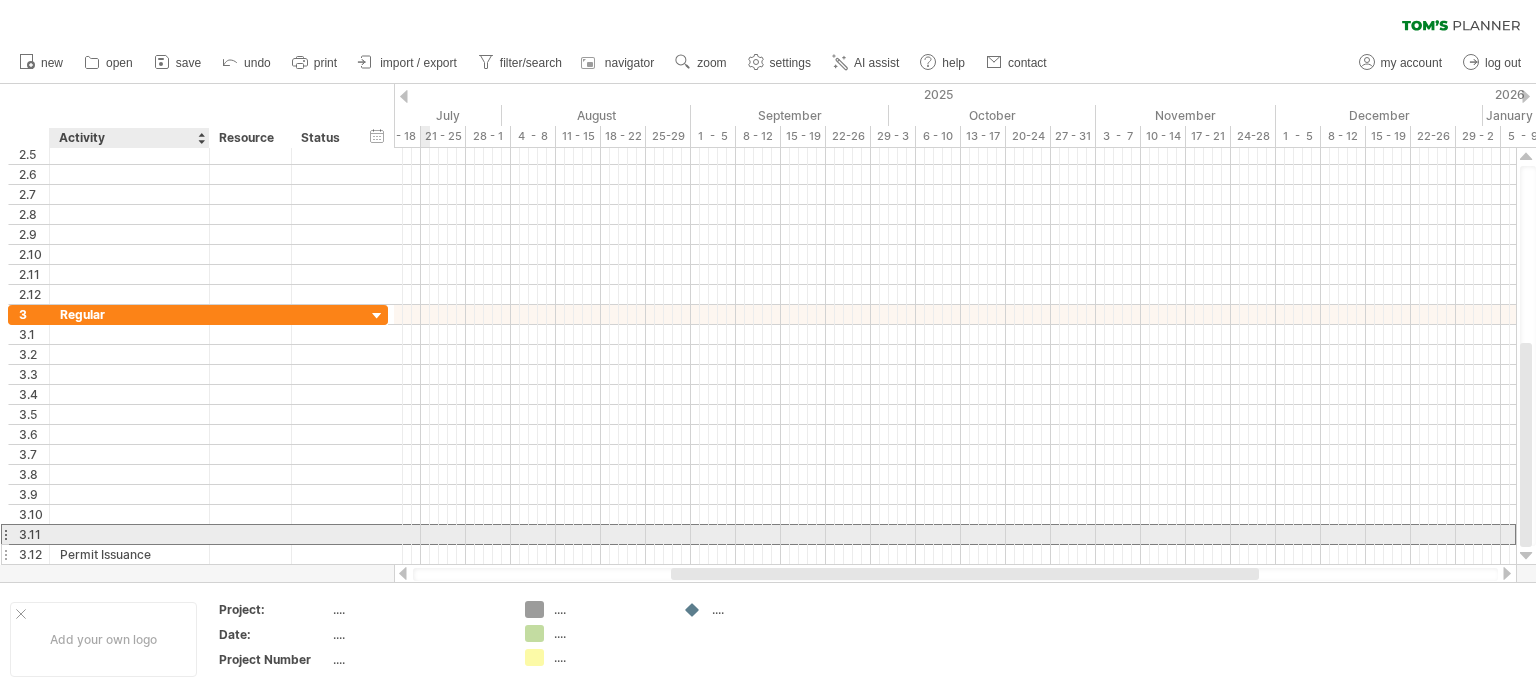 click on "Permit Issuance" at bounding box center (129, 554) 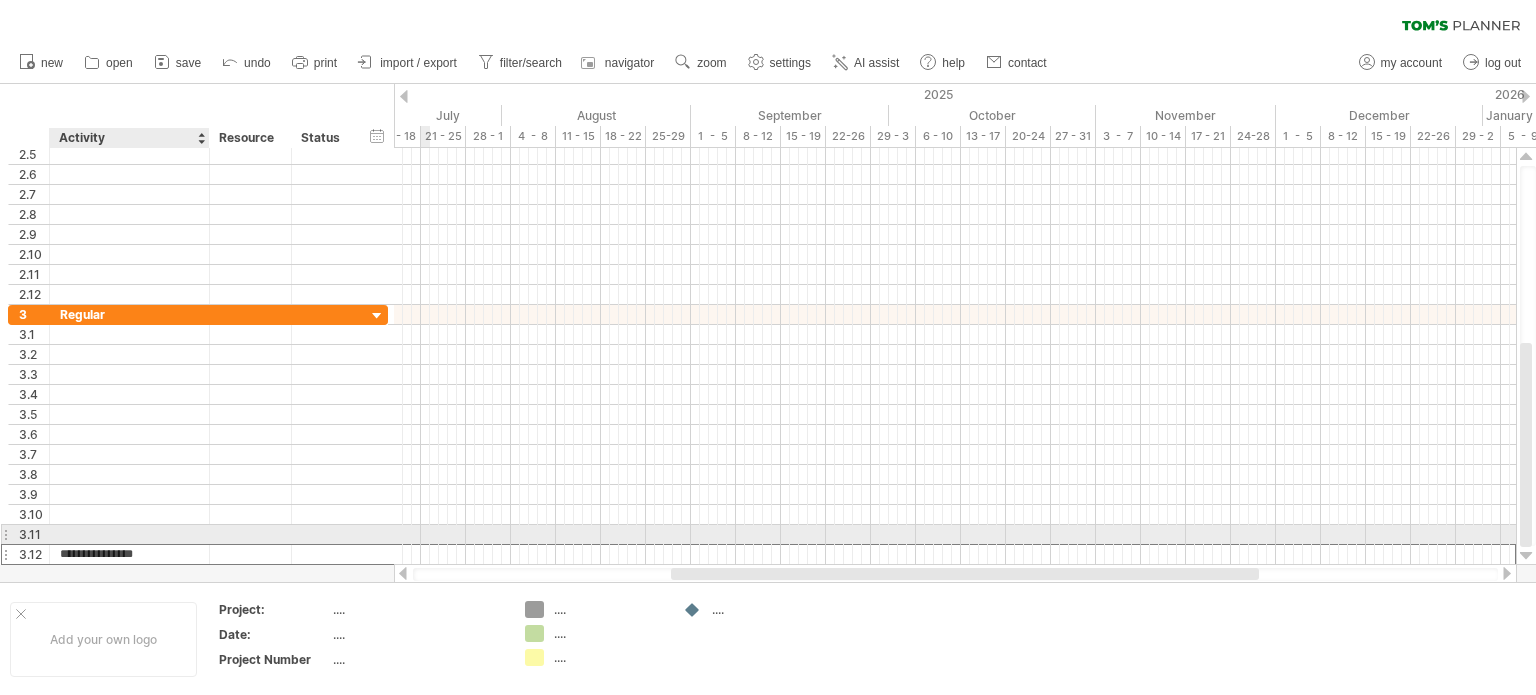 click on "**********" at bounding box center [129, 554] 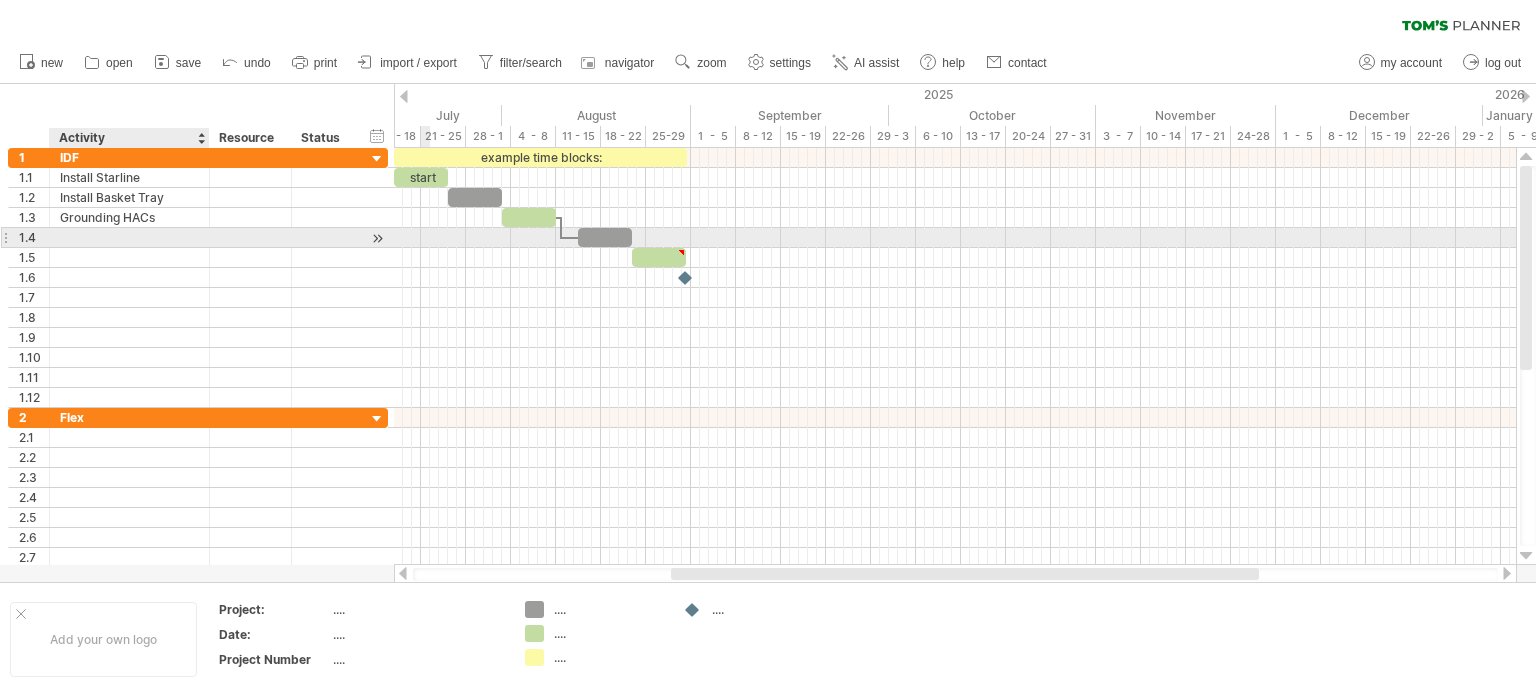 click at bounding box center [129, 237] 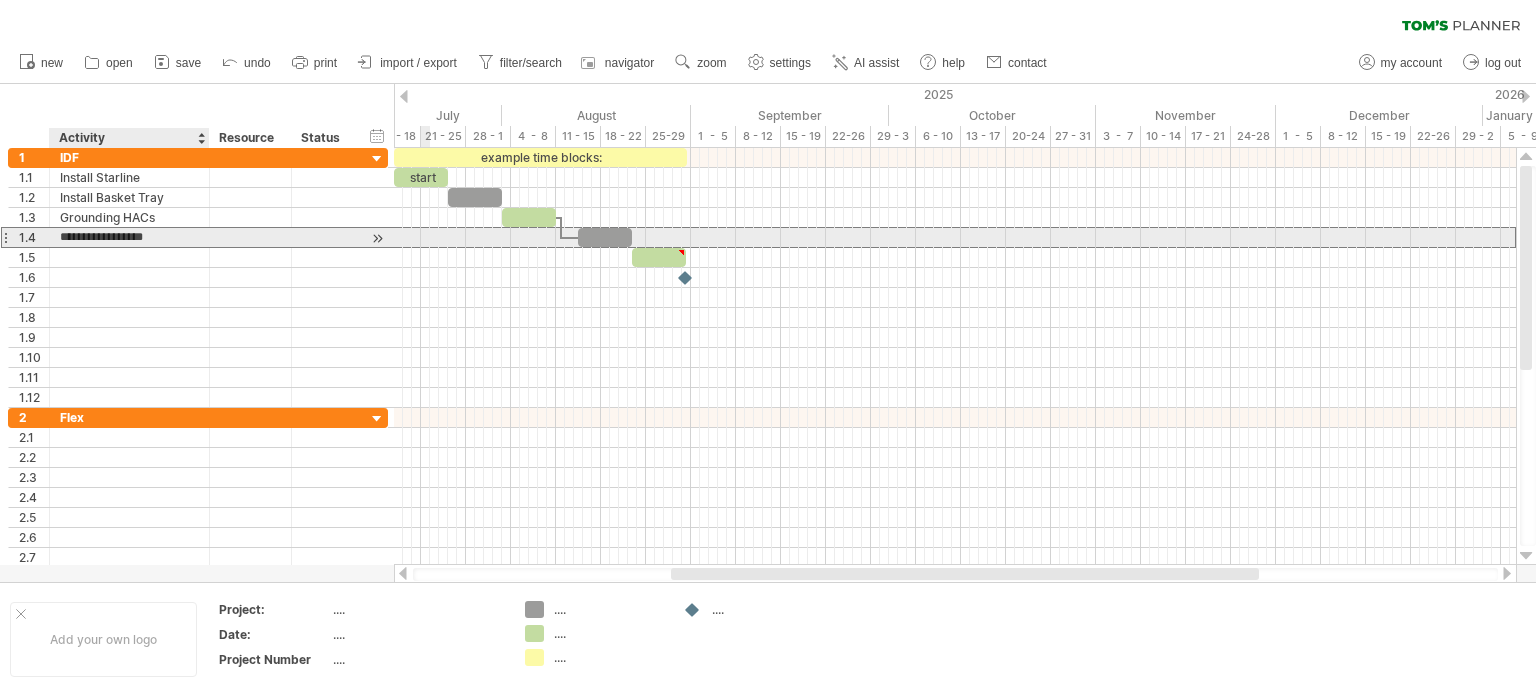 type on "**********" 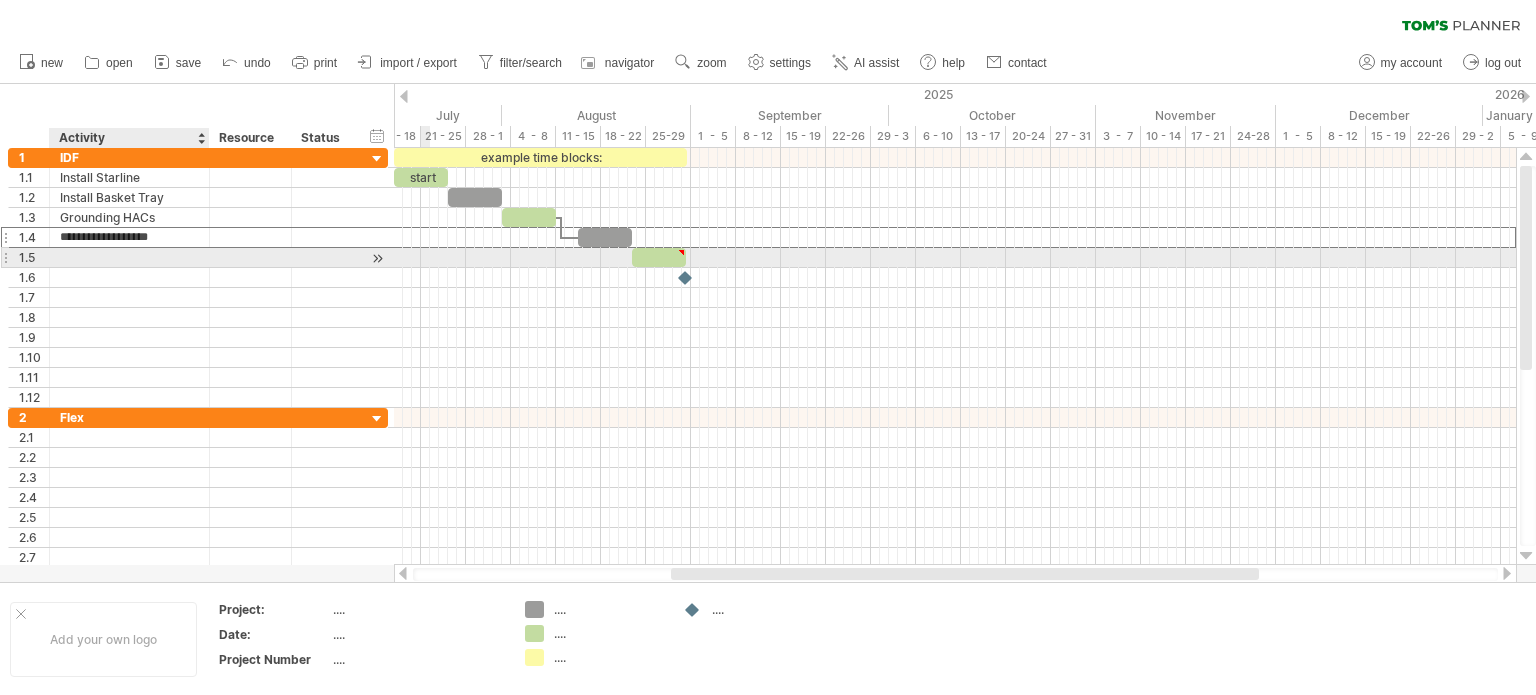 click at bounding box center (129, 257) 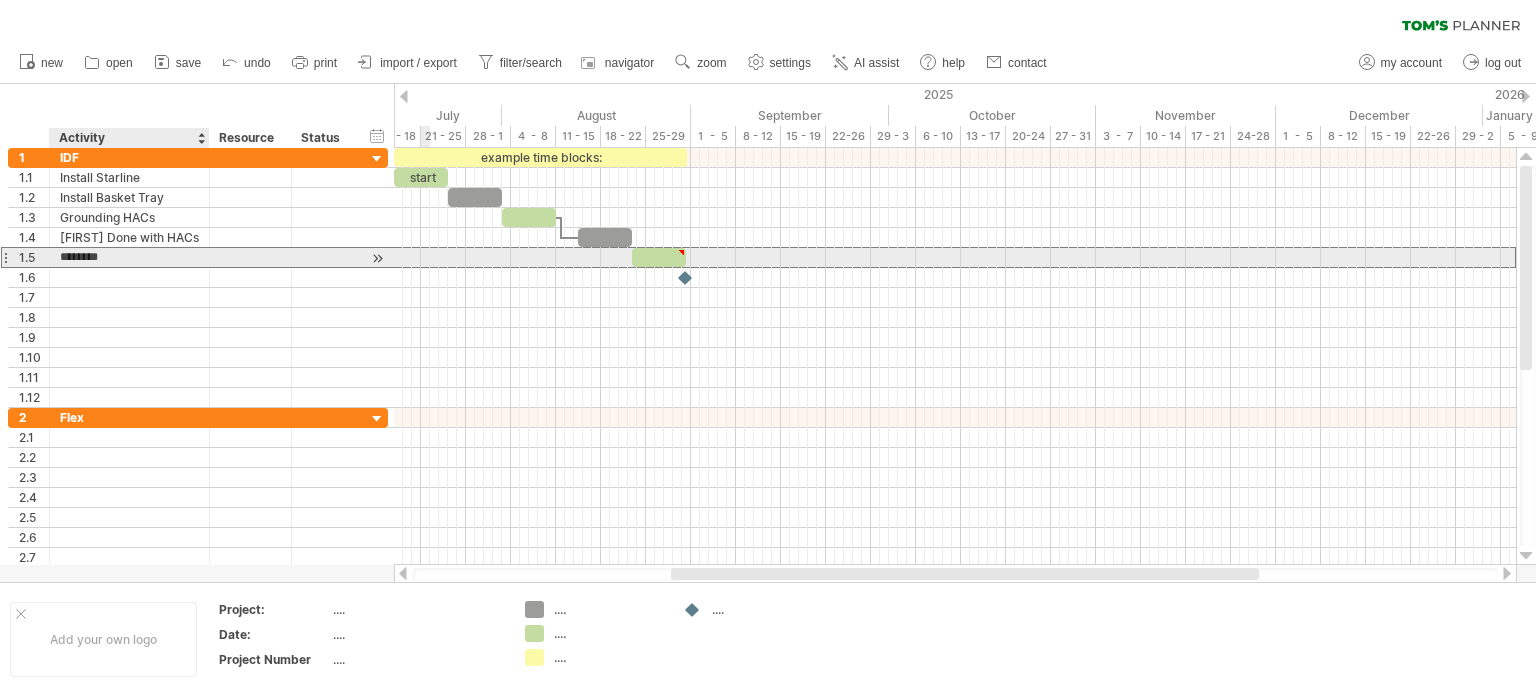 type on "*********" 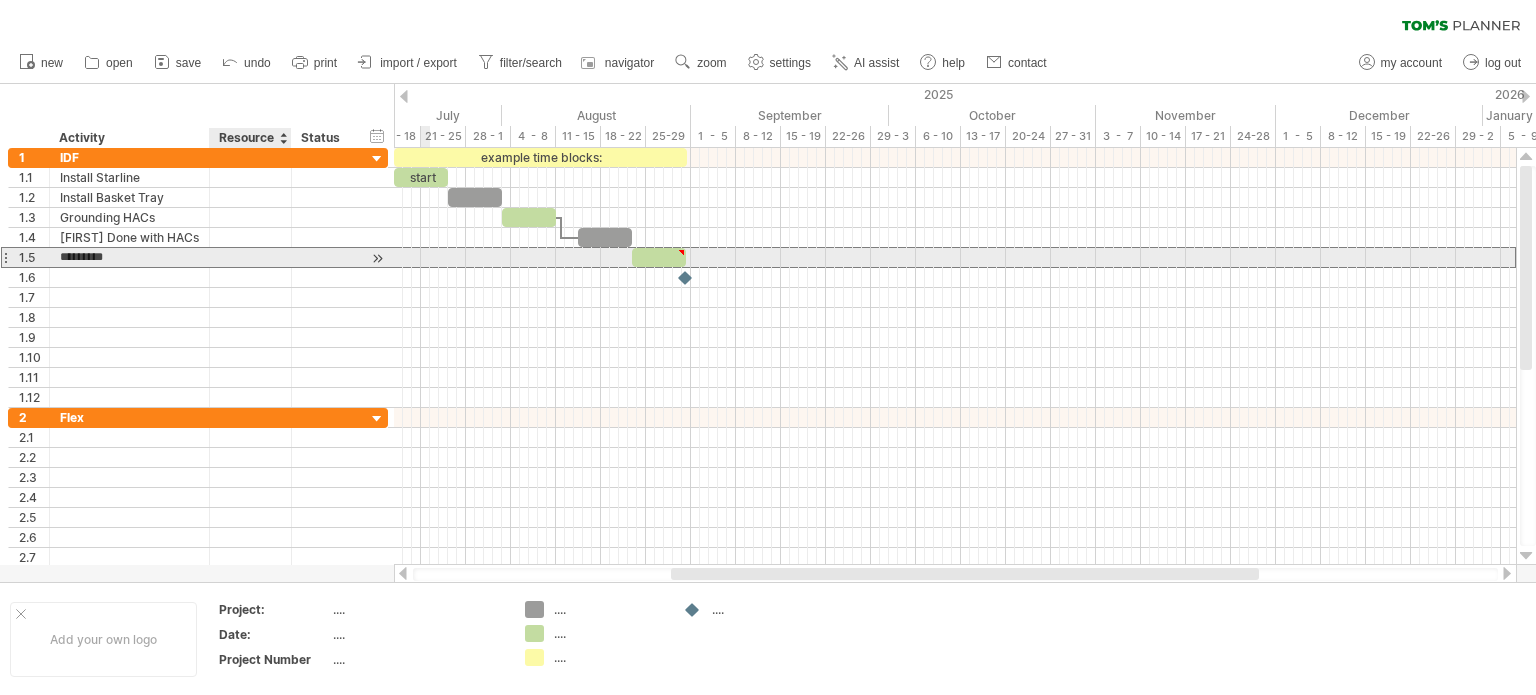 click at bounding box center [250, 257] 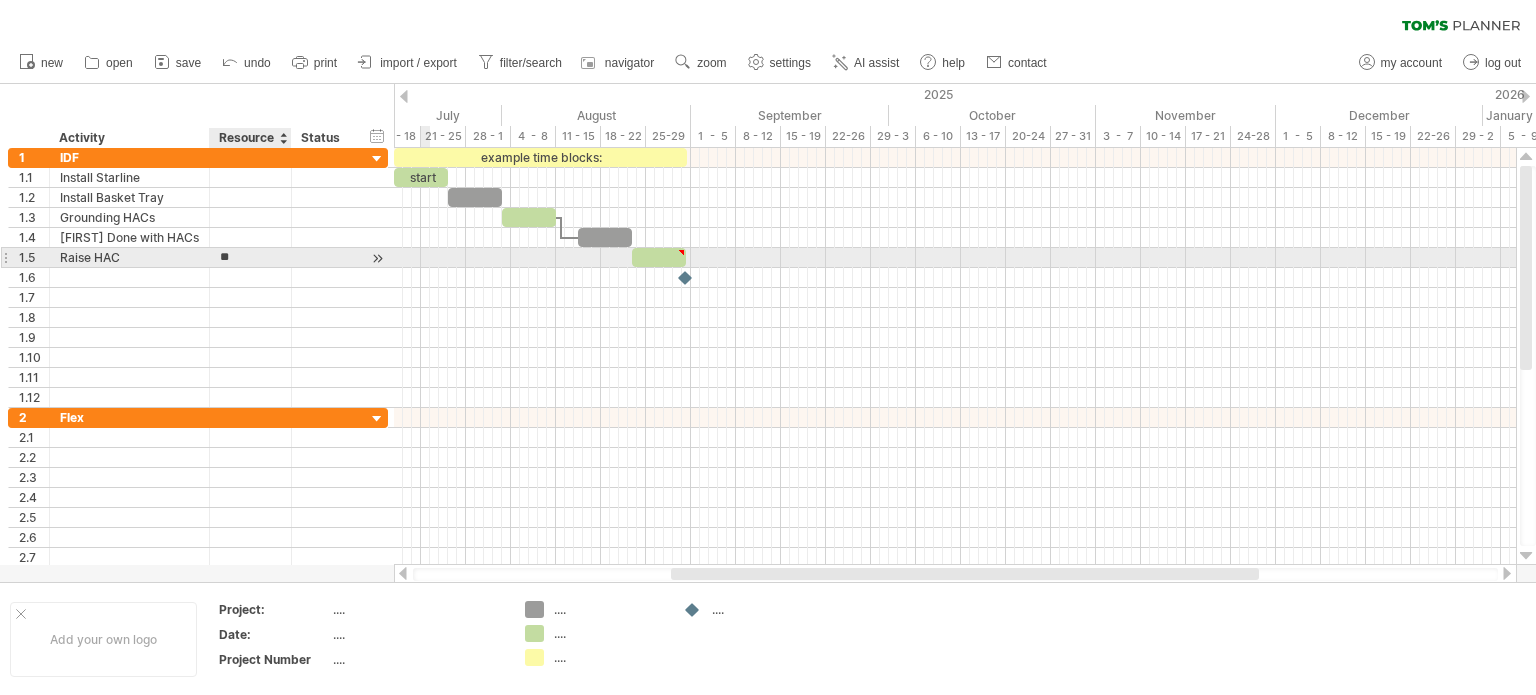 type on "***" 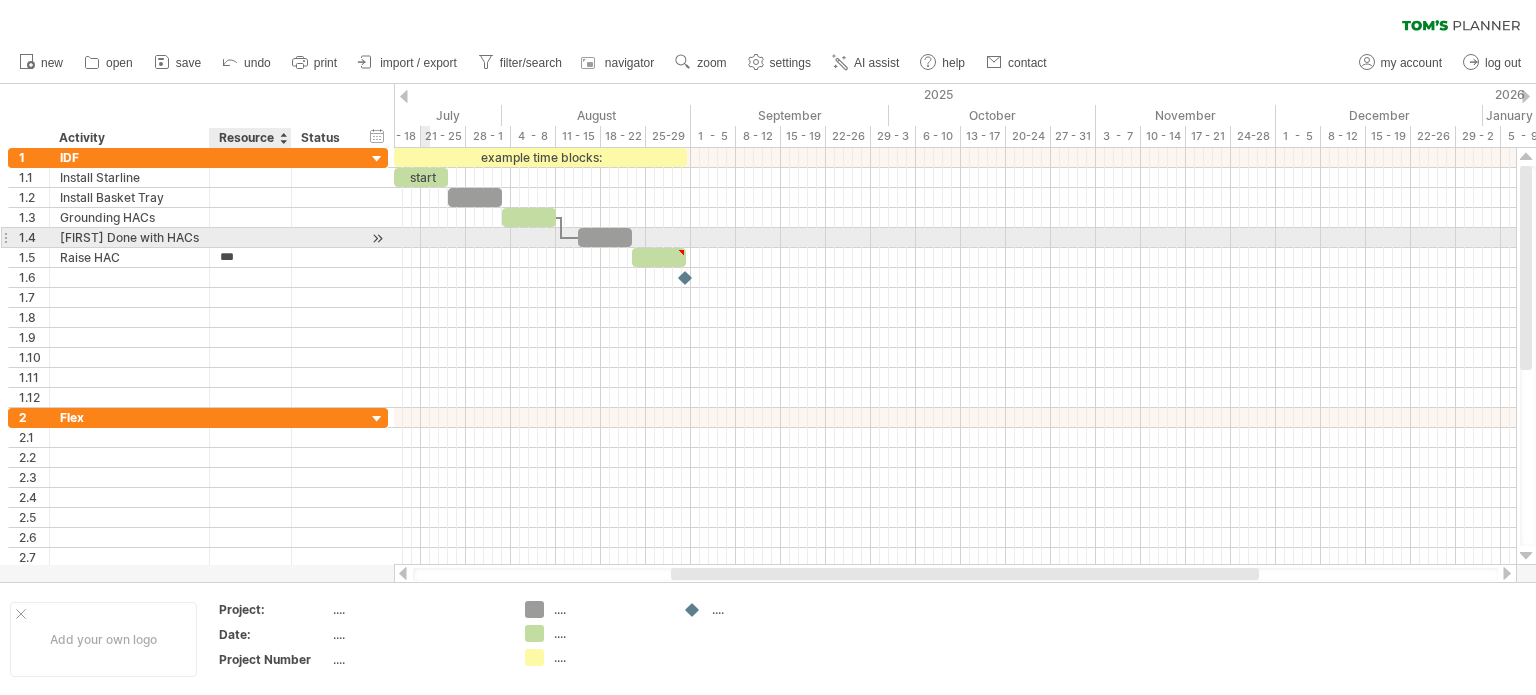 click at bounding box center (250, 237) 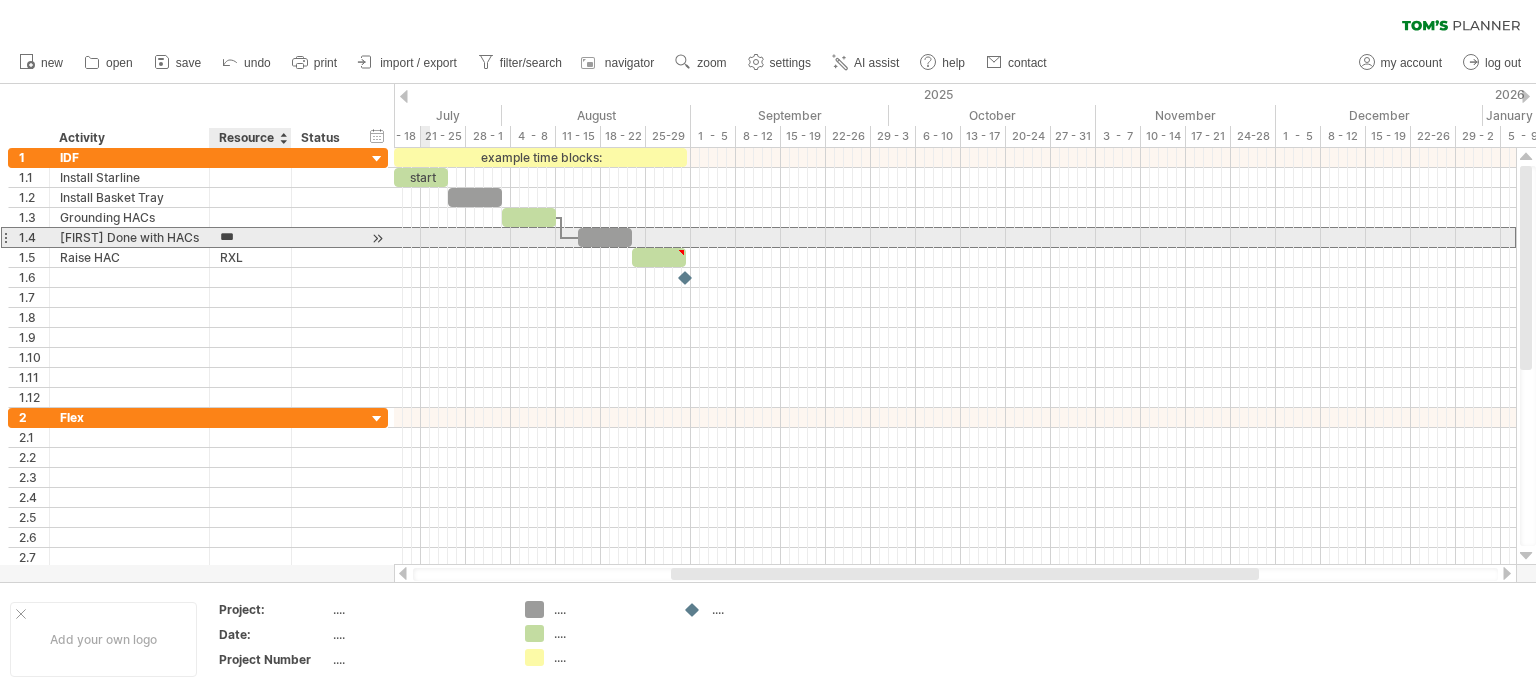 type on "****" 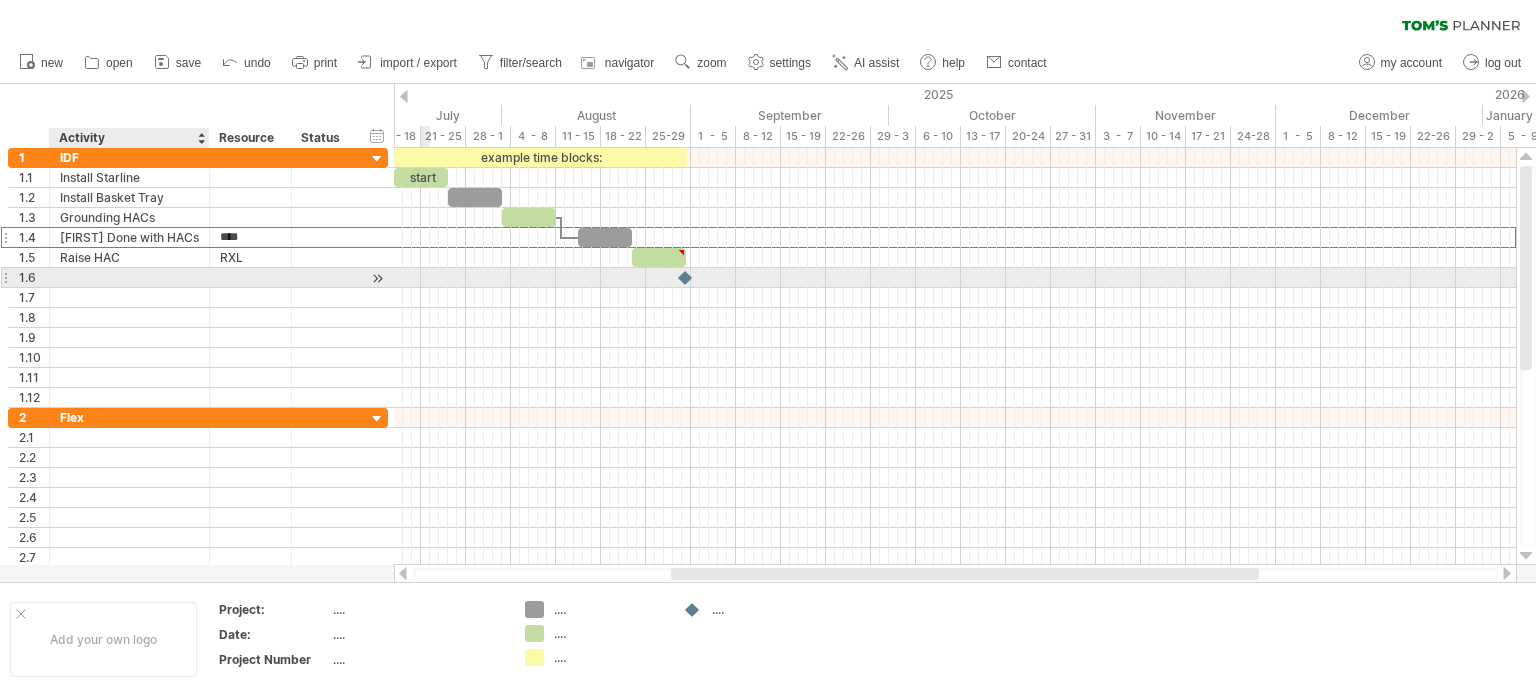 click at bounding box center [129, 277] 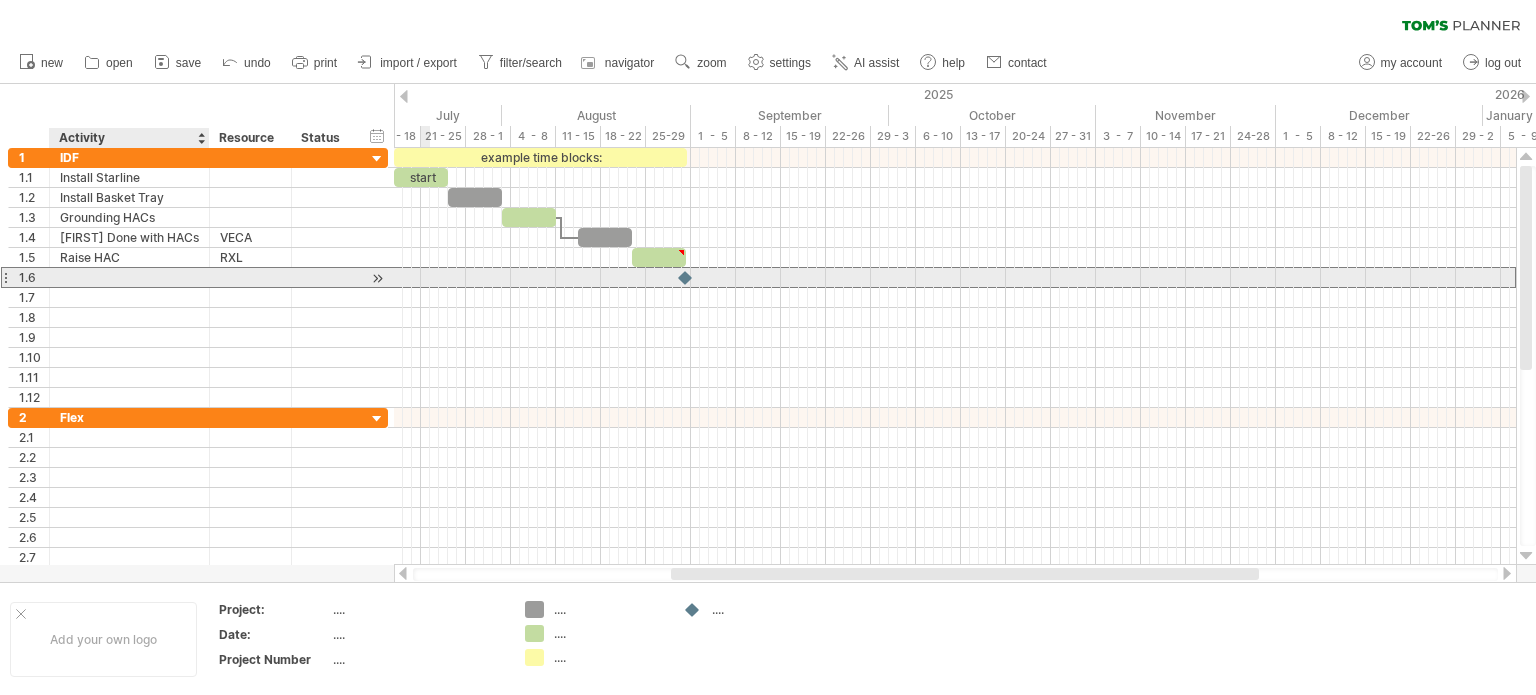 click at bounding box center (129, 277) 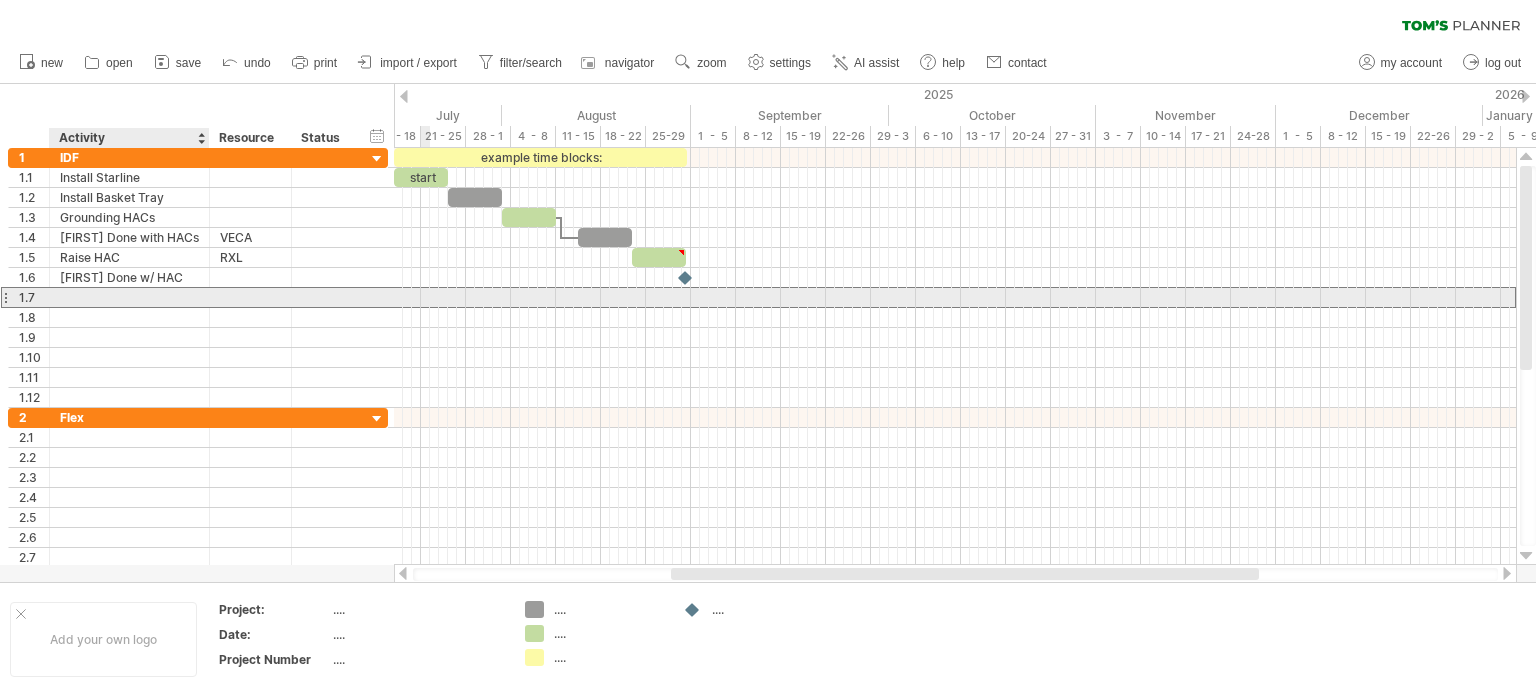 click at bounding box center [129, 297] 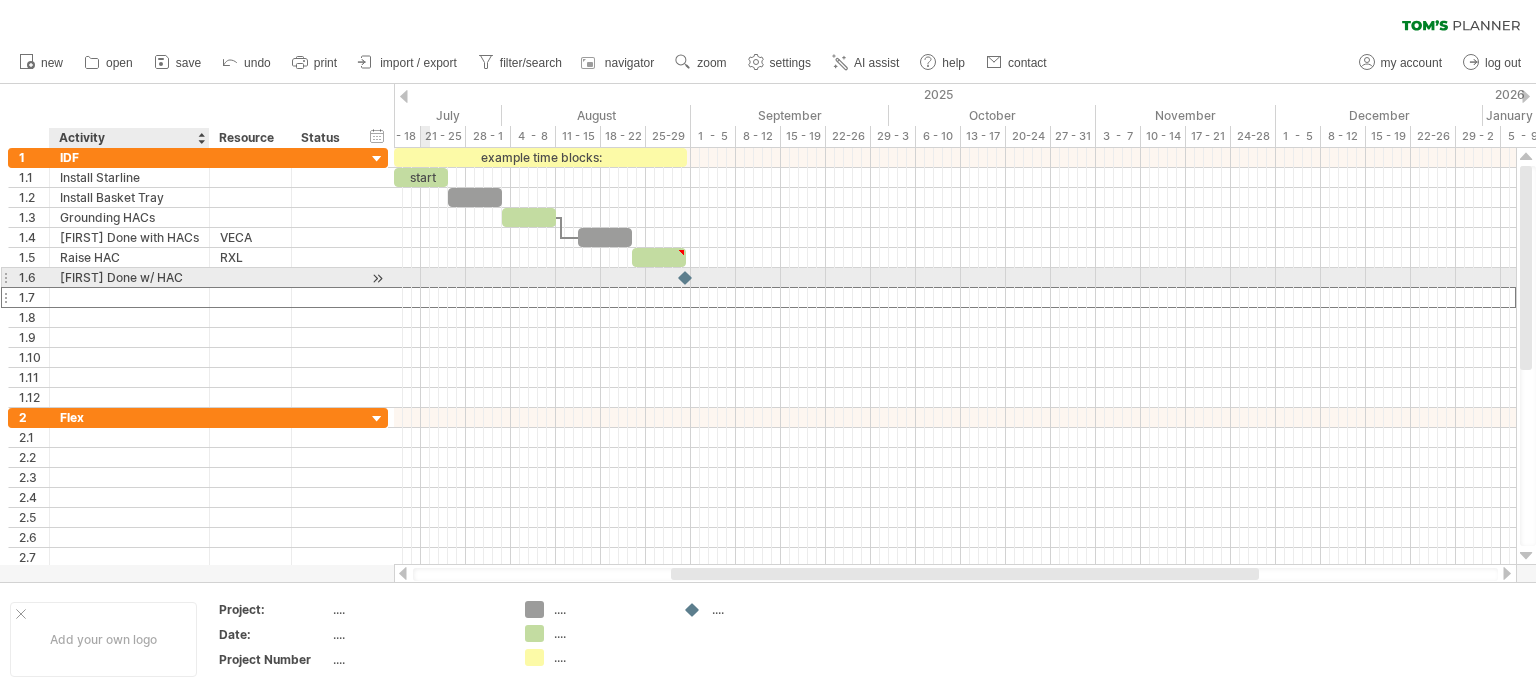 click on "[FIRST] Done w/ HAC" at bounding box center [129, 277] 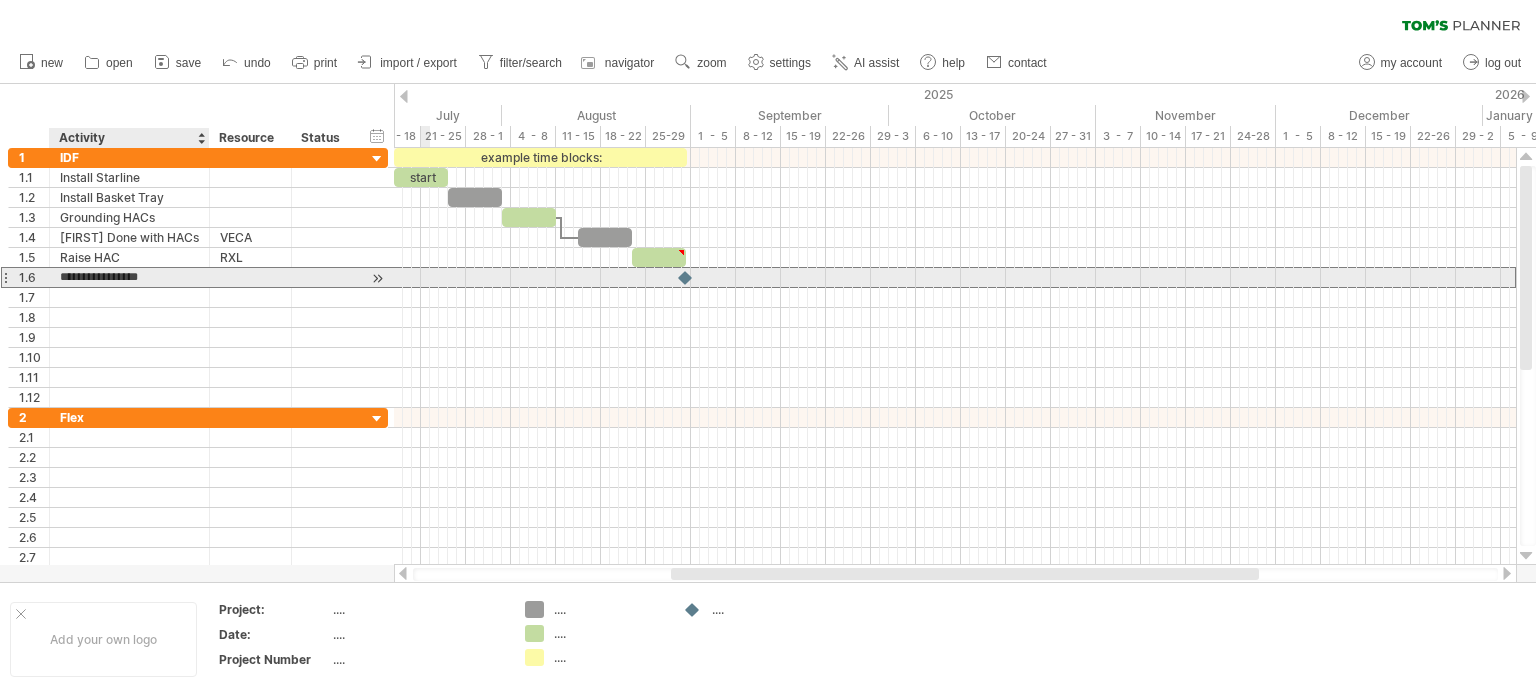 click on "**********" at bounding box center (129, 277) 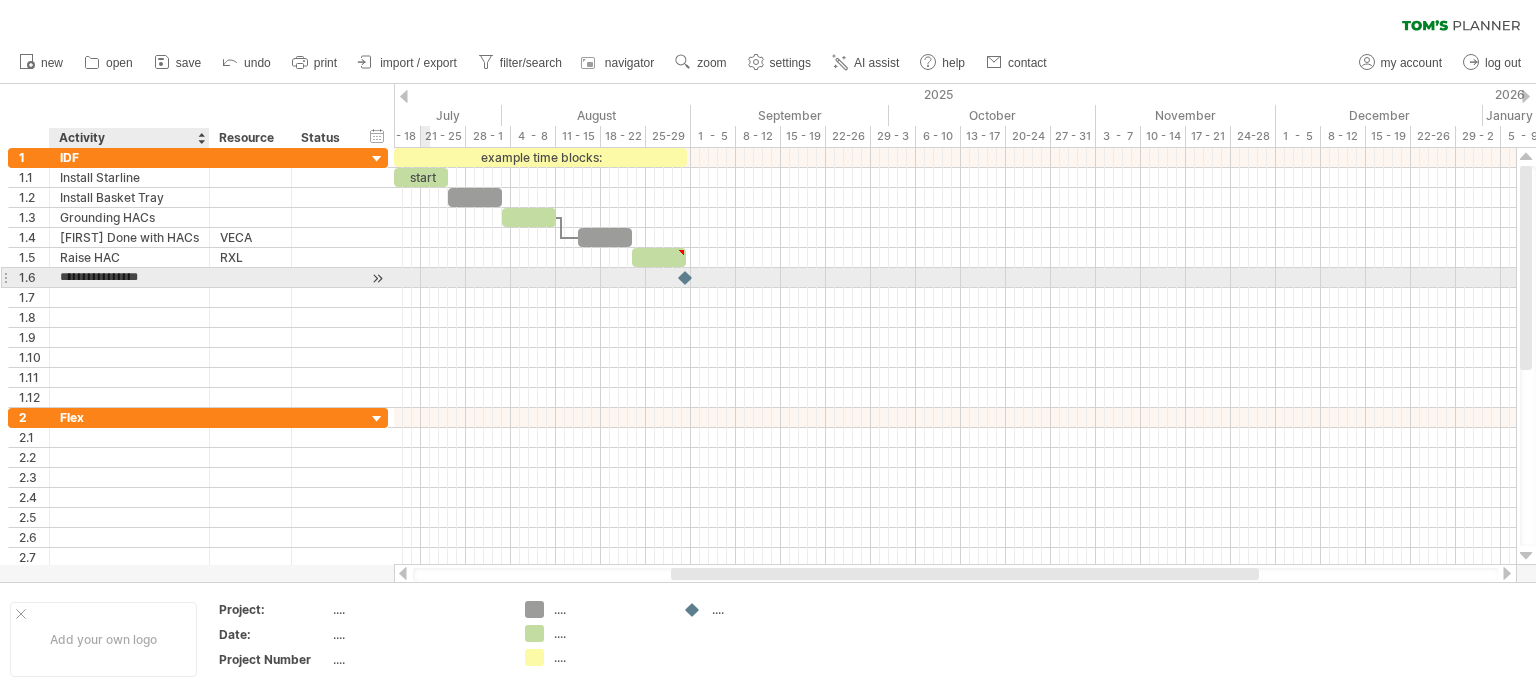click on "**********" at bounding box center (129, 277) 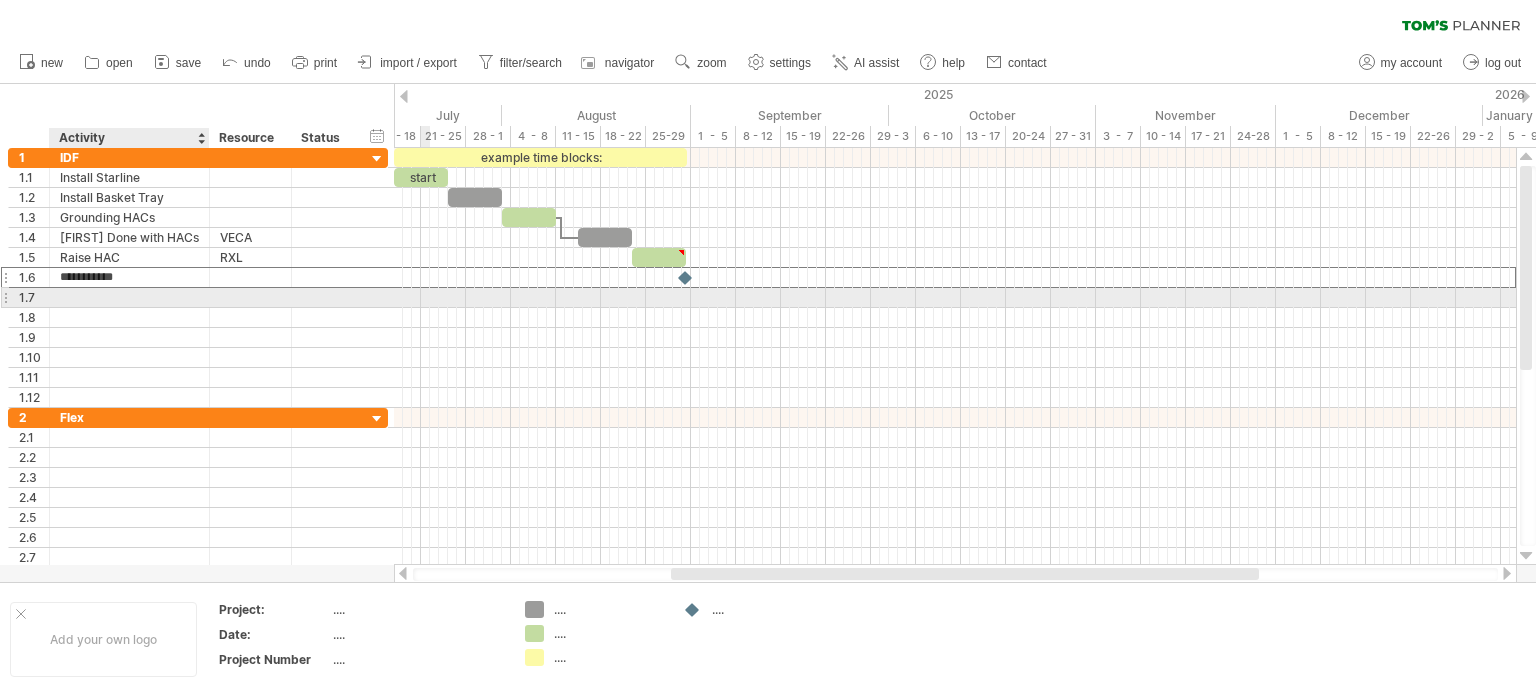 type on "**********" 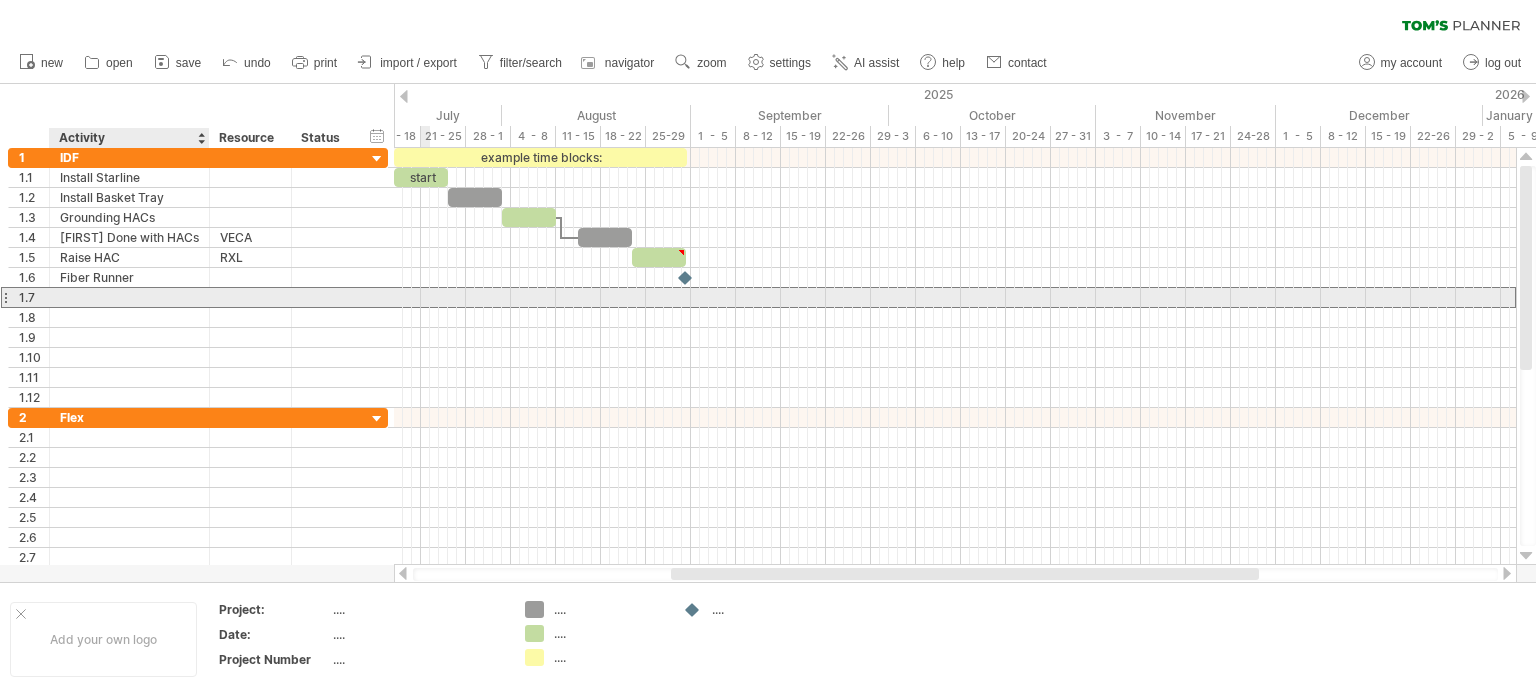 click at bounding box center [129, 297] 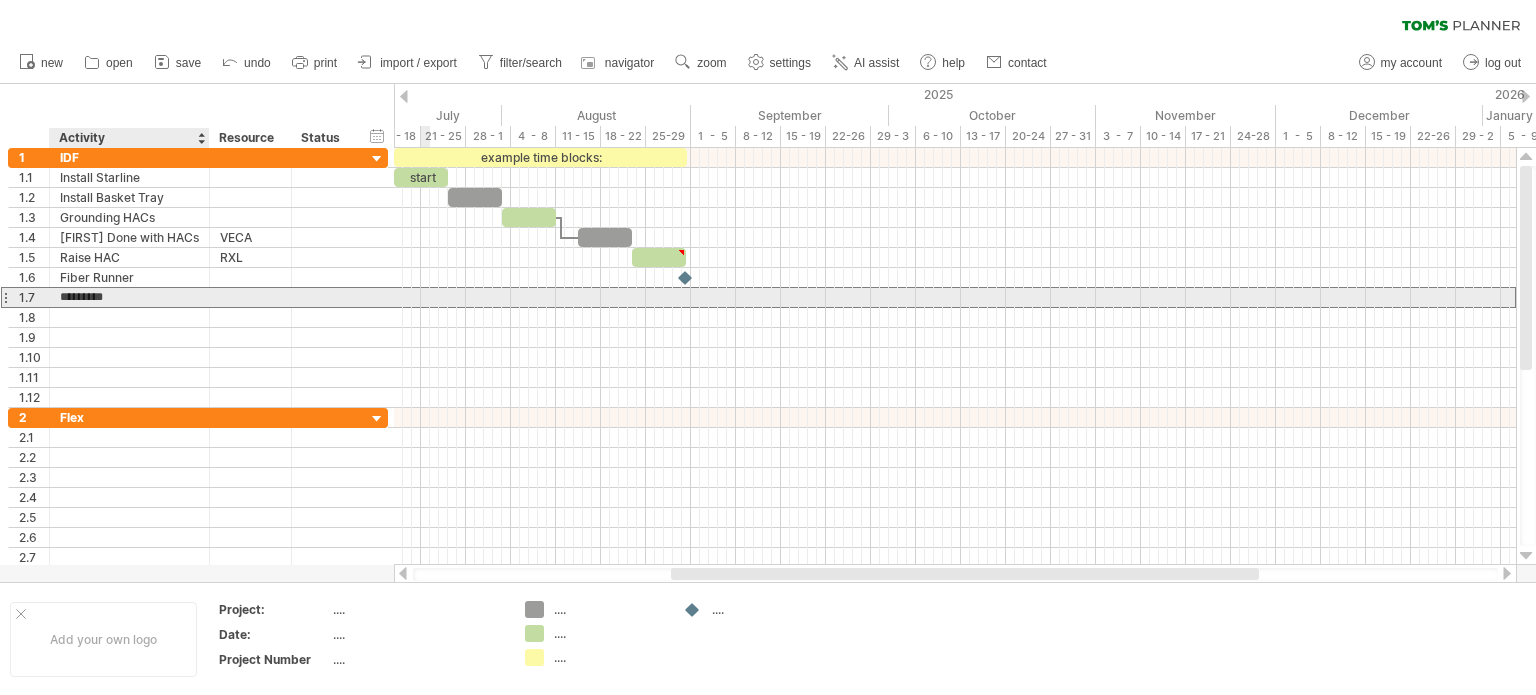 type on "**********" 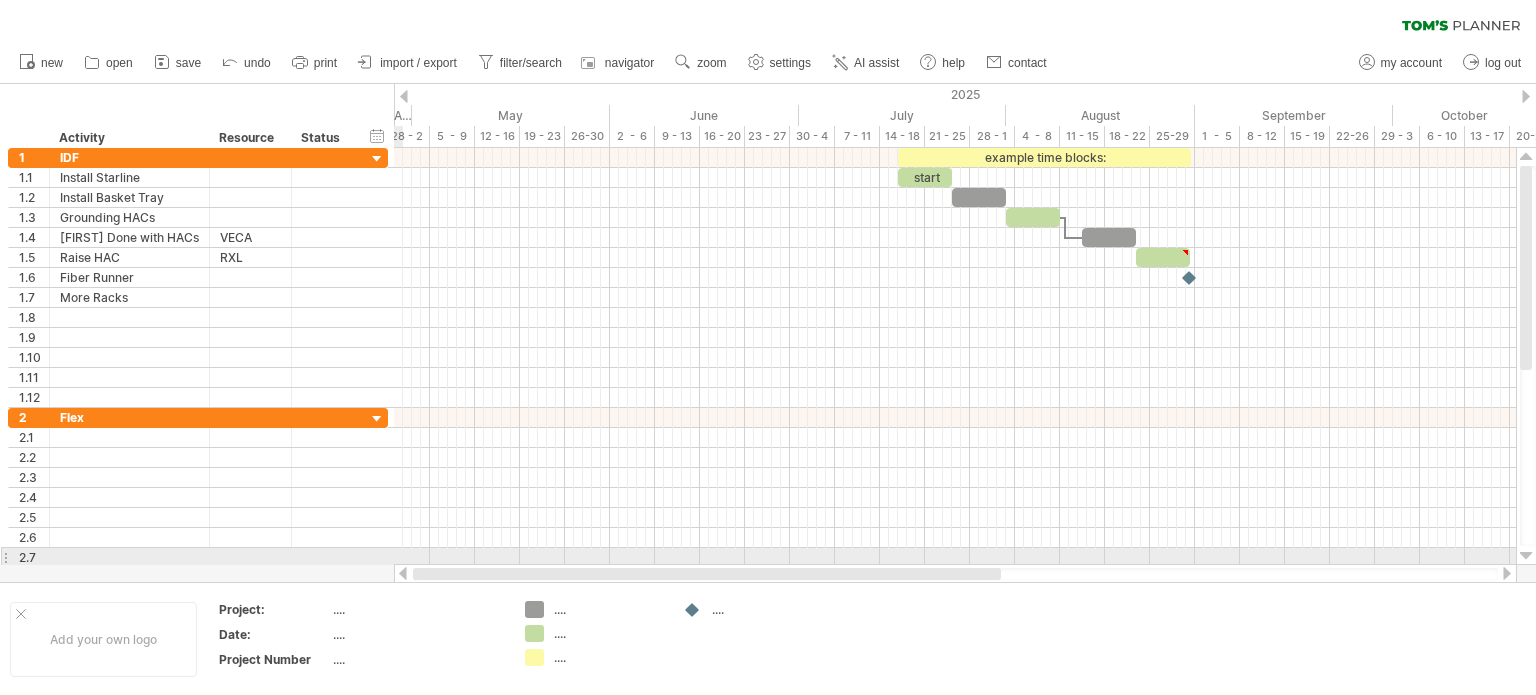 drag, startPoint x: 704, startPoint y: 576, endPoint x: 368, endPoint y: 553, distance: 336.7863 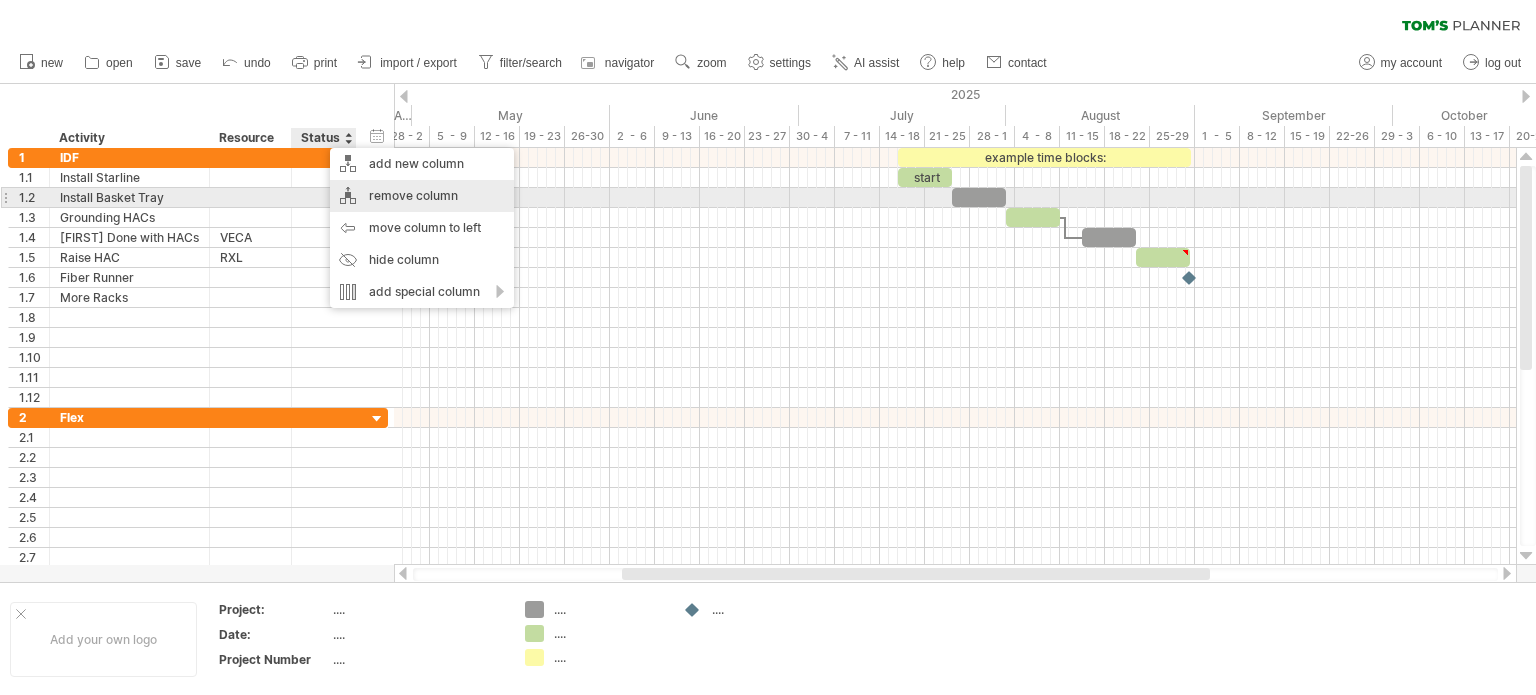 click on "remove column" at bounding box center [422, 196] 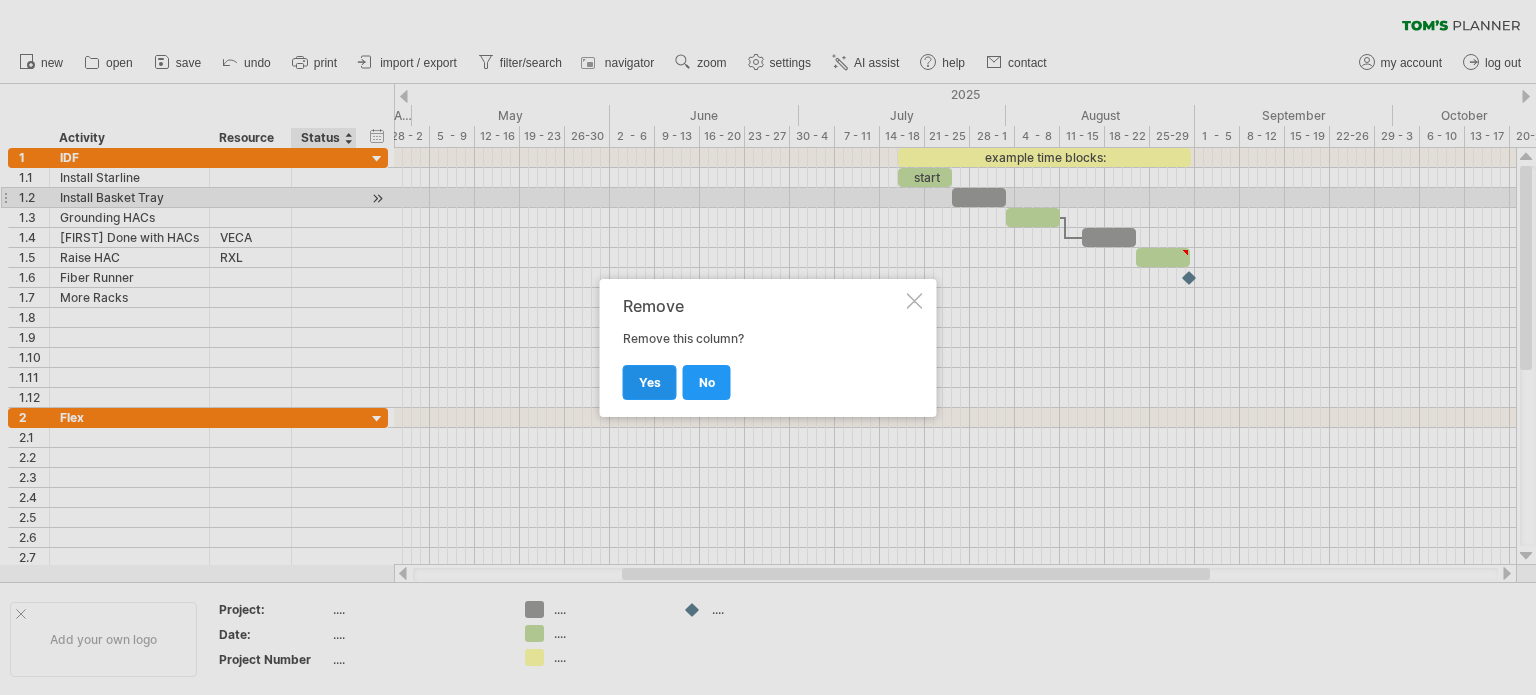 click on "yes" at bounding box center [650, 382] 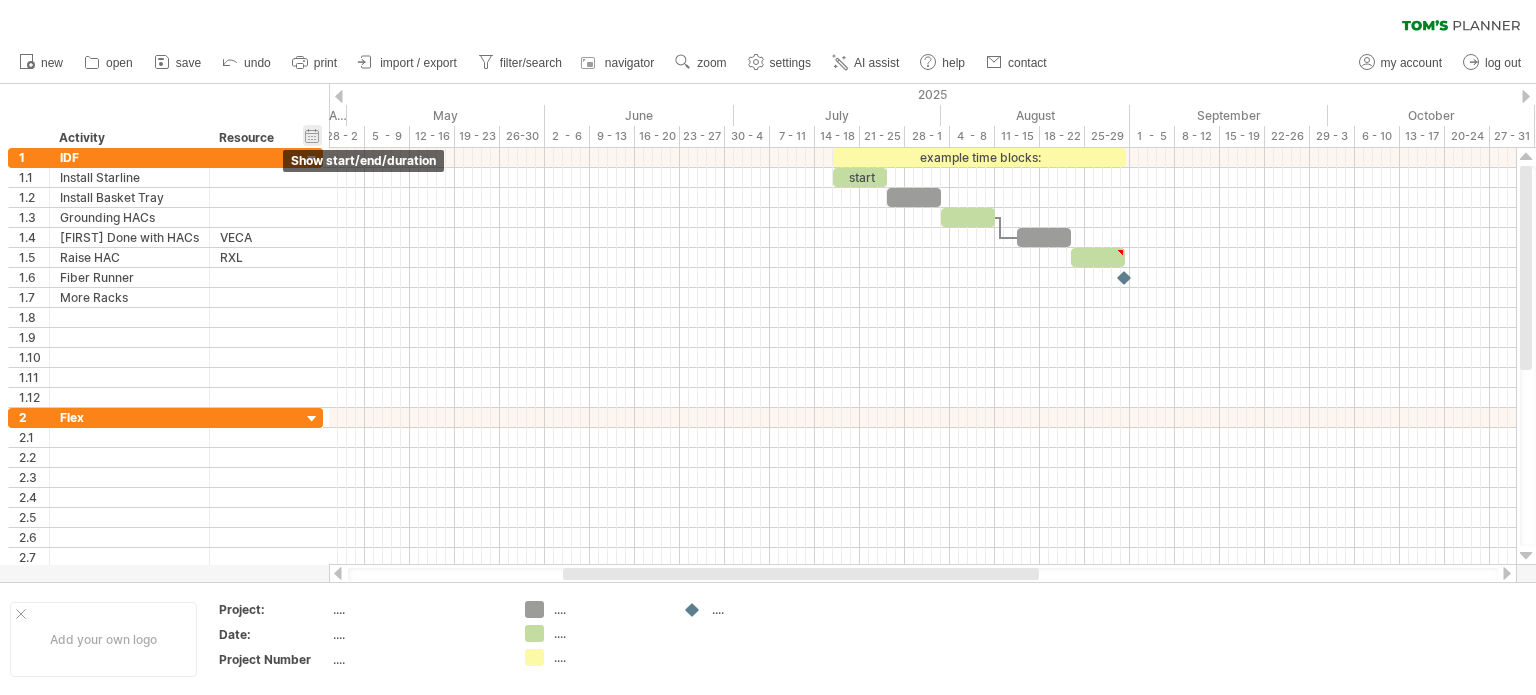 click on "hide start/end/duration show start/end/duration" at bounding box center (312, 135) 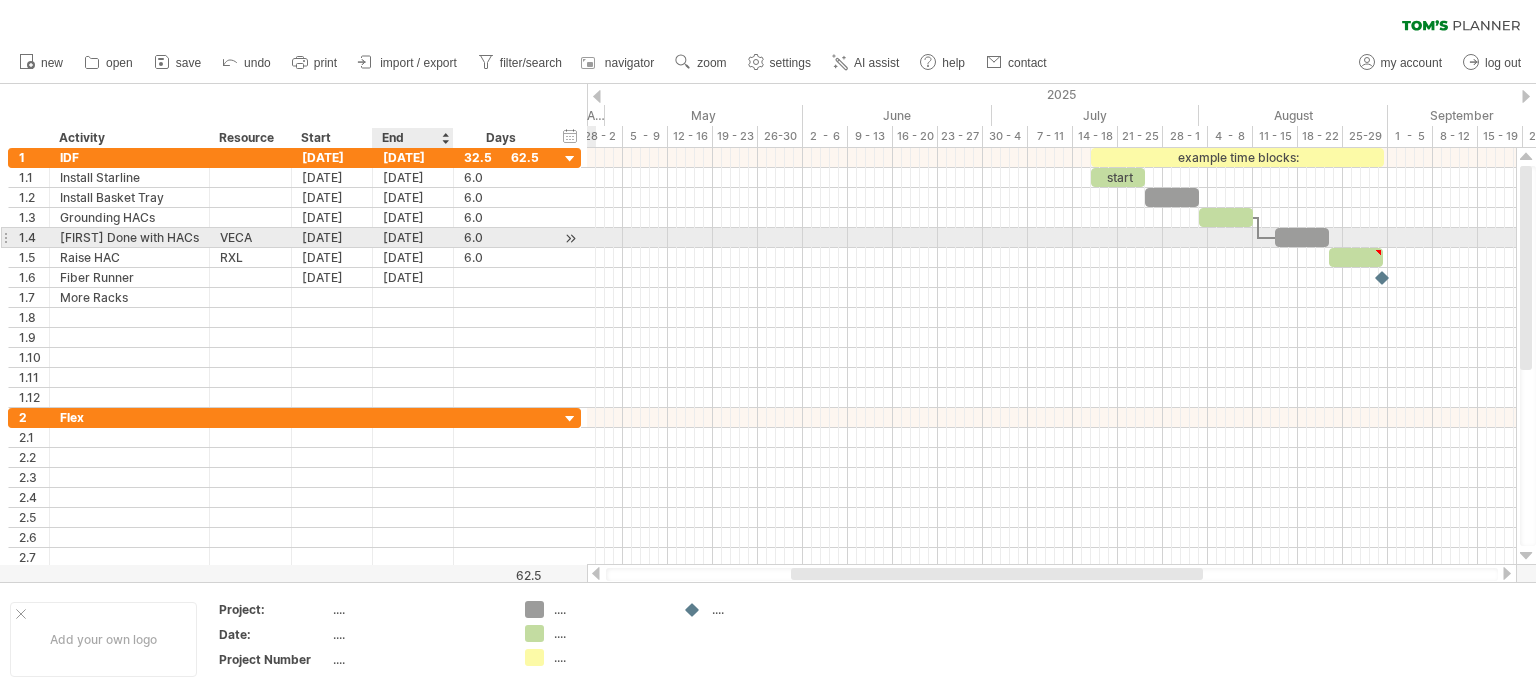 click on "[DATE]" at bounding box center (413, 237) 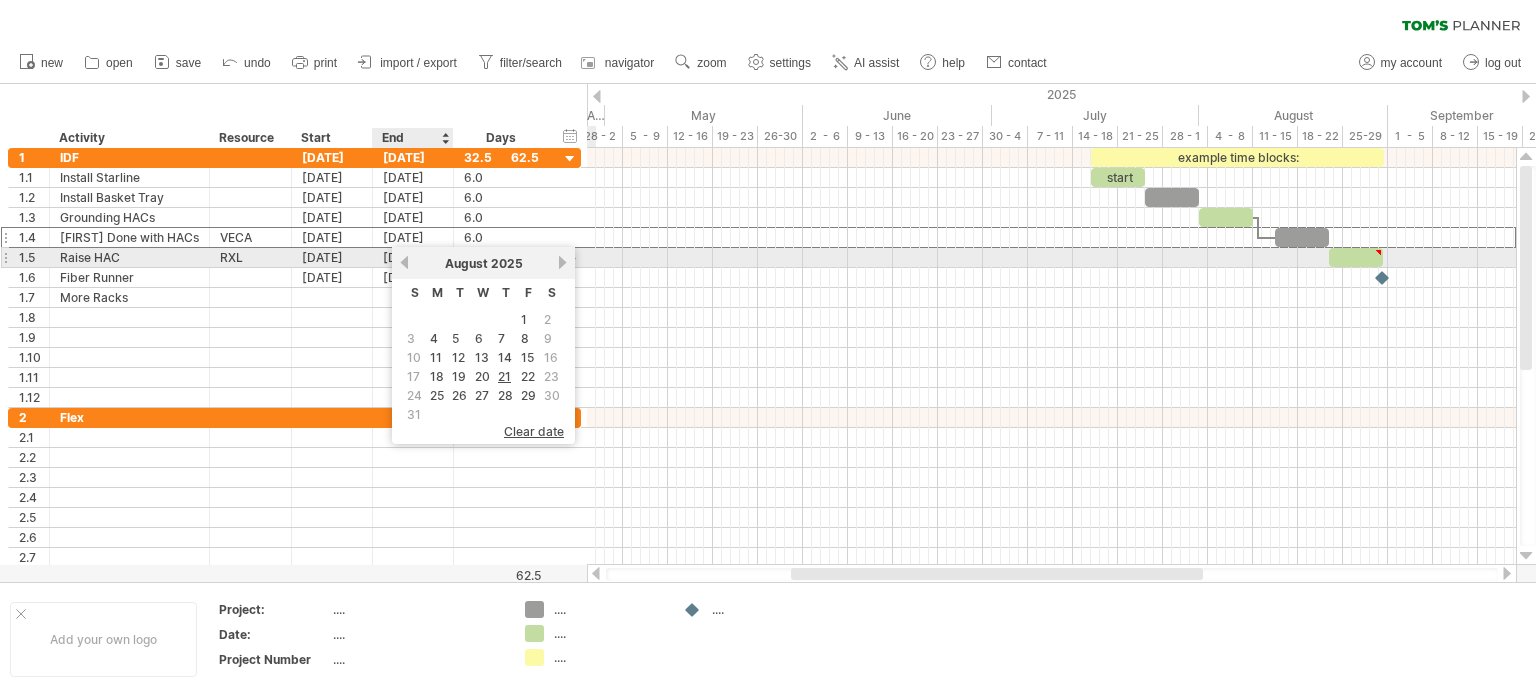 click on "previous" at bounding box center [404, 262] 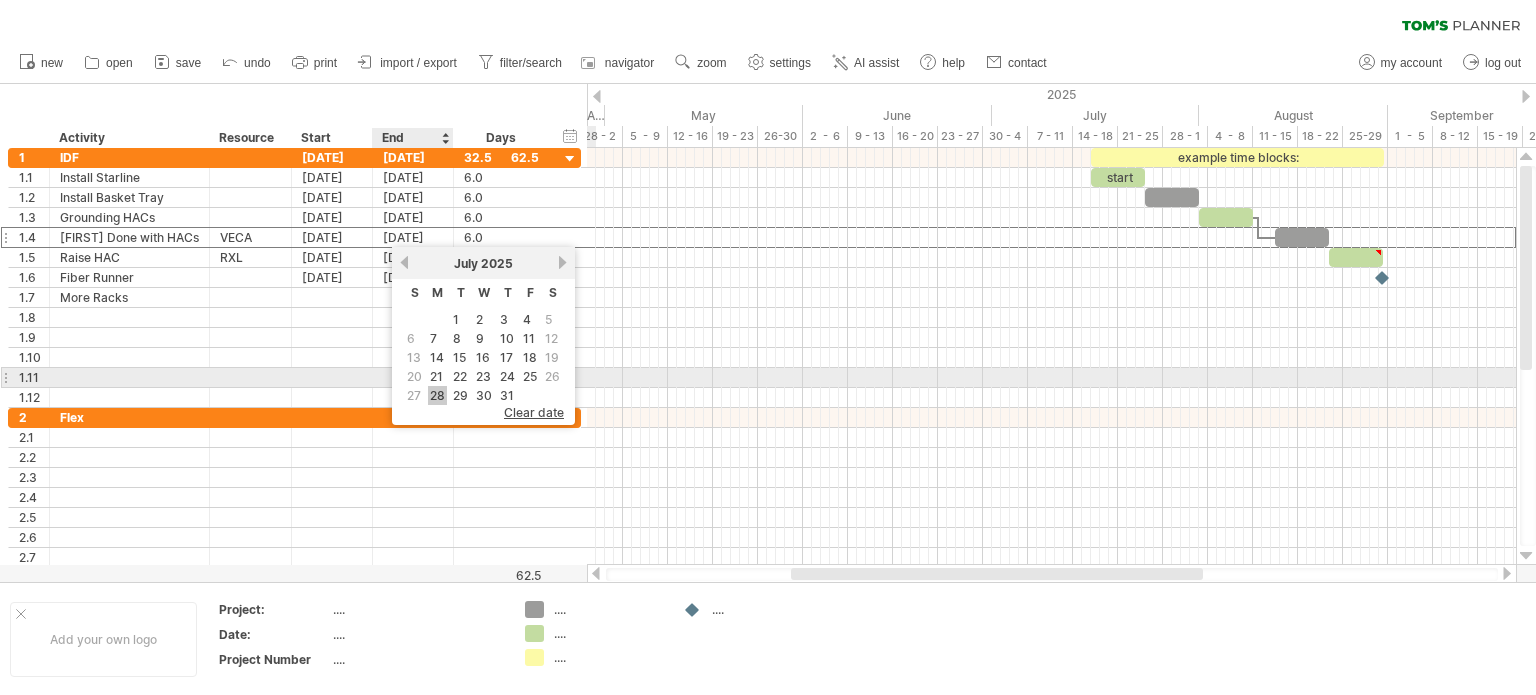 click on "28" at bounding box center (437, 395) 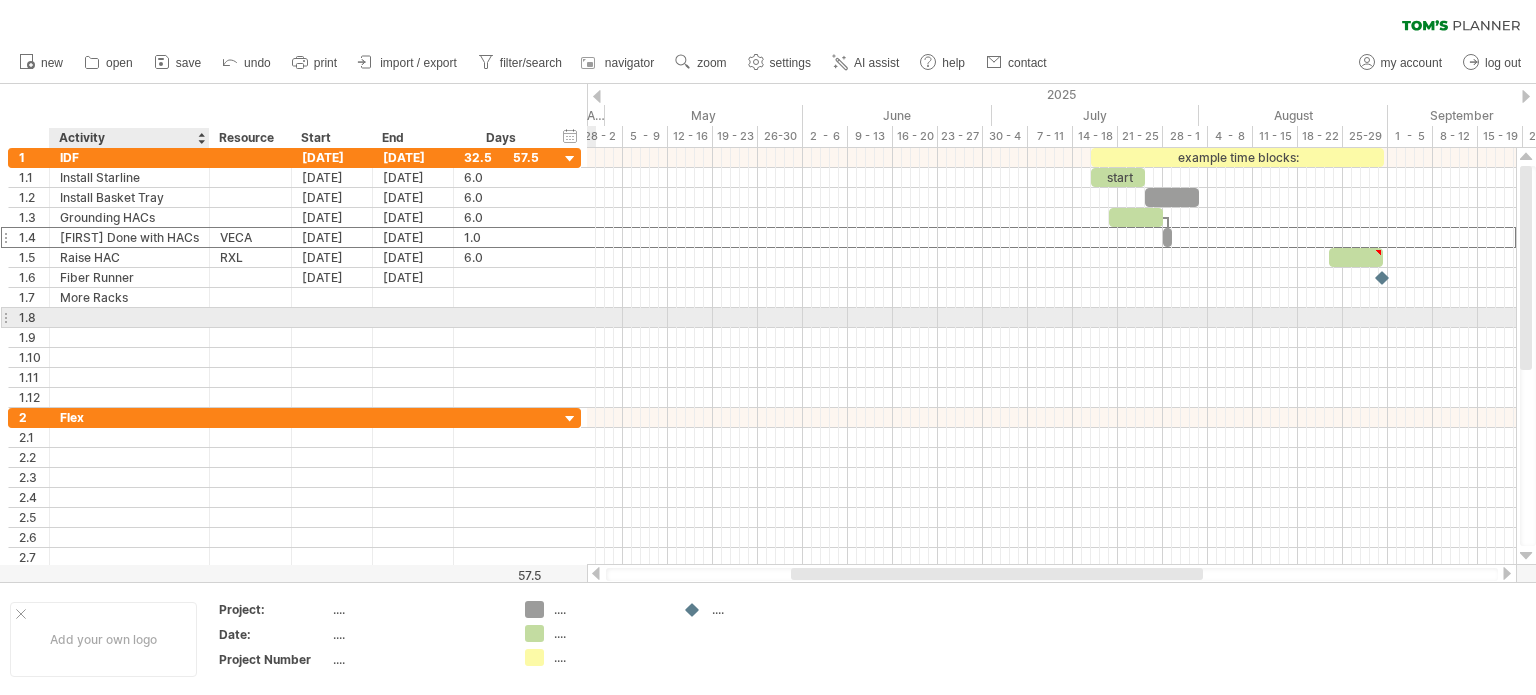 click at bounding box center (129, 317) 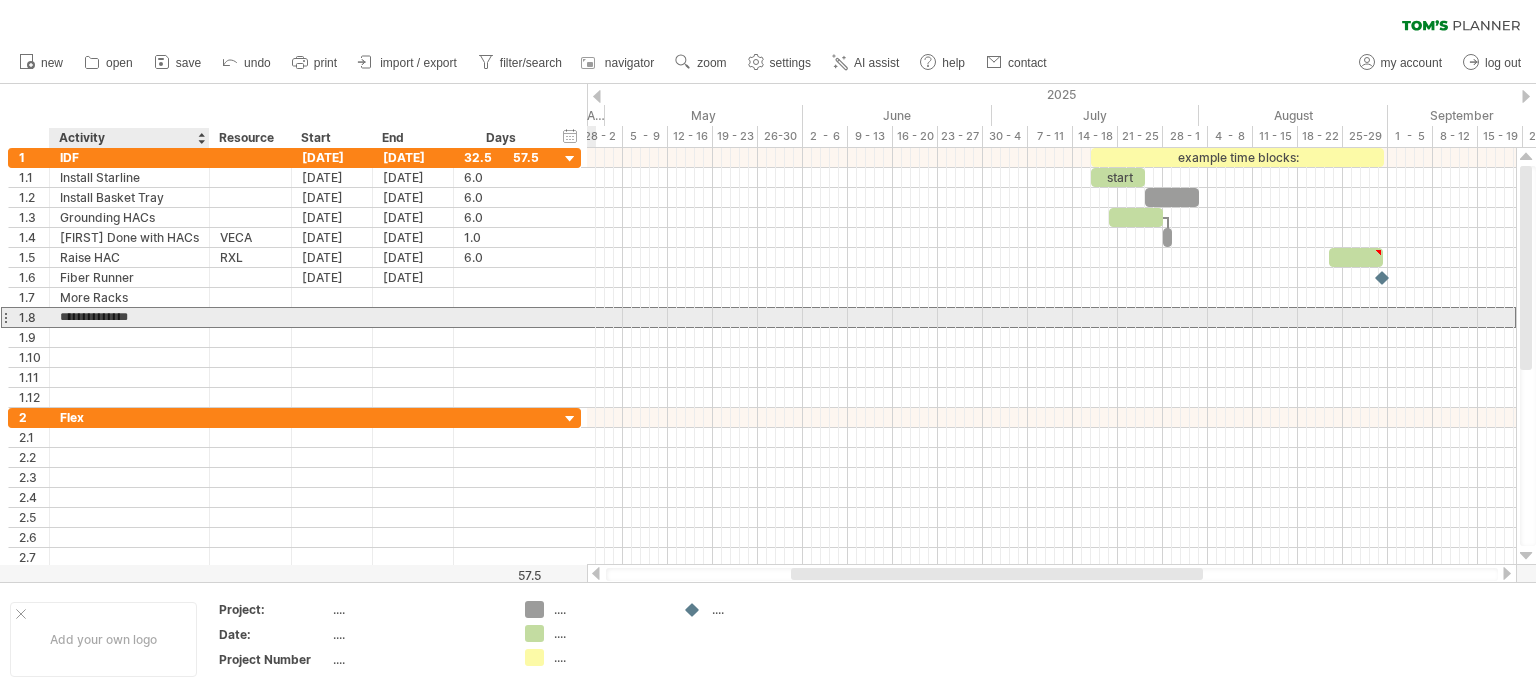 type on "**********" 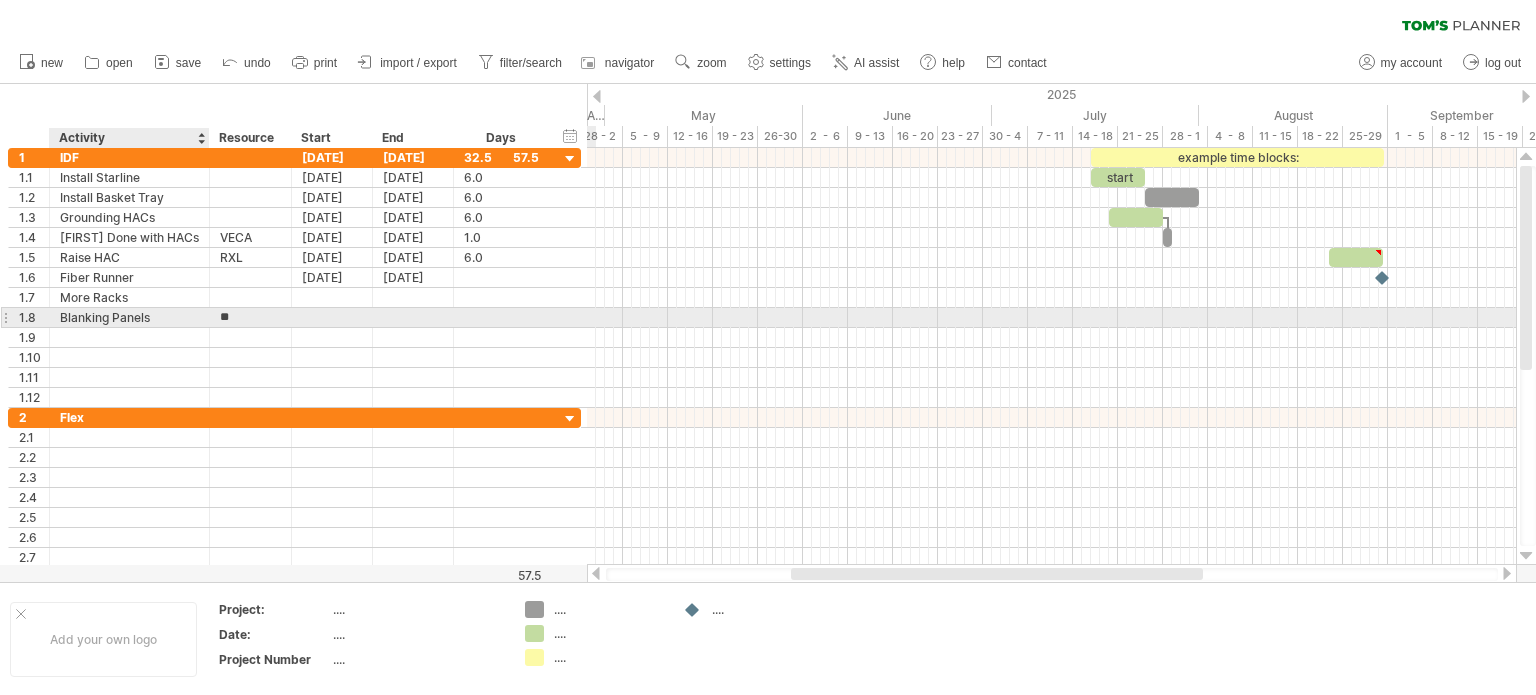 type on "***" 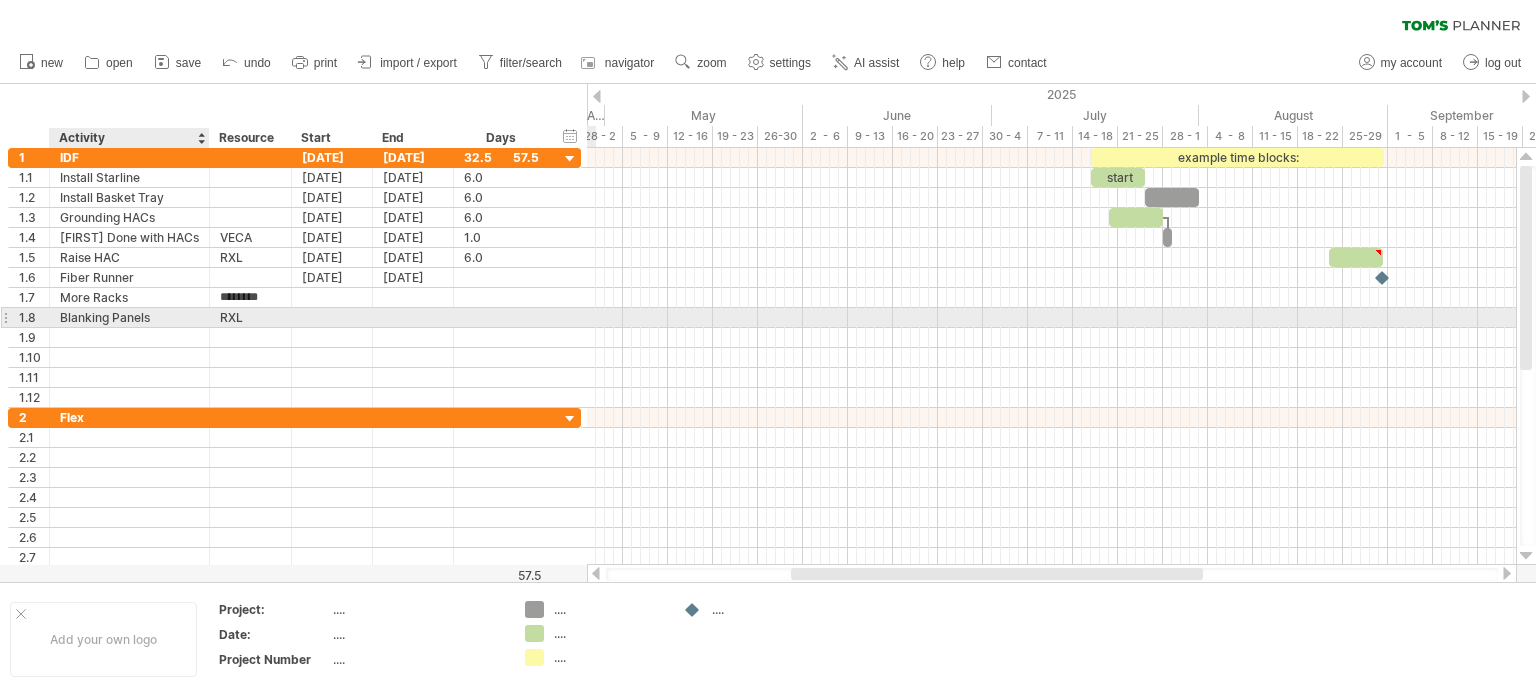 type on "*********" 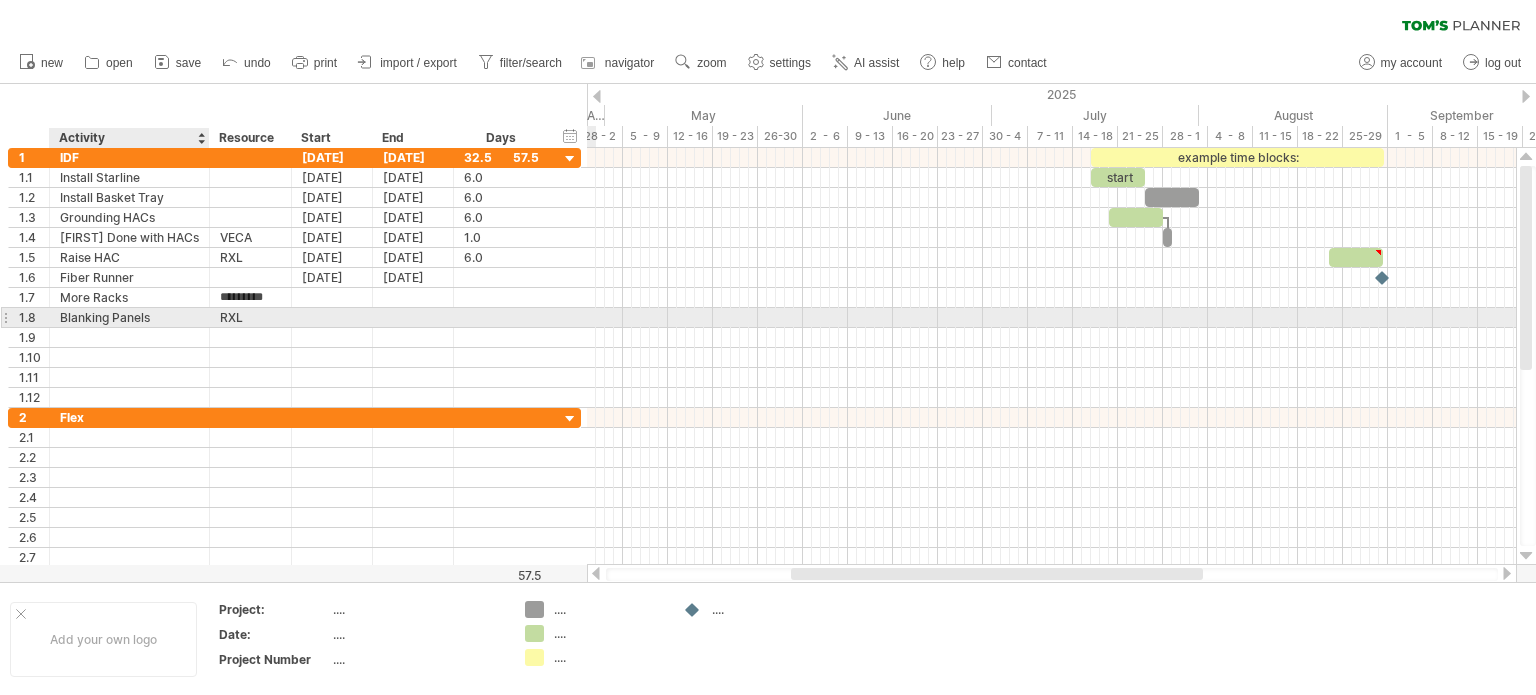 scroll, scrollTop: 0, scrollLeft: 3, axis: horizontal 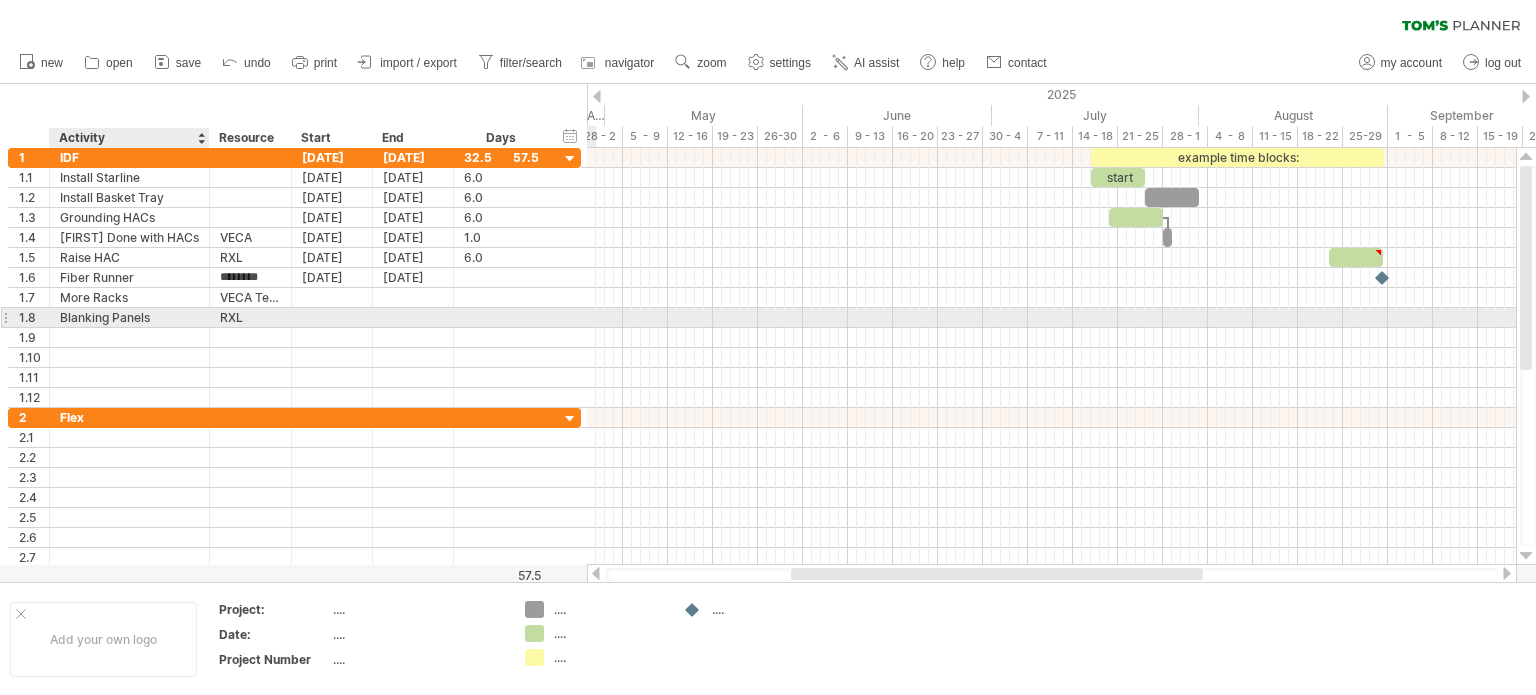 type on "*********" 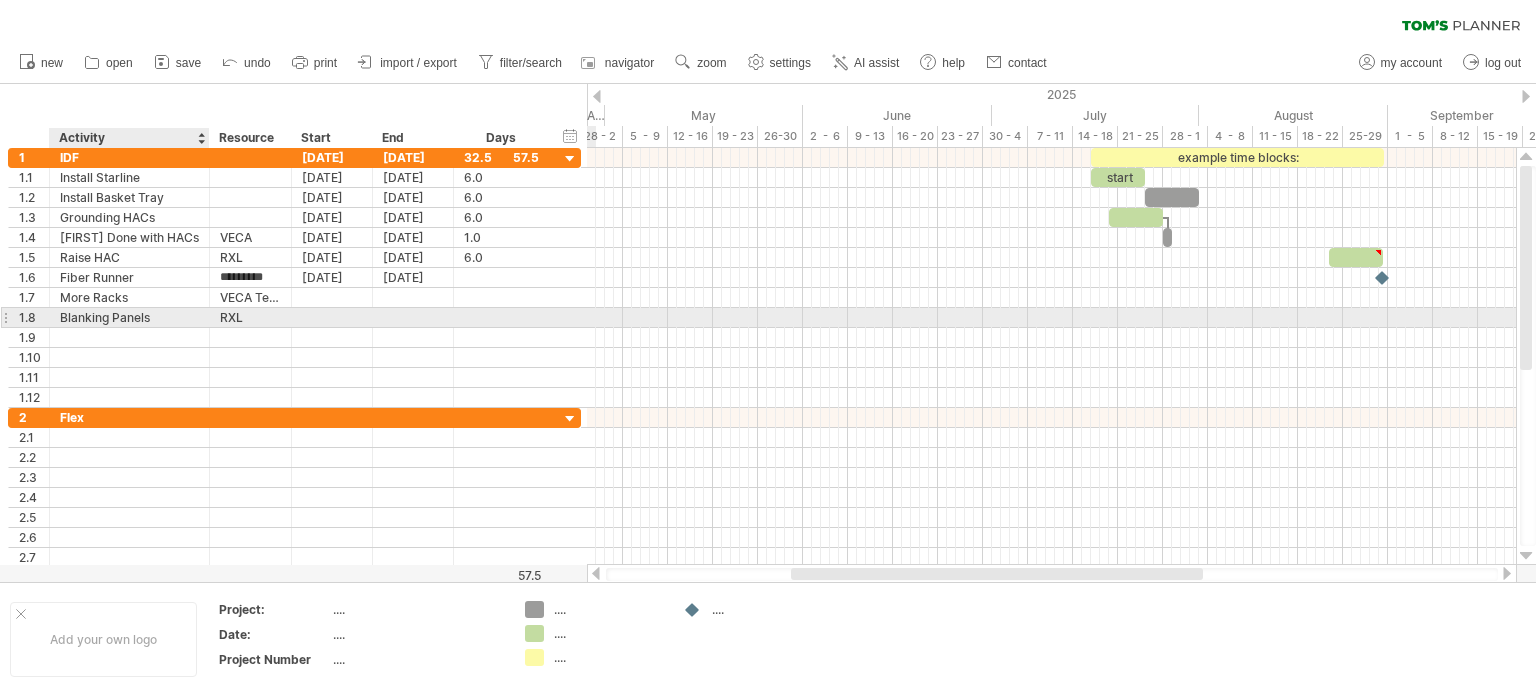 scroll, scrollTop: 0, scrollLeft: 3, axis: horizontal 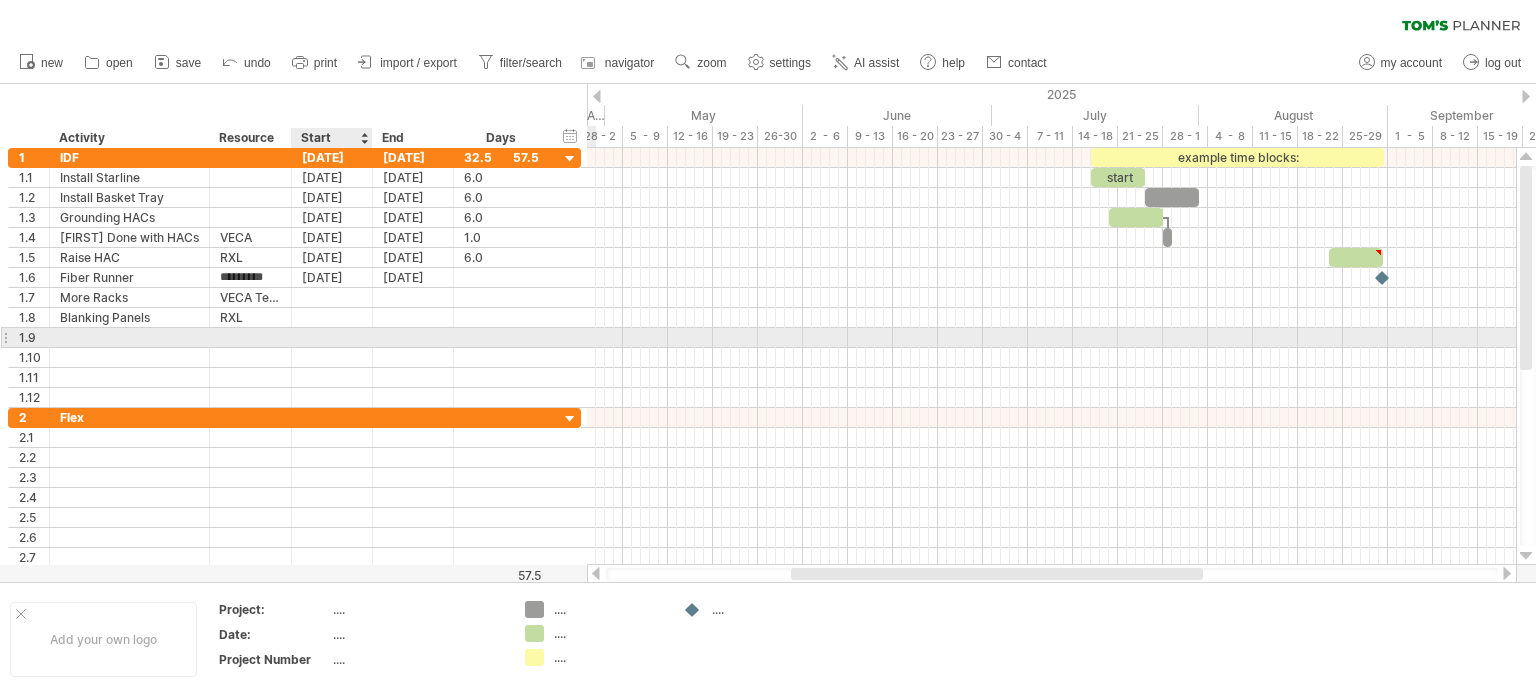 click at bounding box center (332, 337) 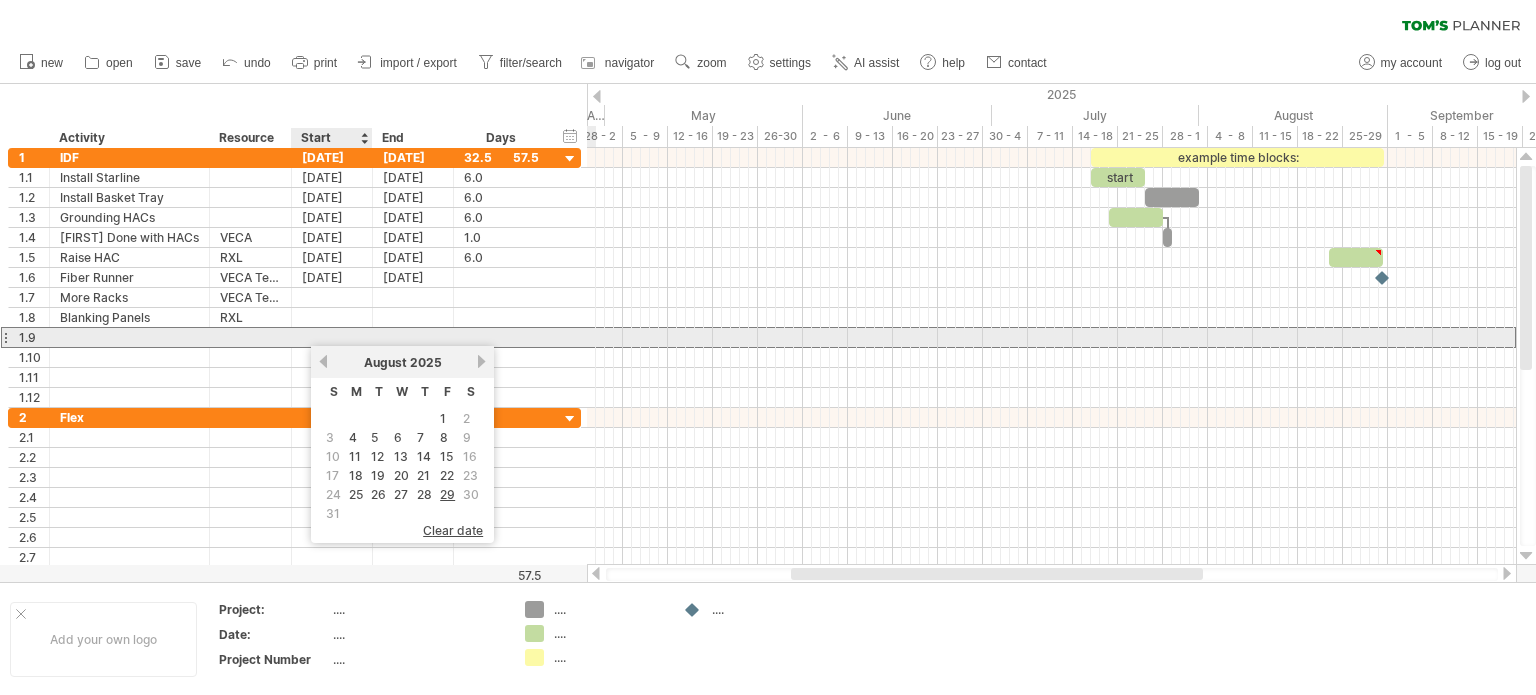 scroll, scrollTop: 0, scrollLeft: 0, axis: both 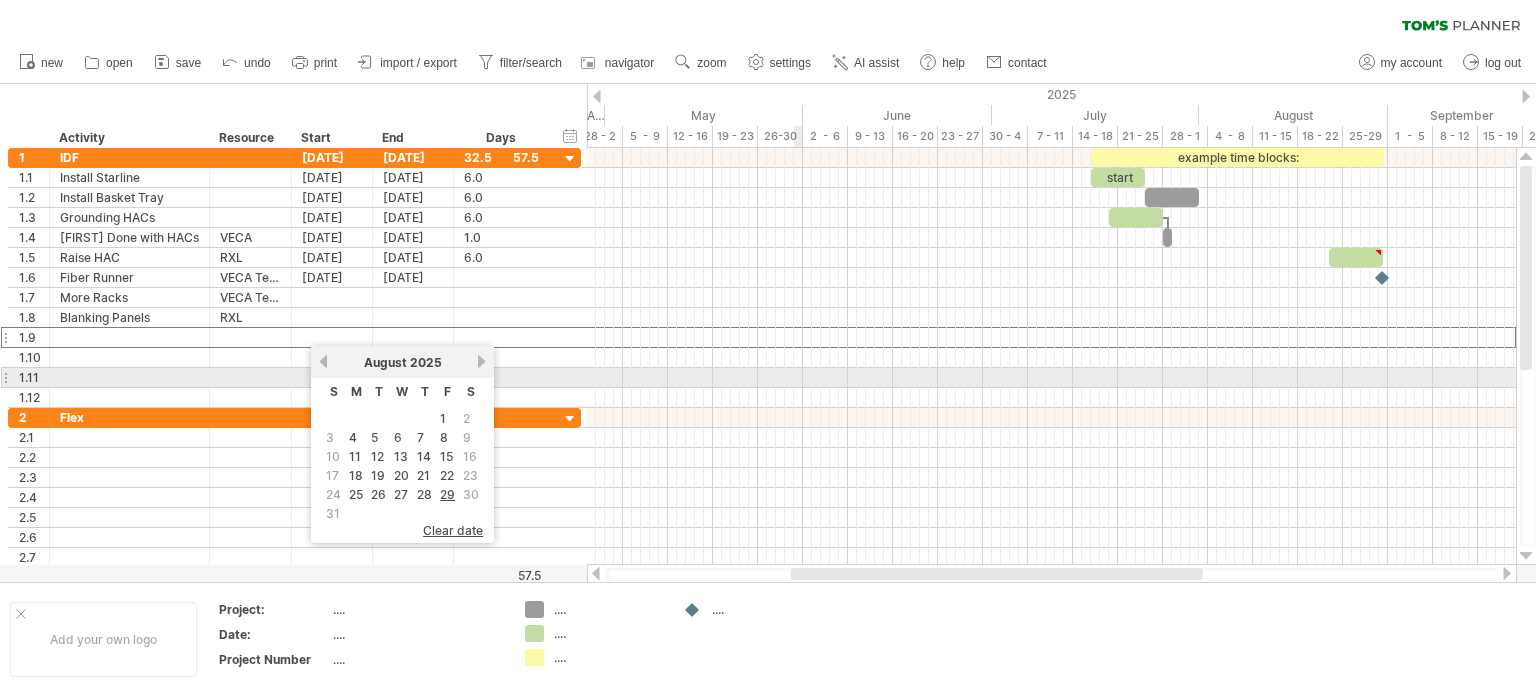 click at bounding box center [1051, 378] 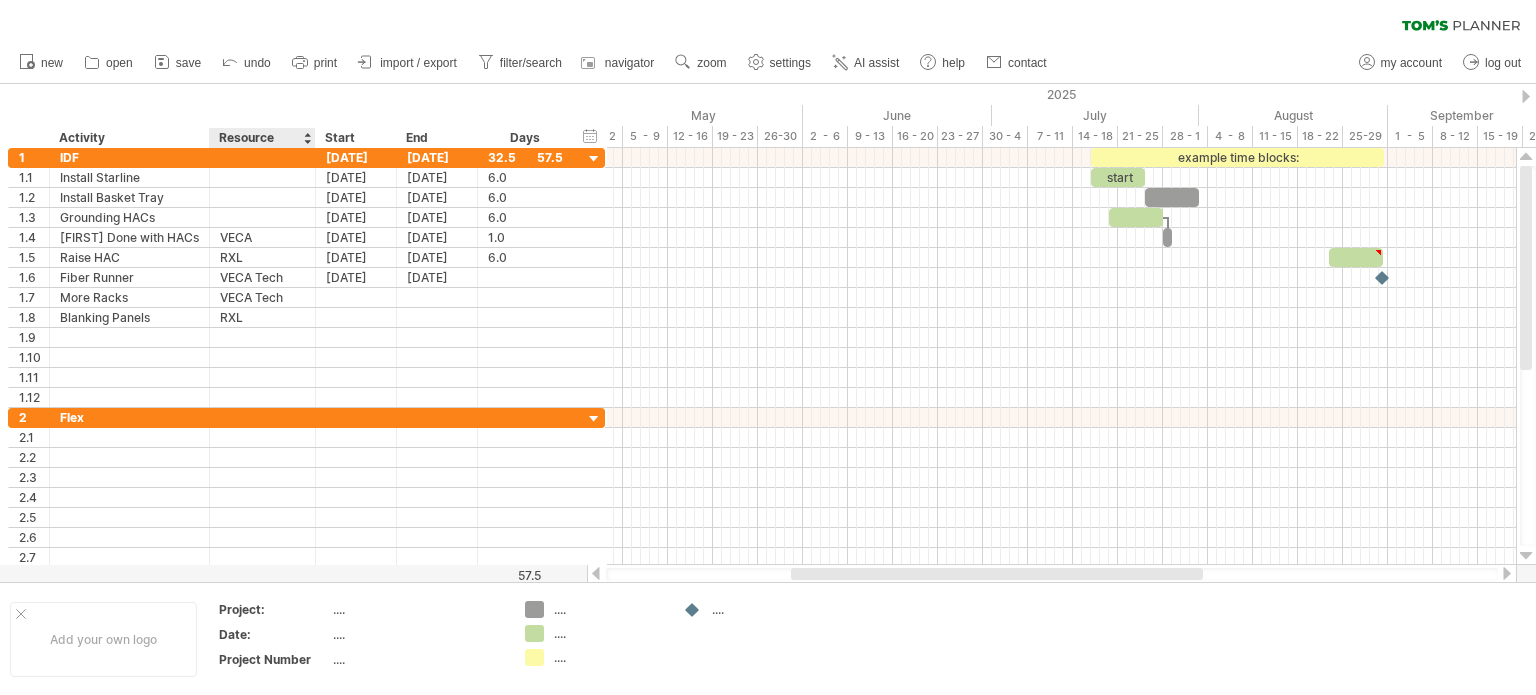 drag, startPoint x: 288, startPoint y: 137, endPoint x: 312, endPoint y: 138, distance: 24.020824 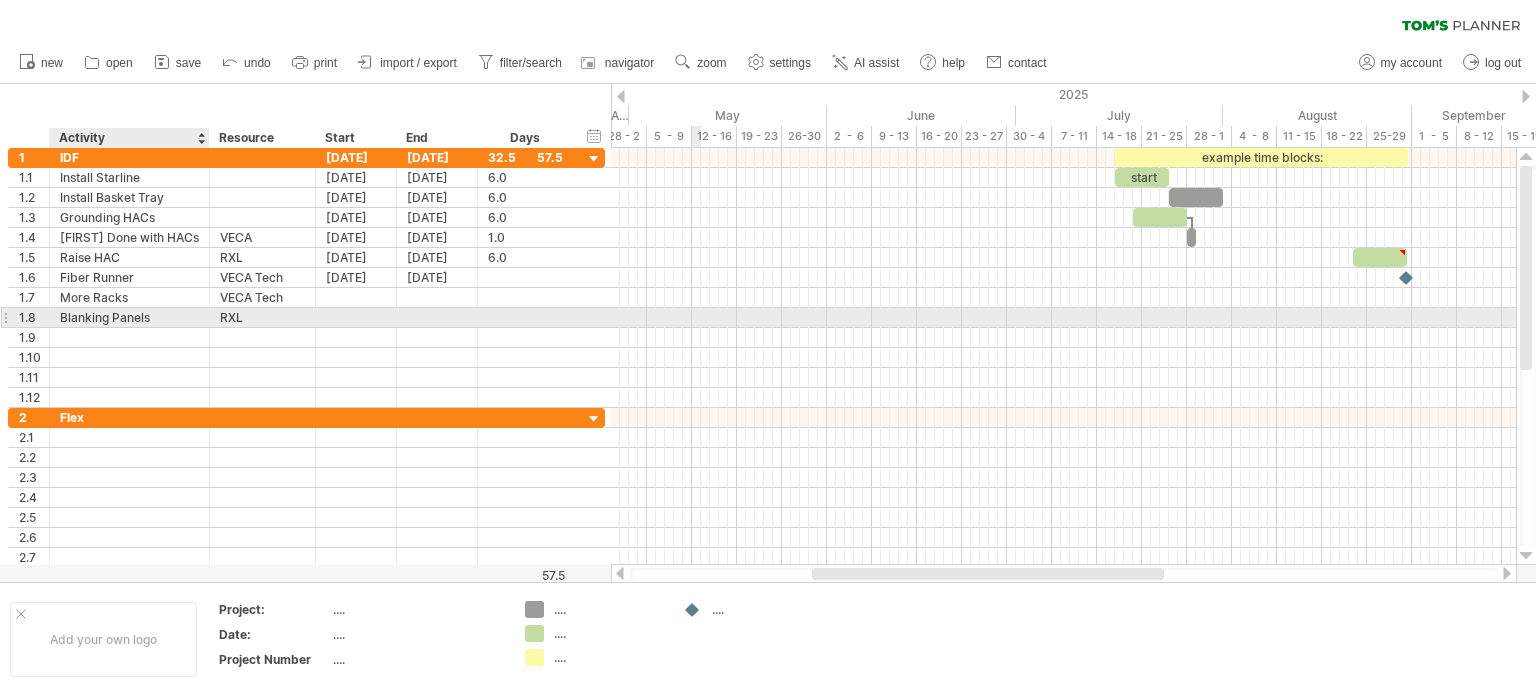 click on "Blanking Panels" at bounding box center (129, 317) 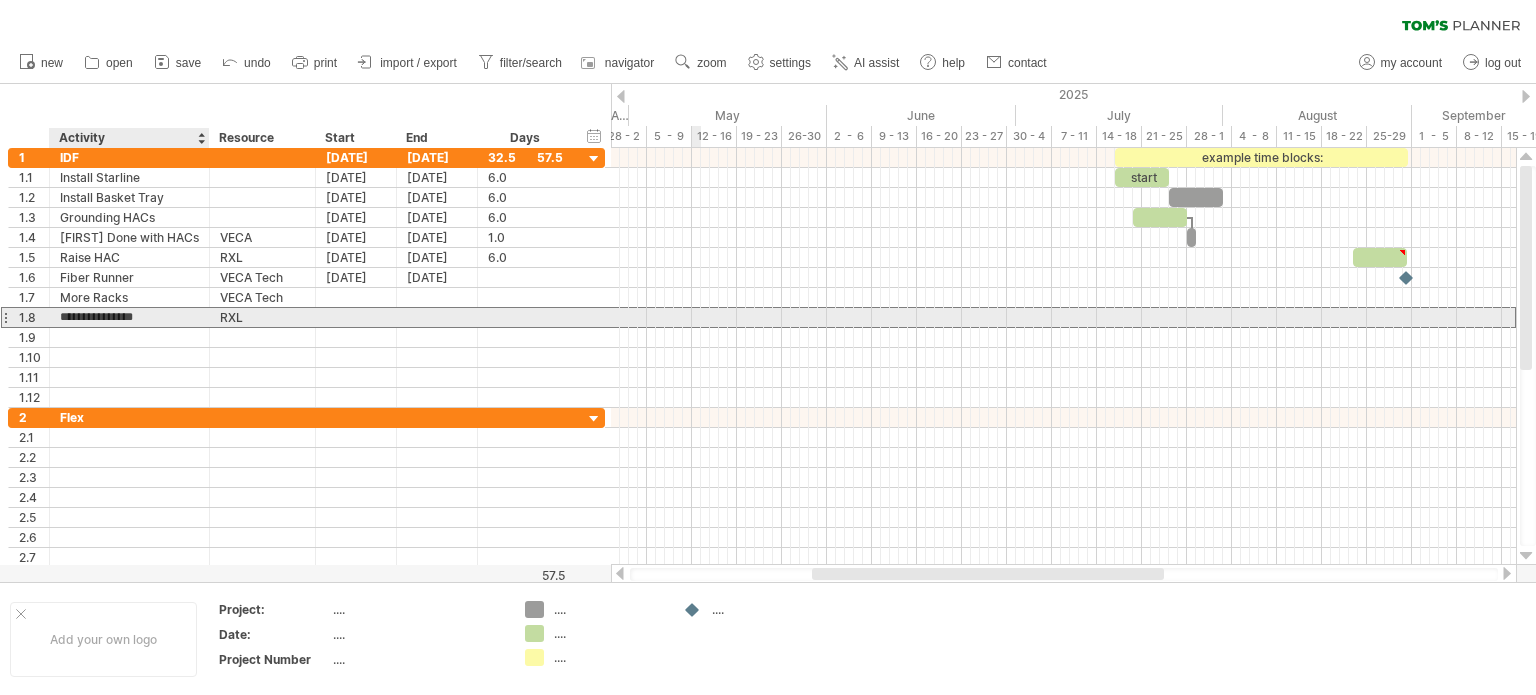 click on "**********" at bounding box center [129, 317] 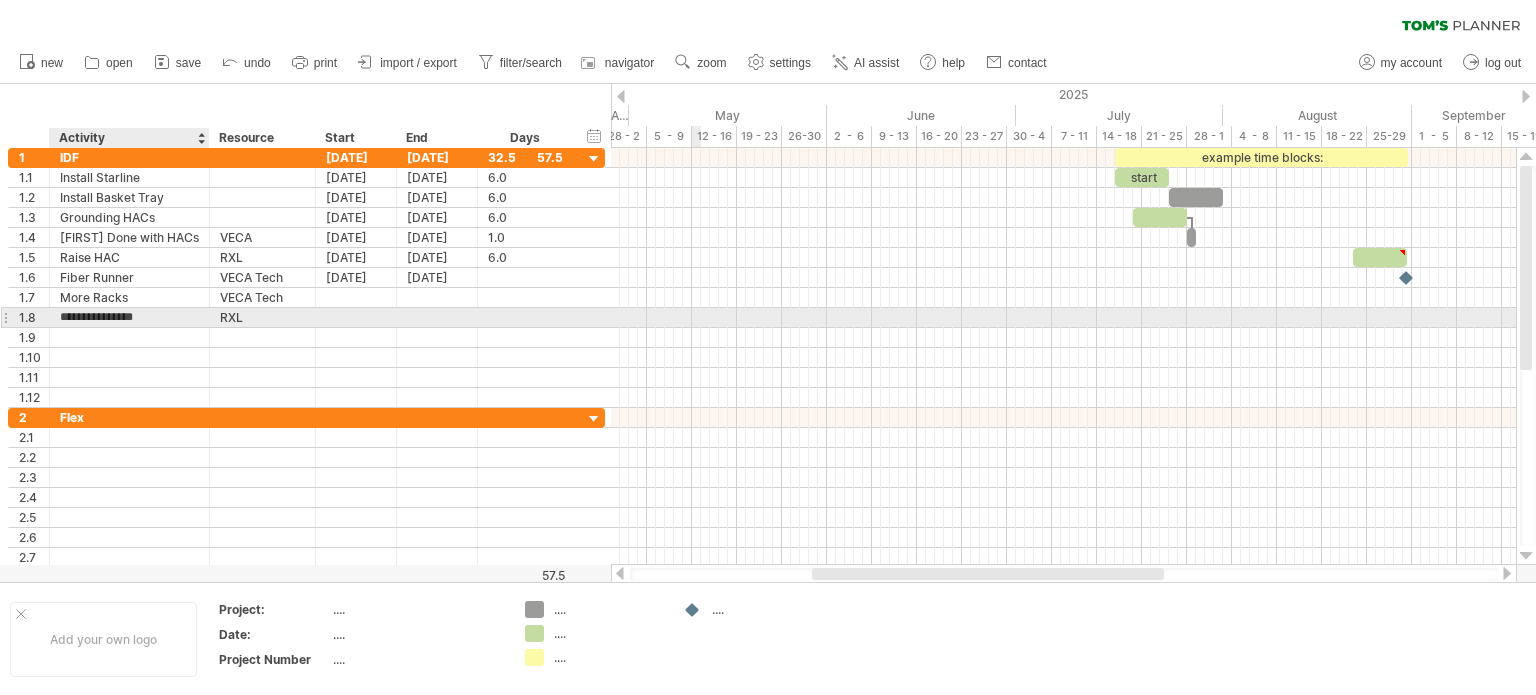 click on "**********" at bounding box center (129, 317) 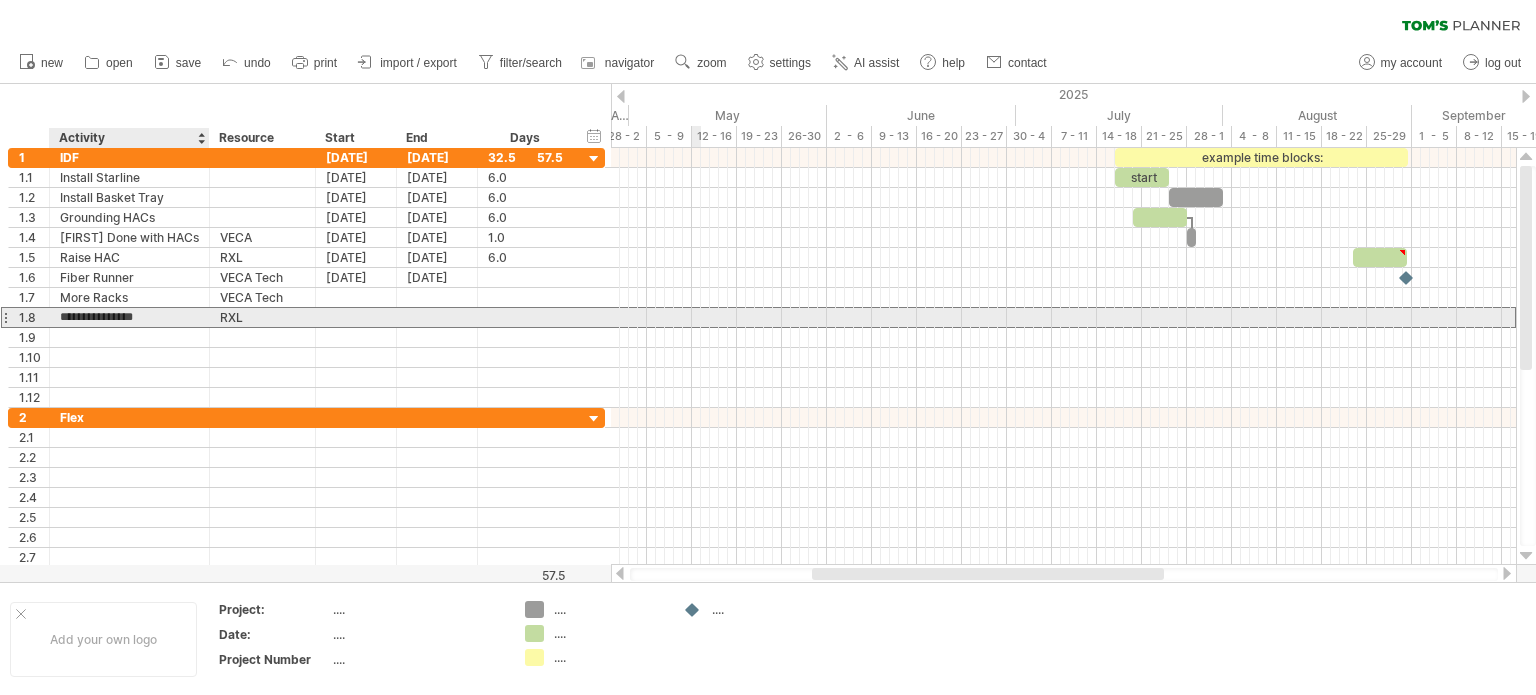 click on "**********" at bounding box center [129, 317] 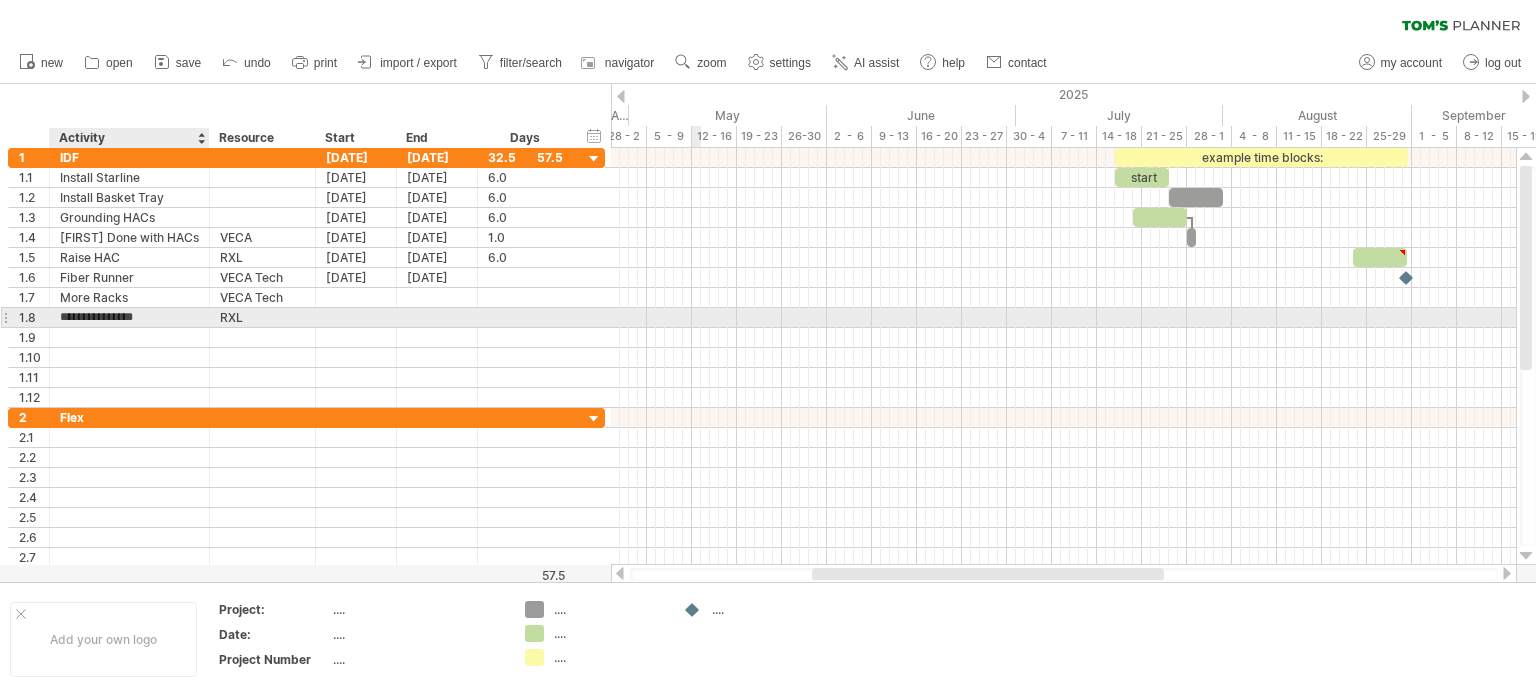 click on "**********" at bounding box center [129, 317] 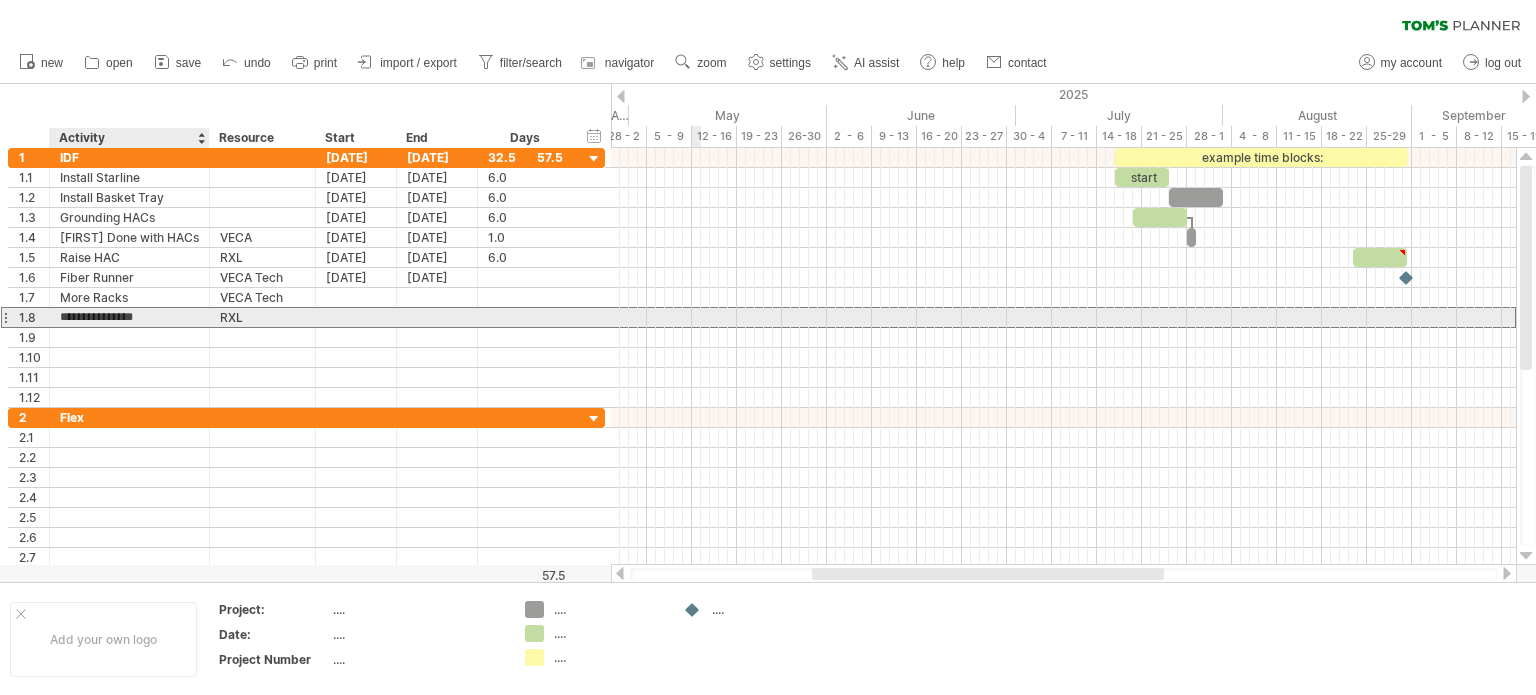 click on "**********" at bounding box center [129, 317] 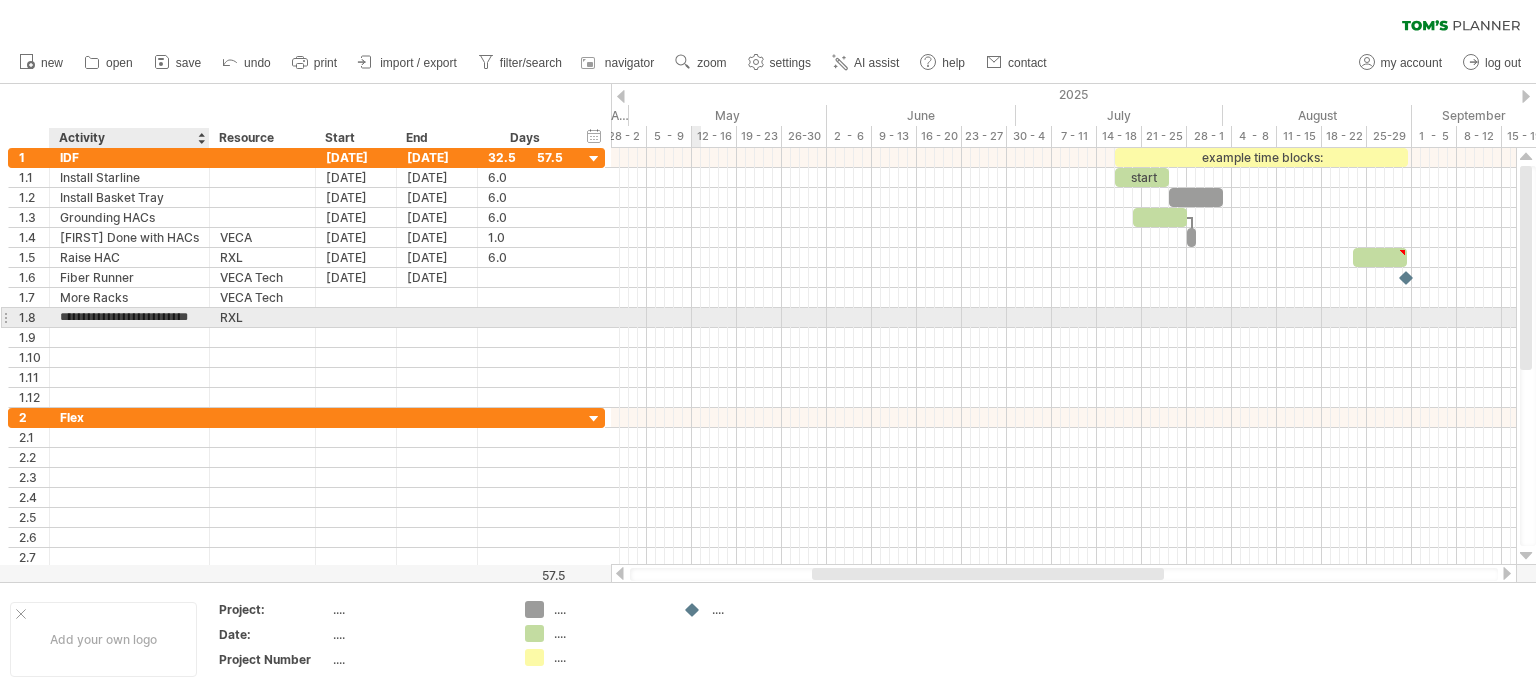type on "**********" 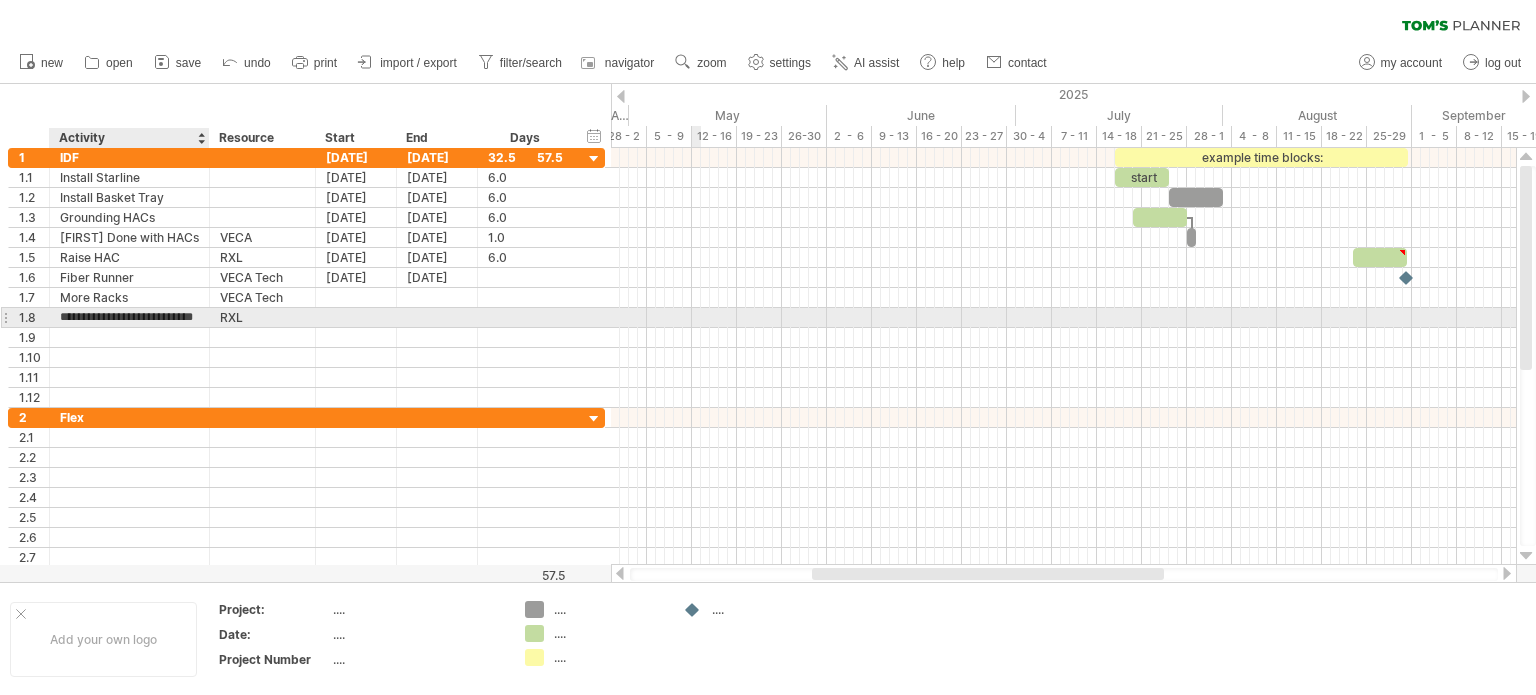scroll, scrollTop: 0, scrollLeft: 21, axis: horizontal 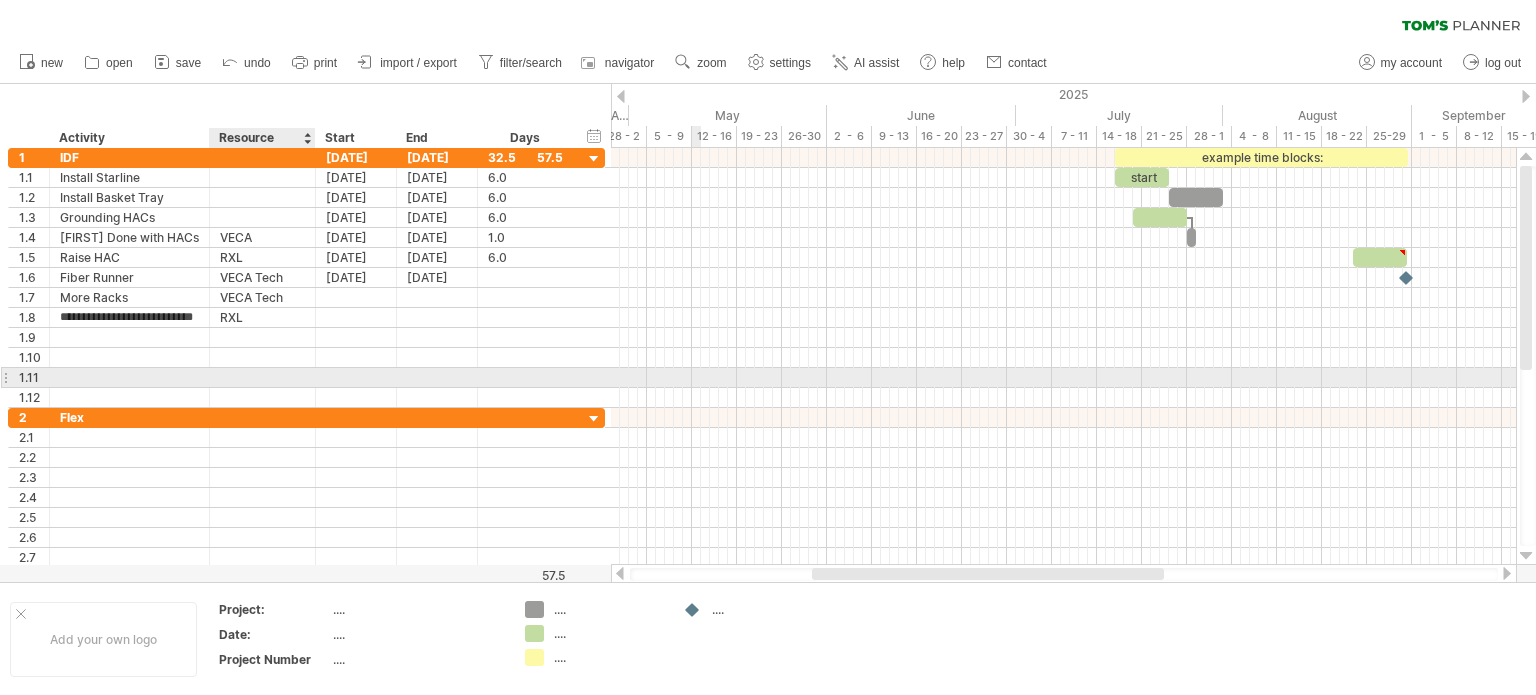 click at bounding box center [356, 377] 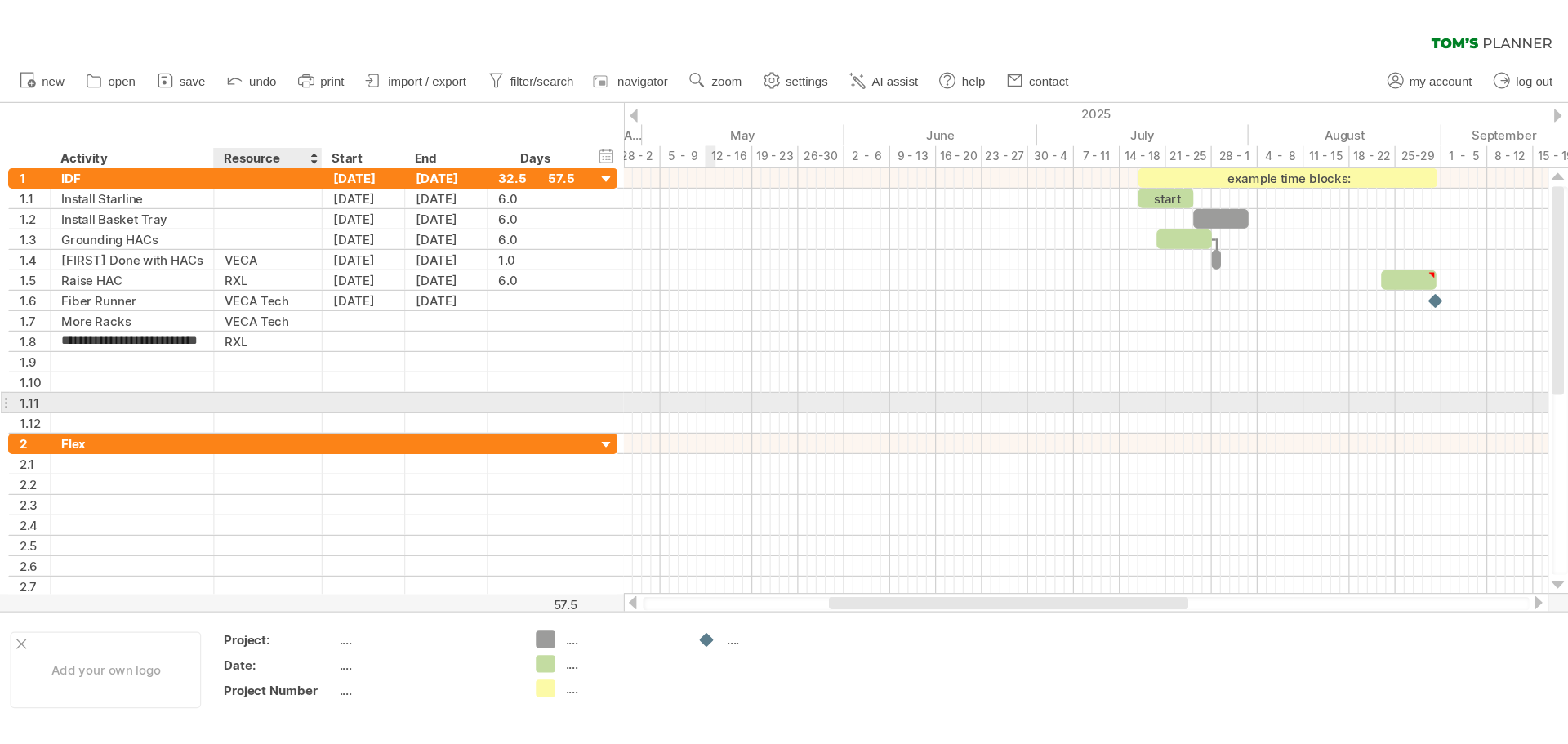 scroll, scrollTop: 0, scrollLeft: 0, axis: both 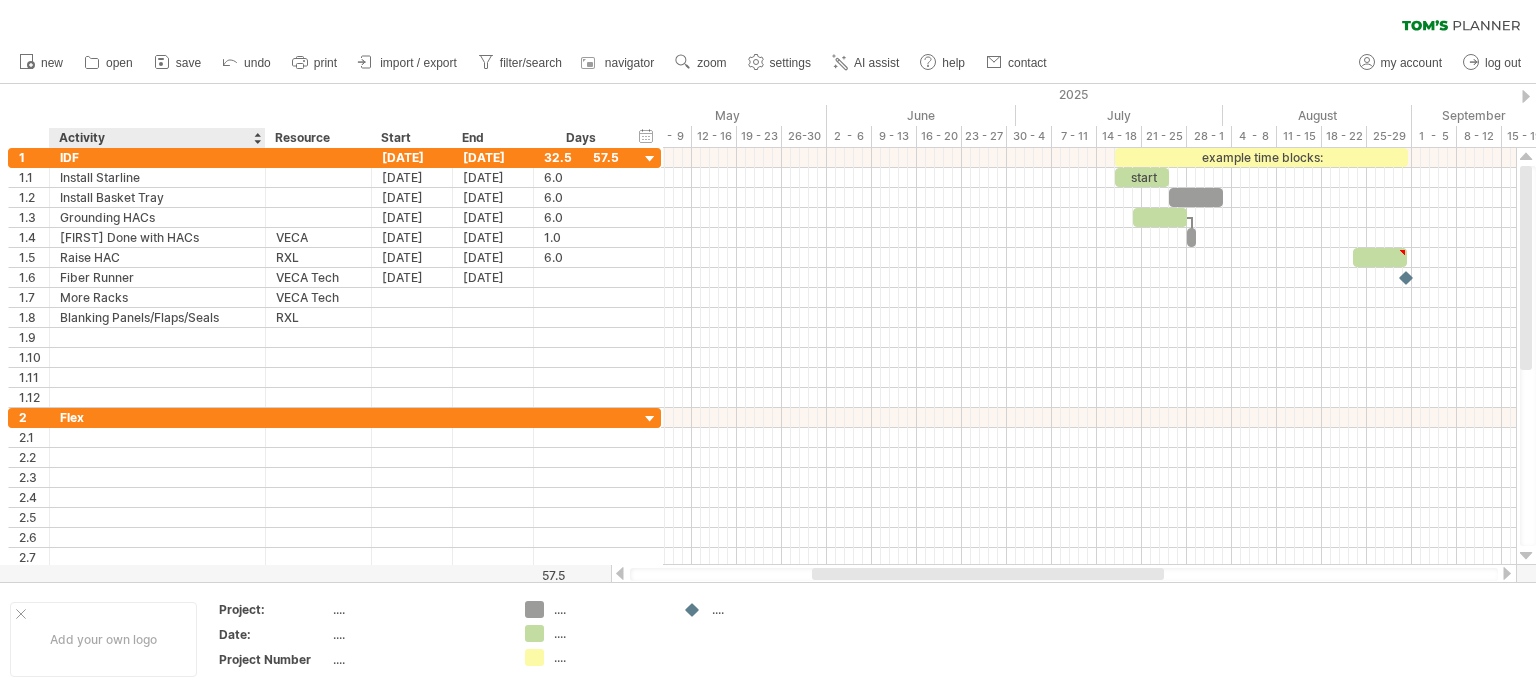 drag, startPoint x: 204, startPoint y: 140, endPoint x: 260, endPoint y: 143, distance: 56.0803 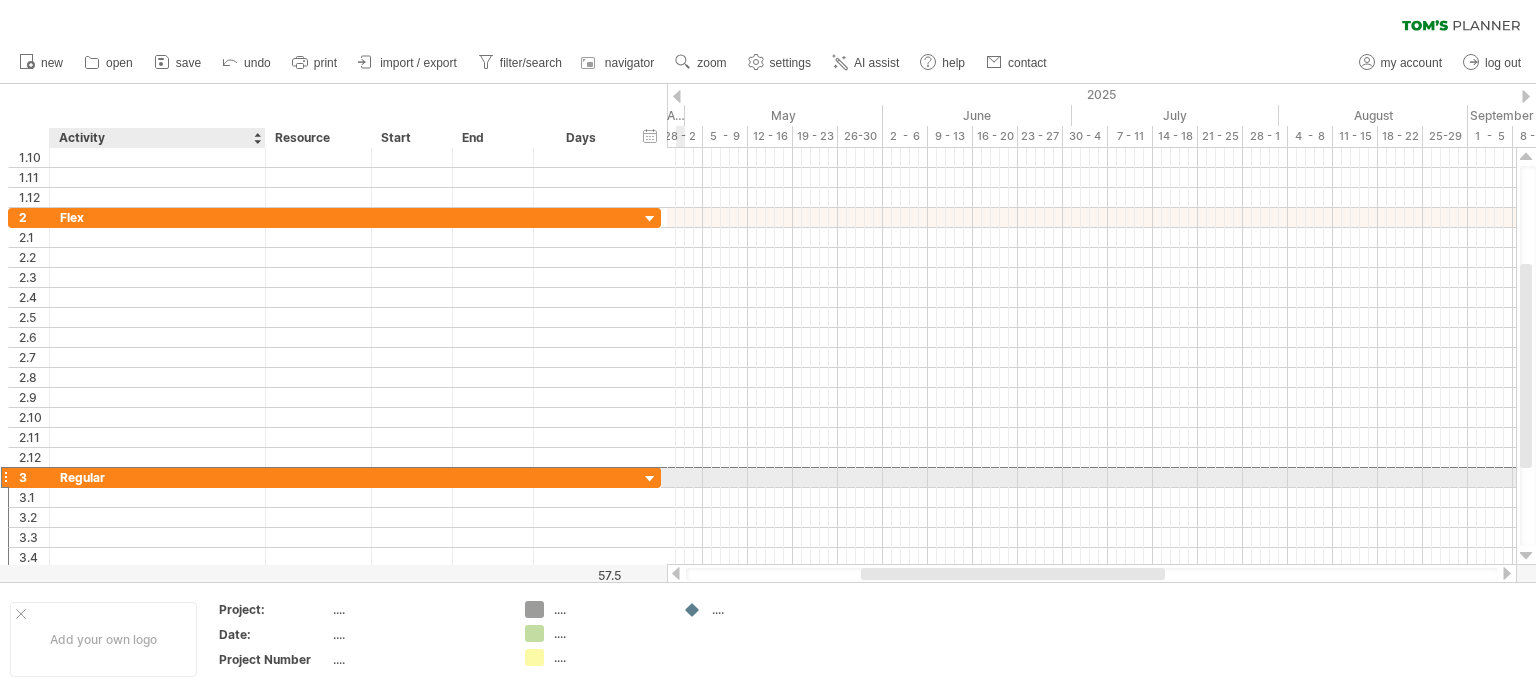 click on "Regular" at bounding box center (157, 477) 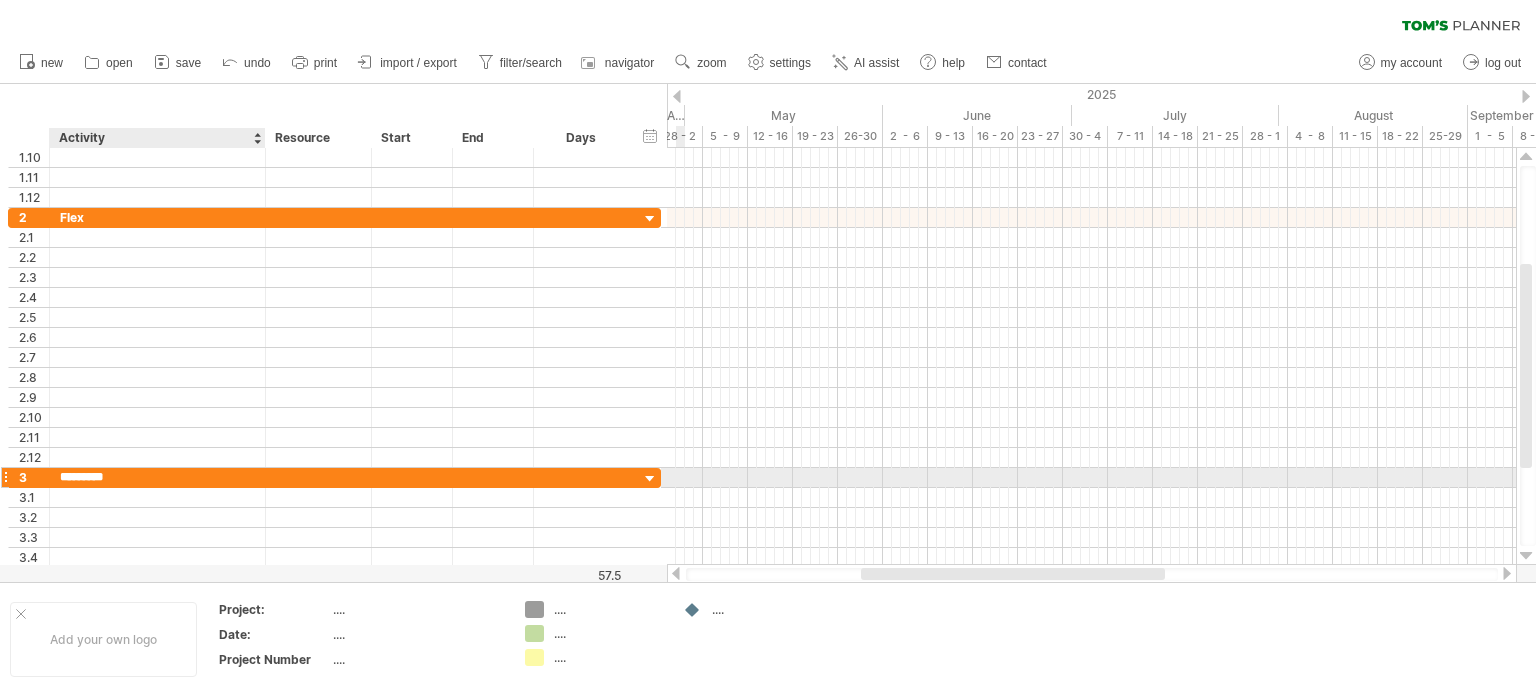 type on "**********" 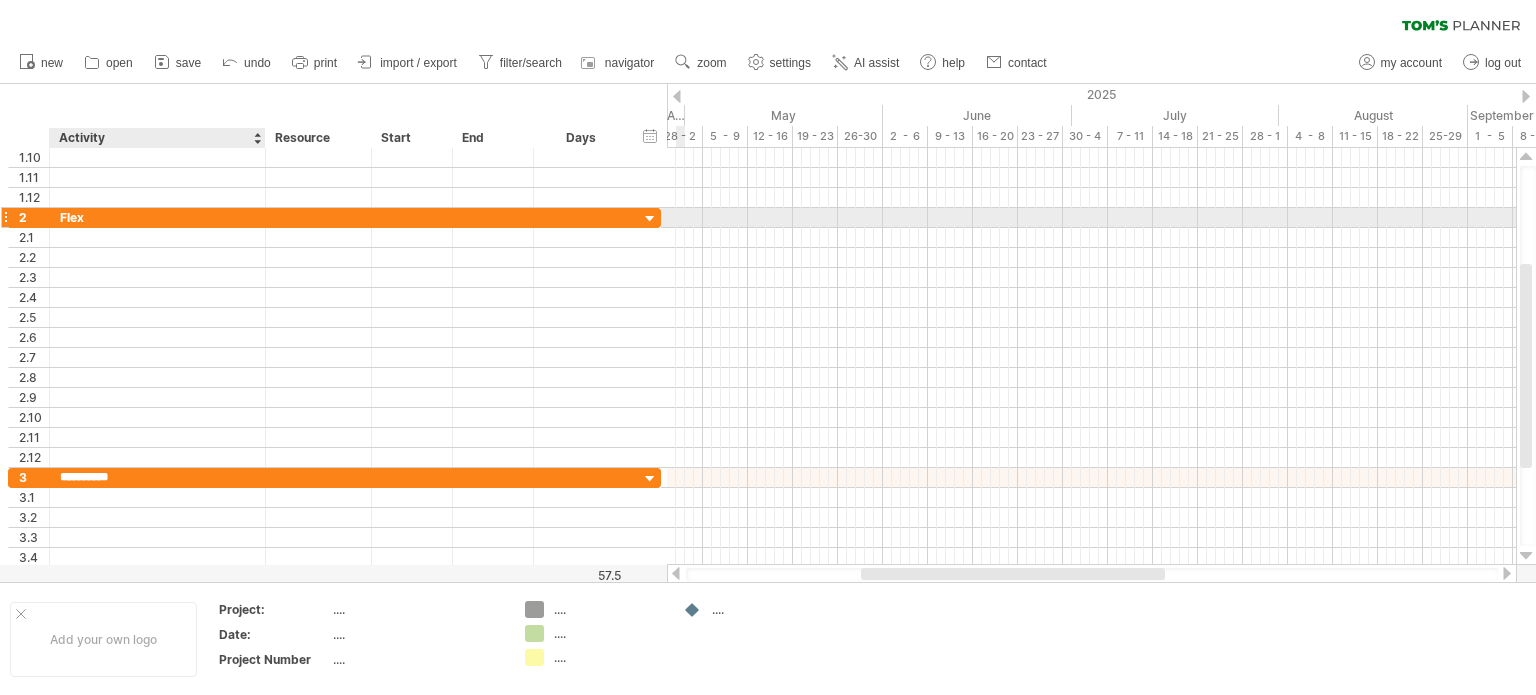 click on "Flex" at bounding box center [157, 217] 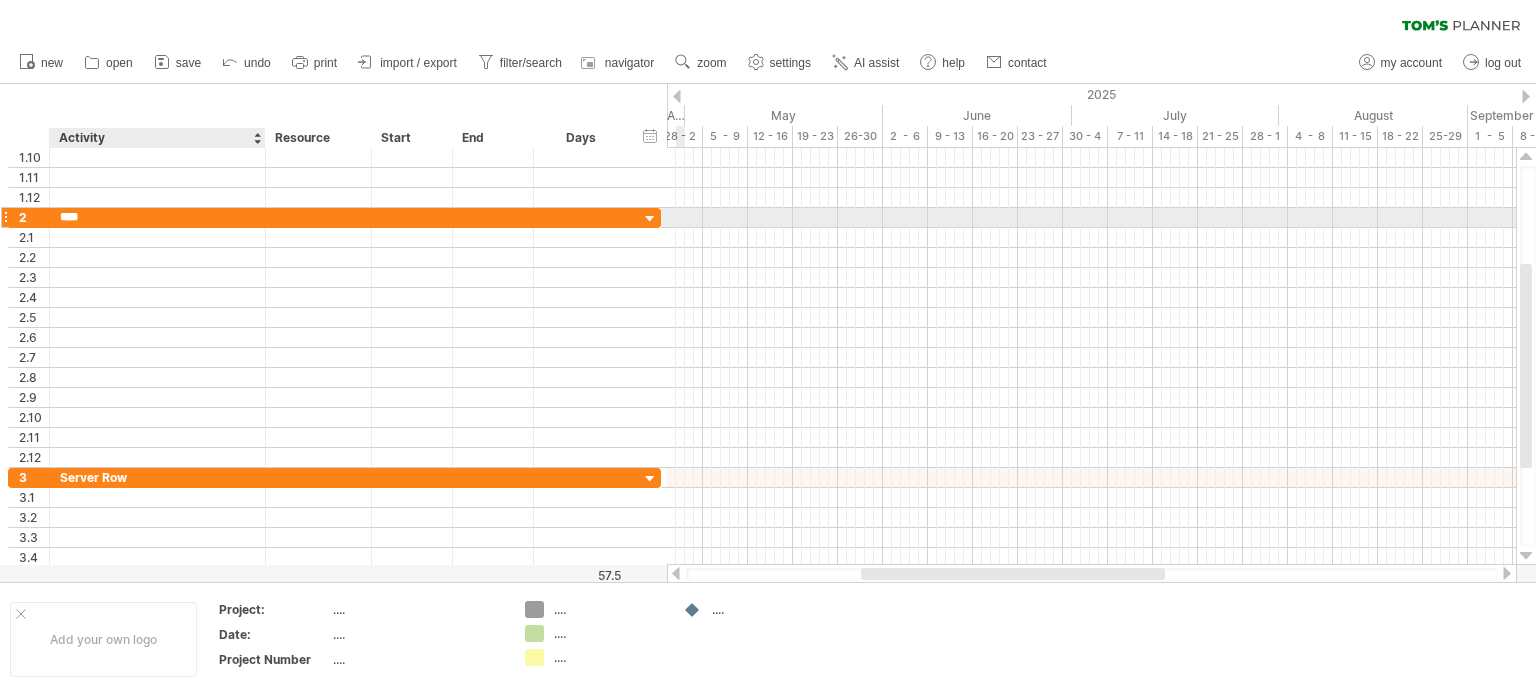 click on "****" at bounding box center (157, 217) 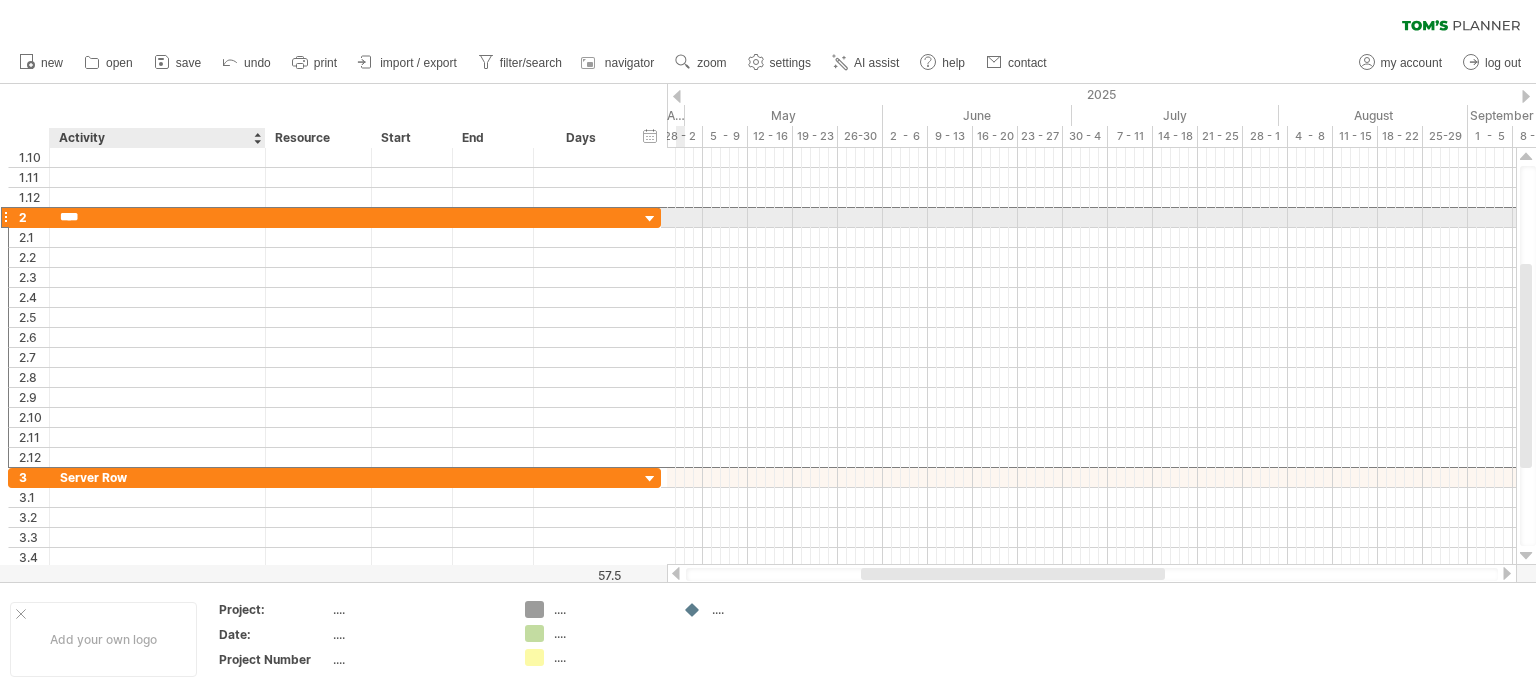 click on "****" at bounding box center [157, 217] 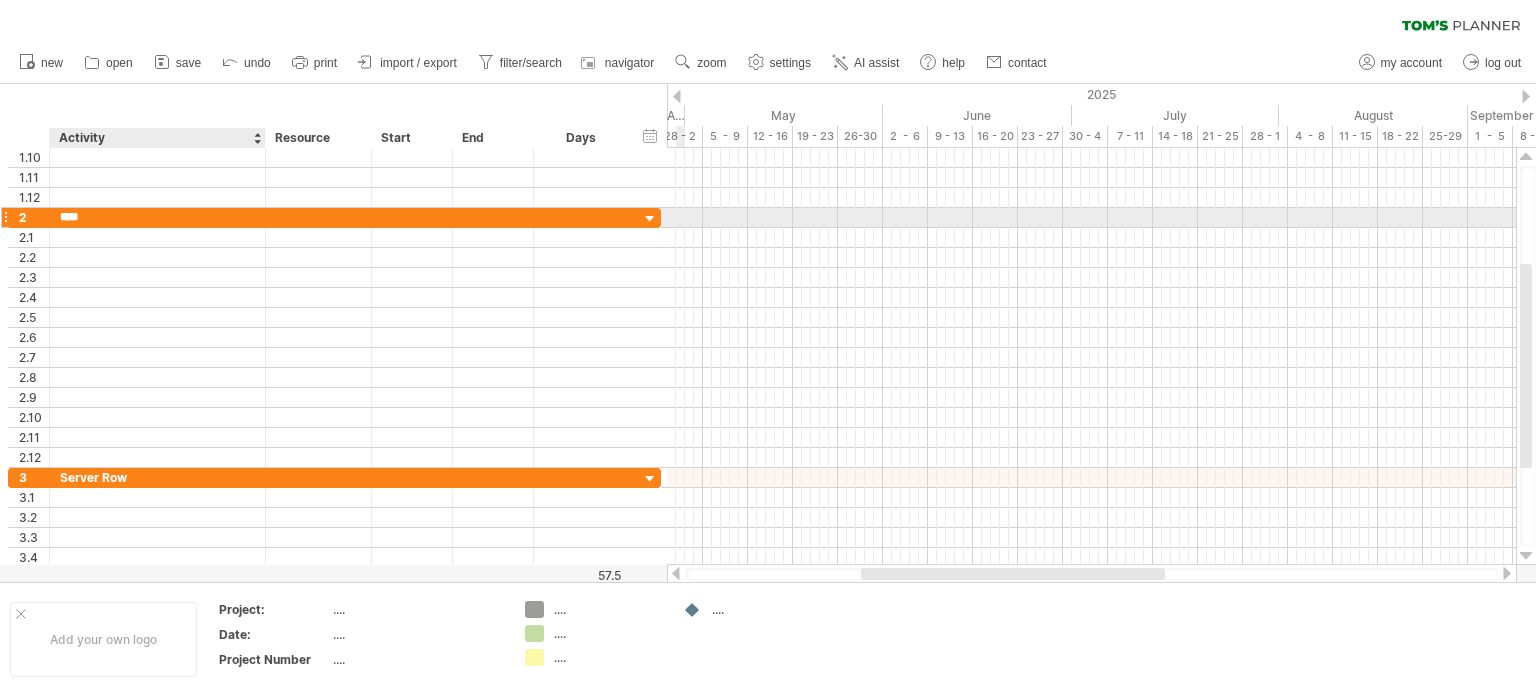 click on "****" at bounding box center [157, 217] 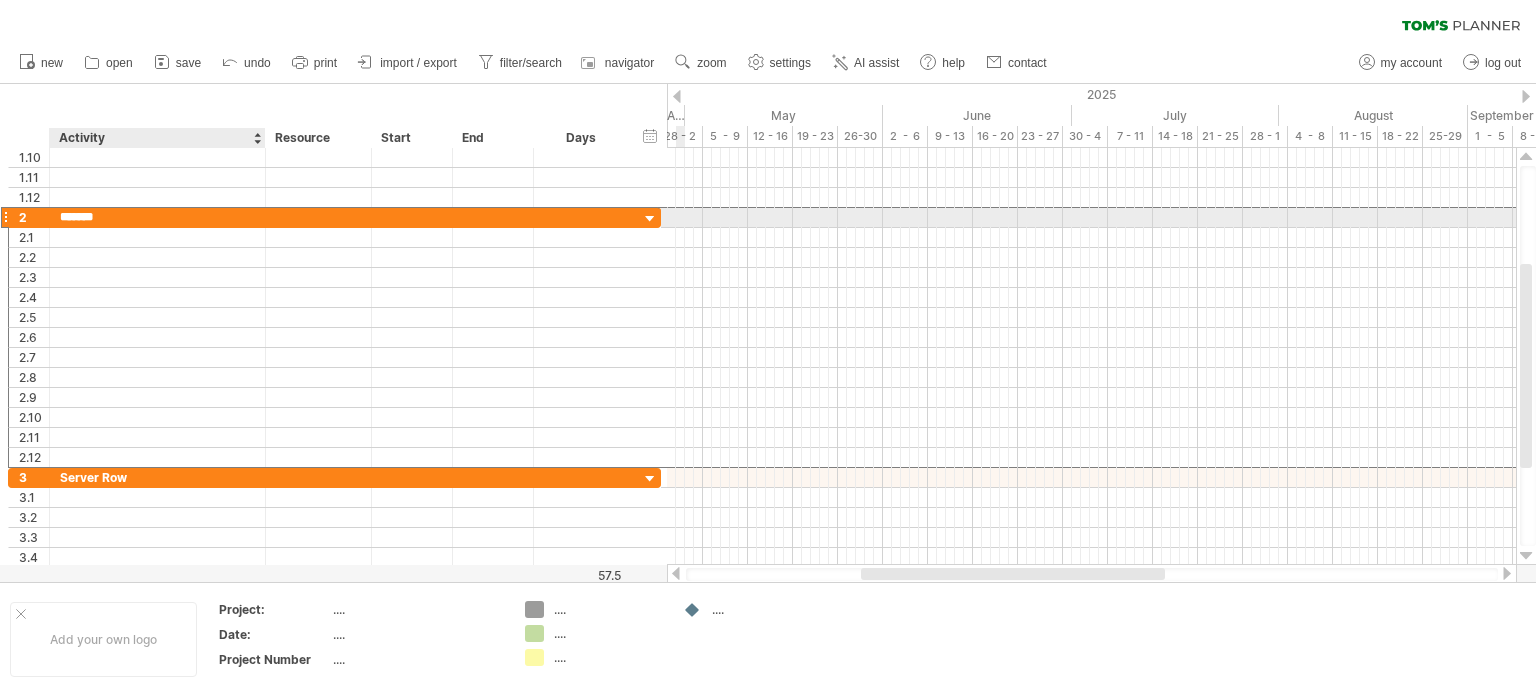 type on "********" 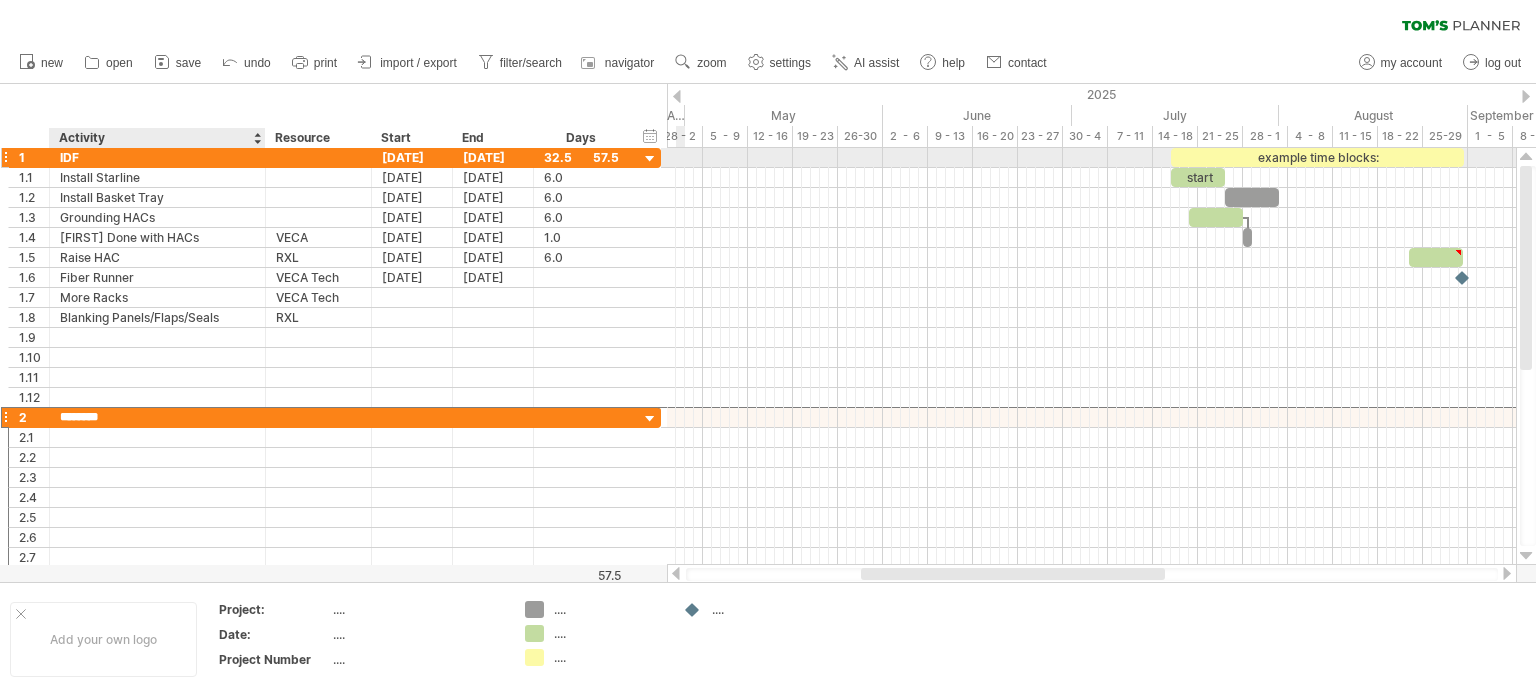 click on "IDF" at bounding box center [157, 157] 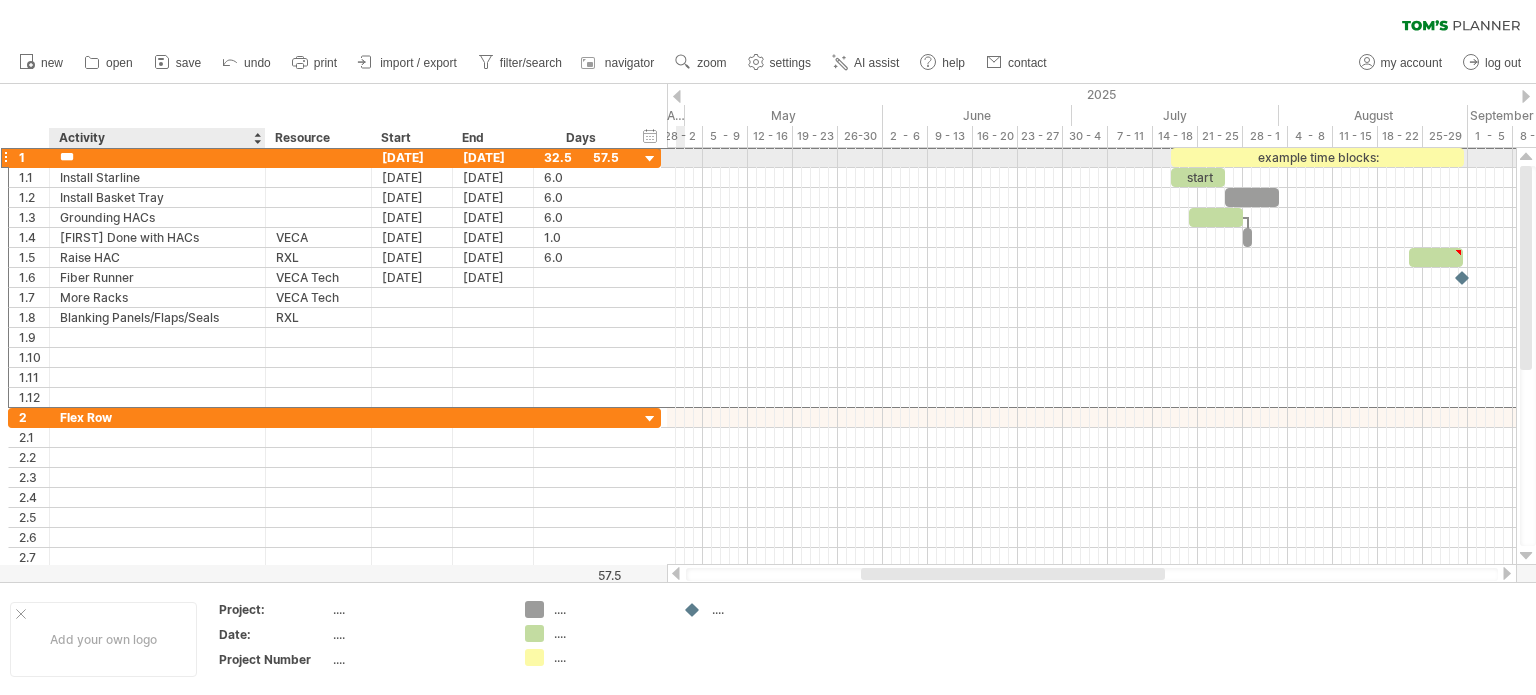 click on "***" at bounding box center (157, 157) 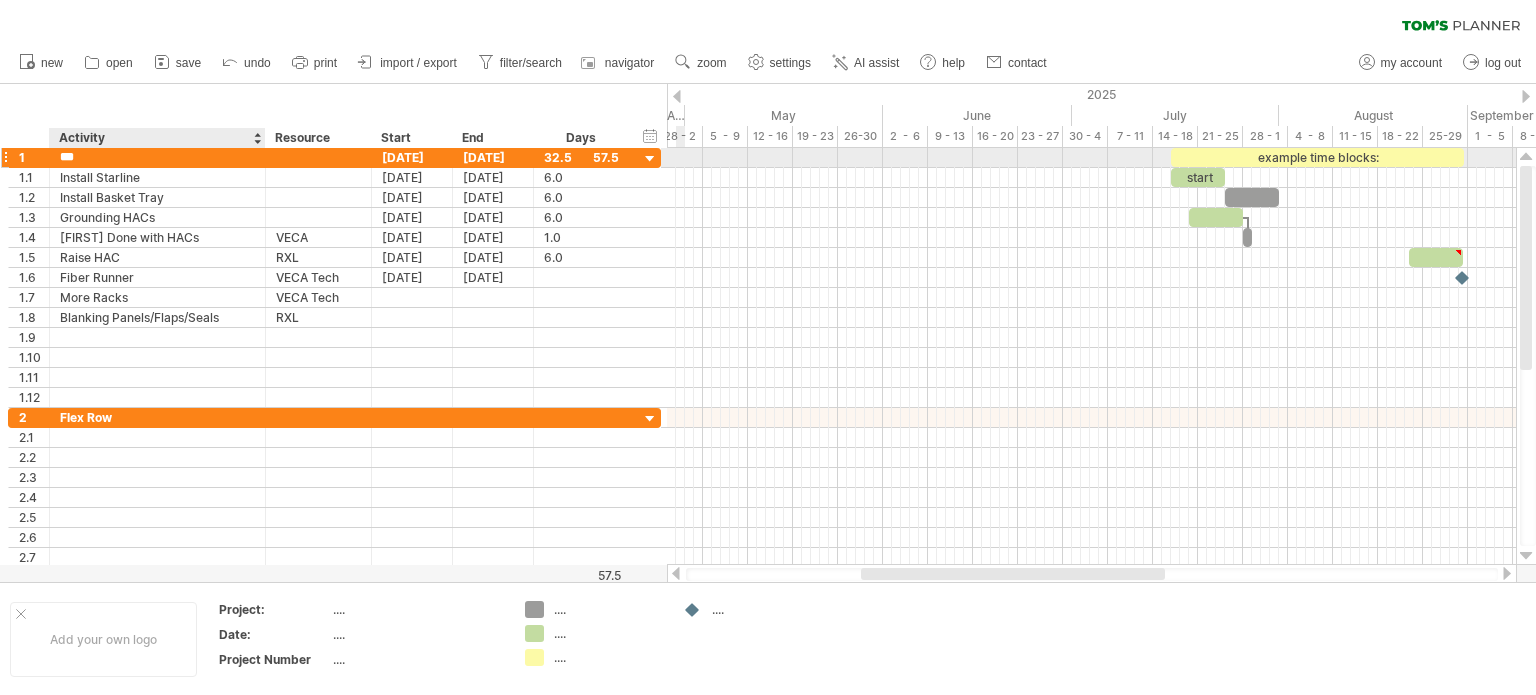 click on "***" at bounding box center [157, 157] 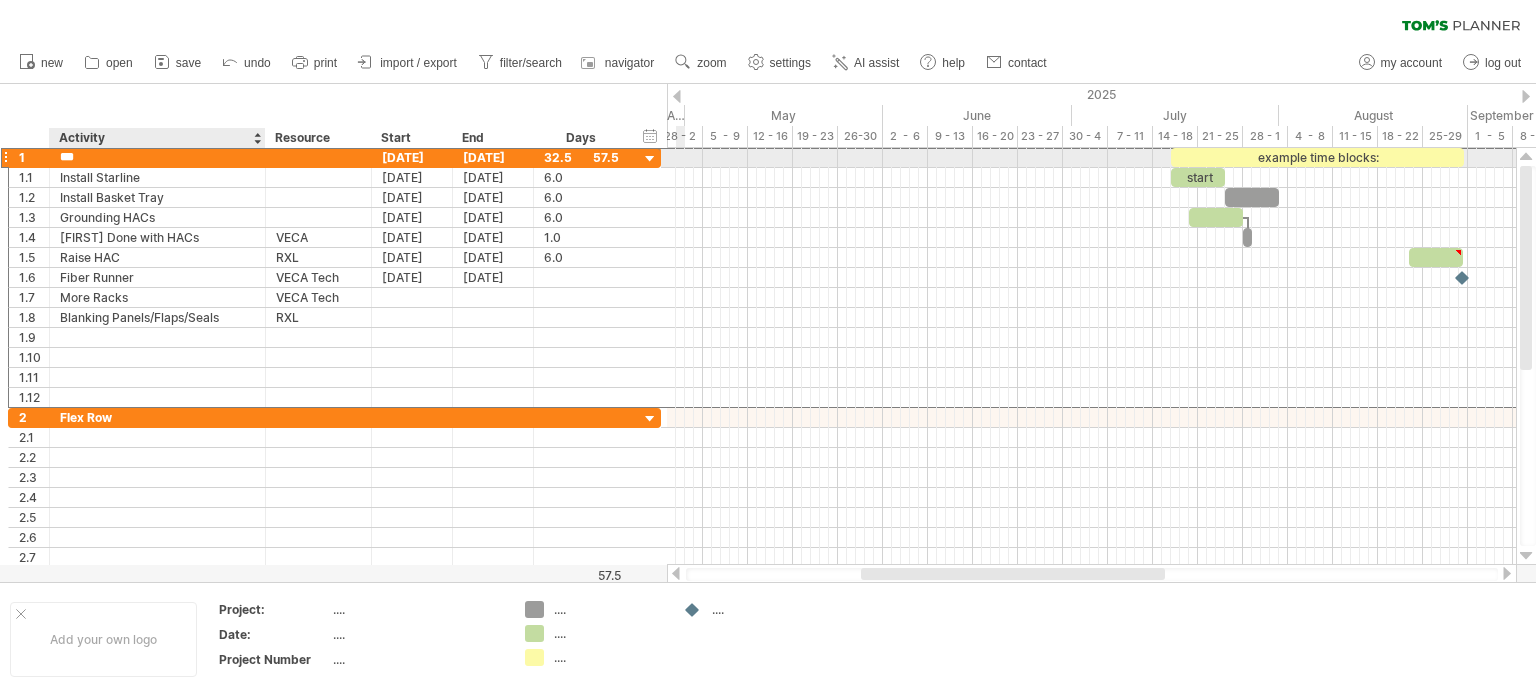 click on "***" at bounding box center [157, 157] 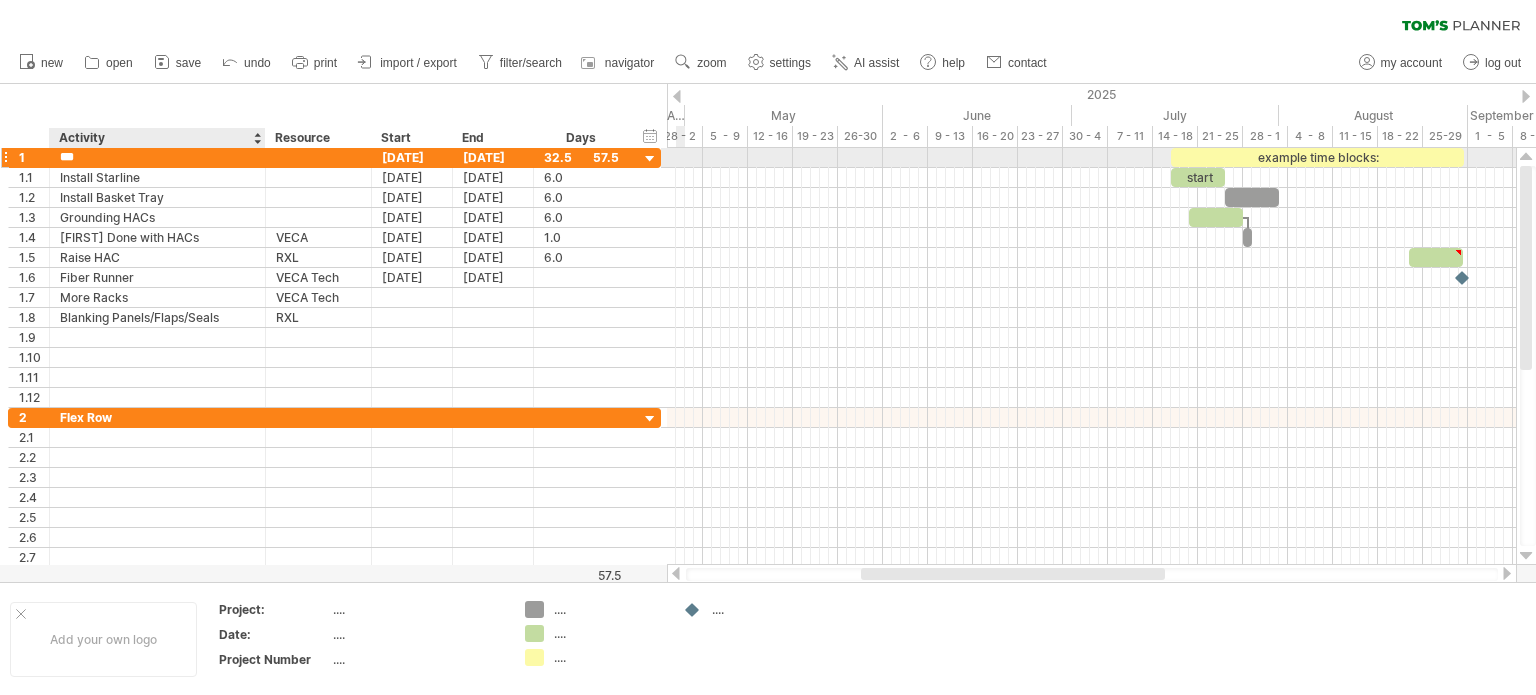 click on "***" at bounding box center [157, 157] 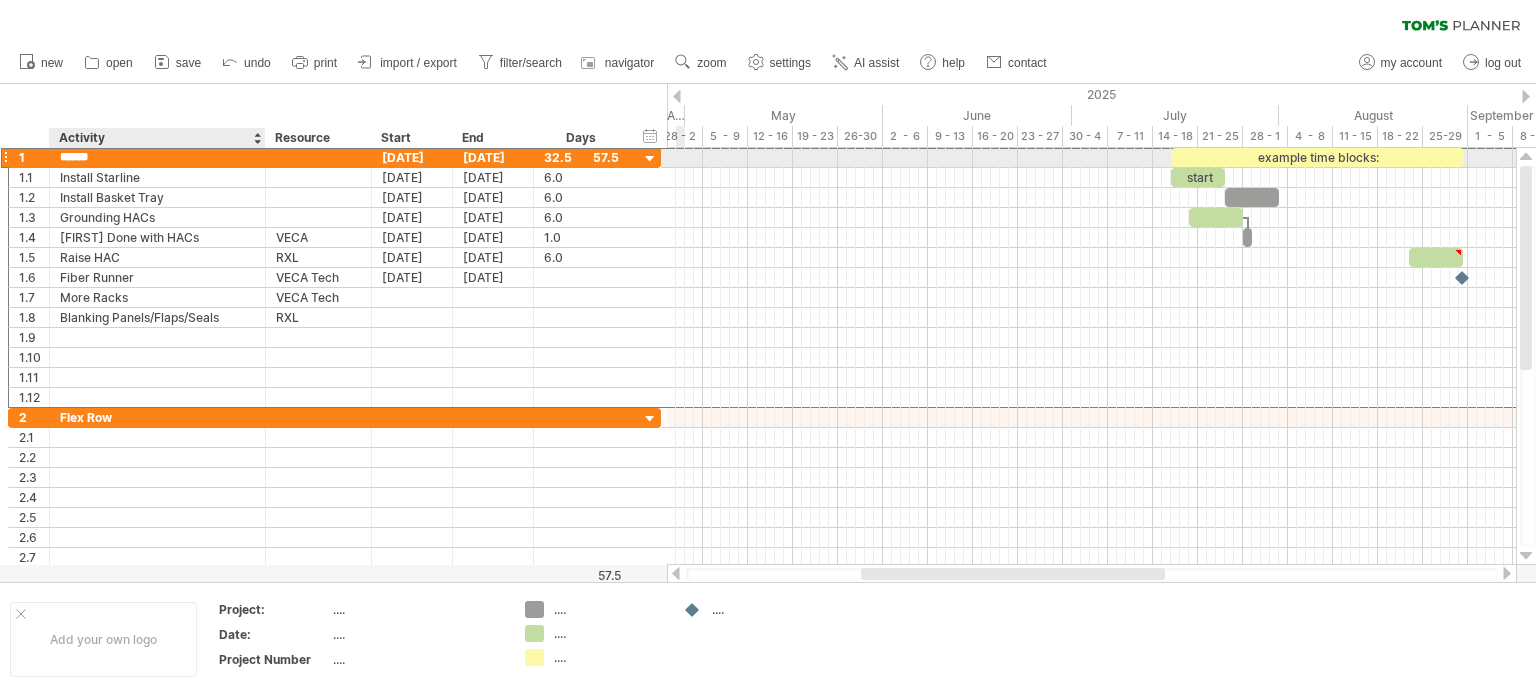 type on "*******" 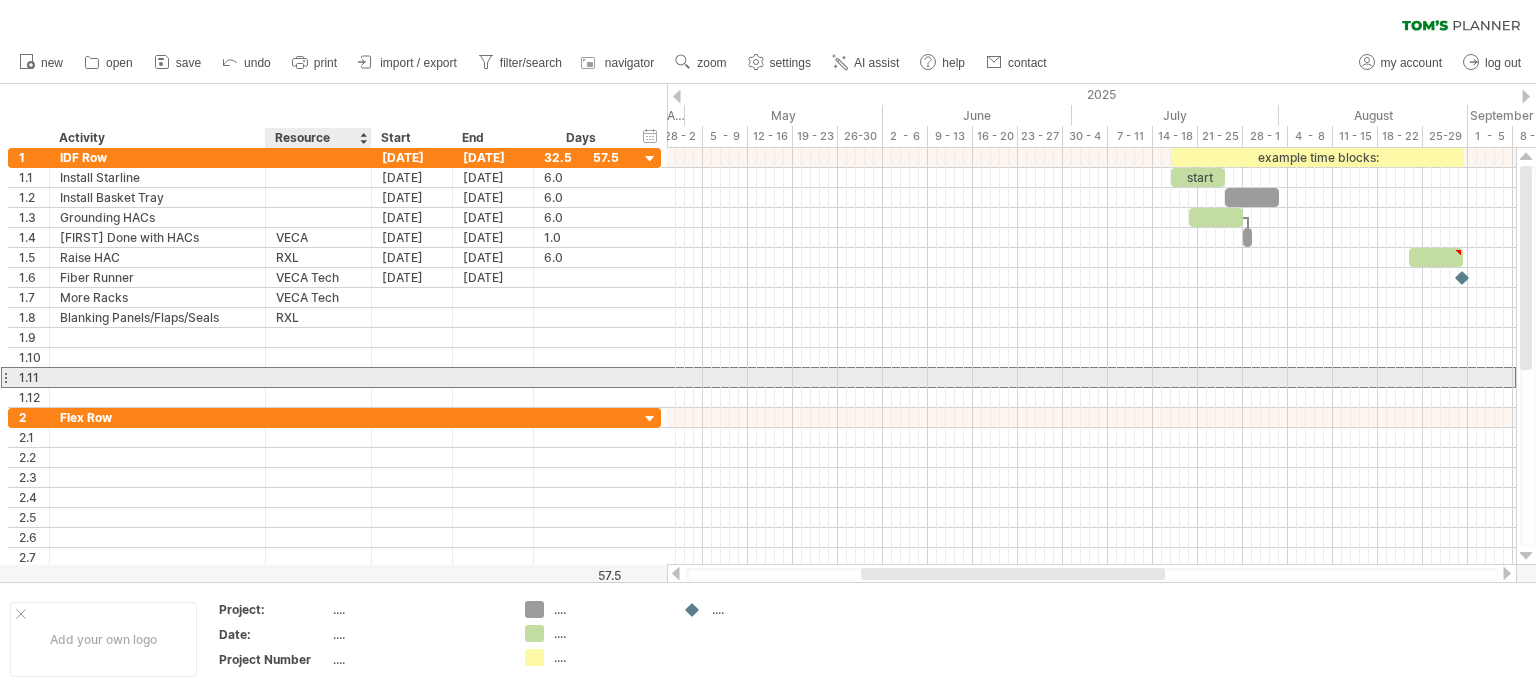 click at bounding box center (412, 377) 